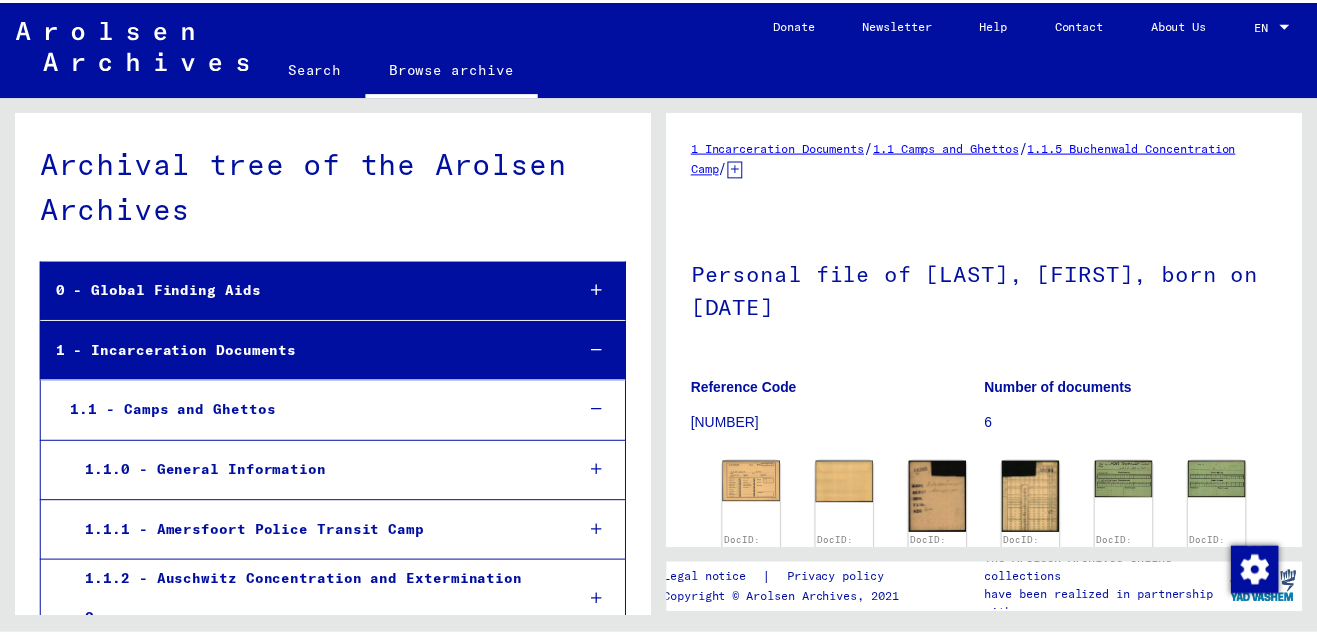 scroll, scrollTop: 0, scrollLeft: 0, axis: both 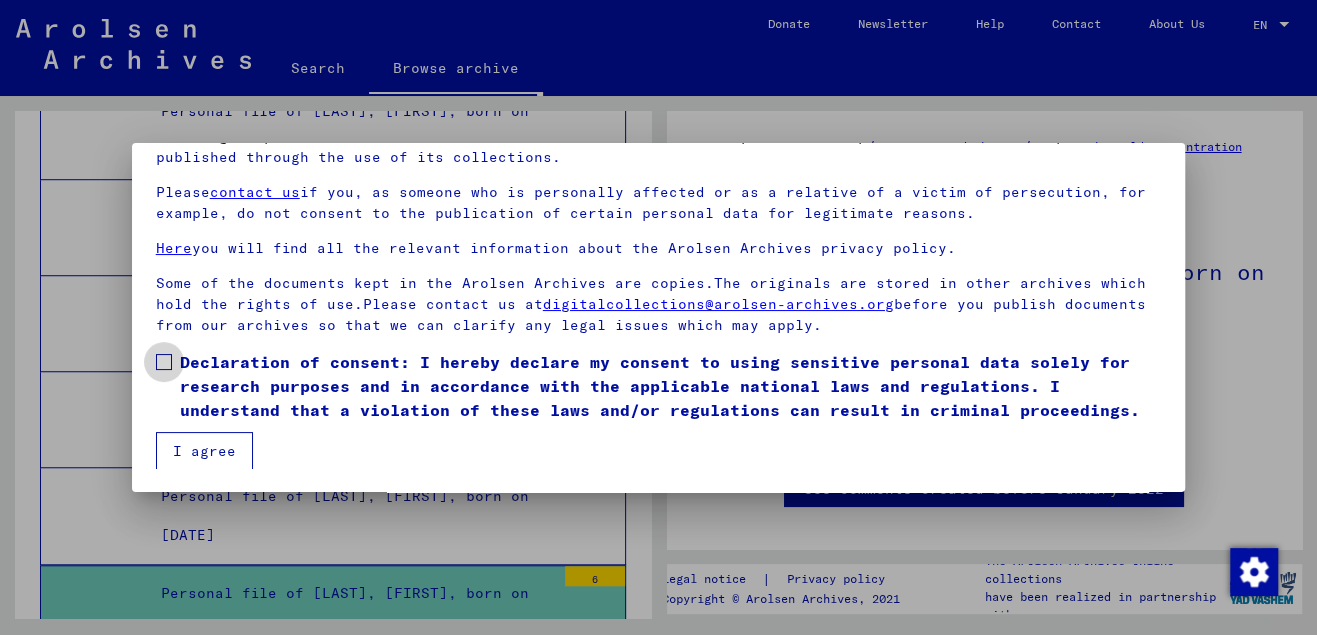 click at bounding box center (164, 362) 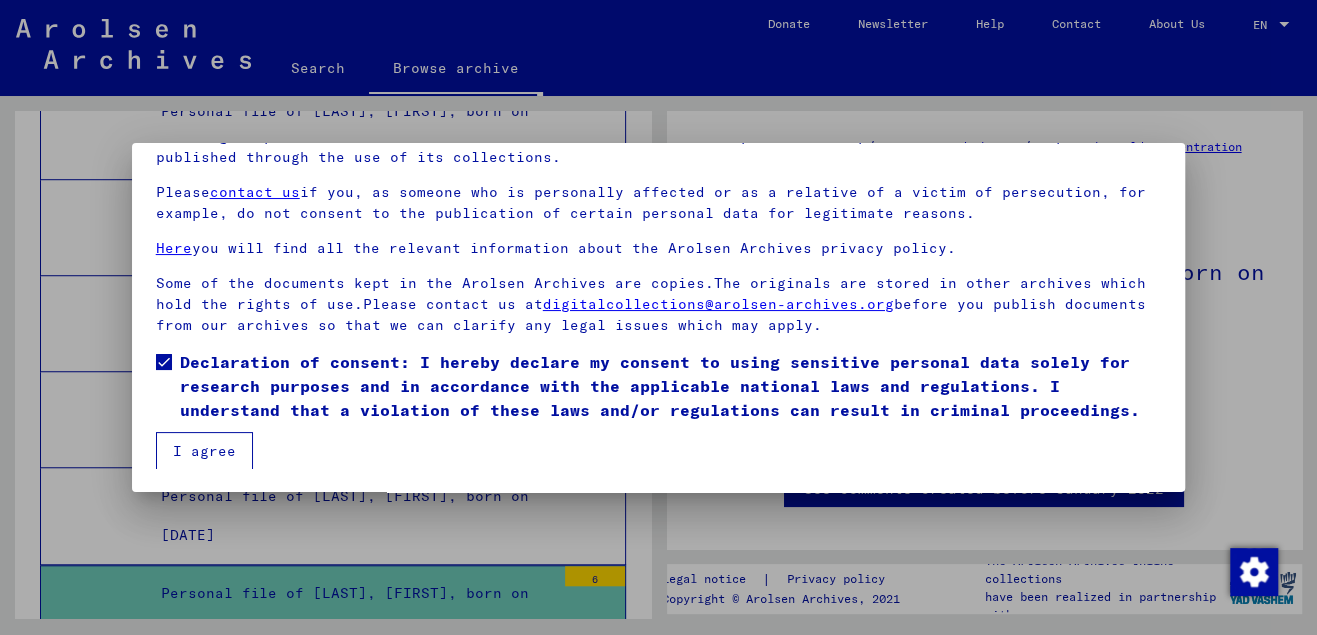 drag, startPoint x: 191, startPoint y: 447, endPoint x: 247, endPoint y: 450, distance: 56.0803 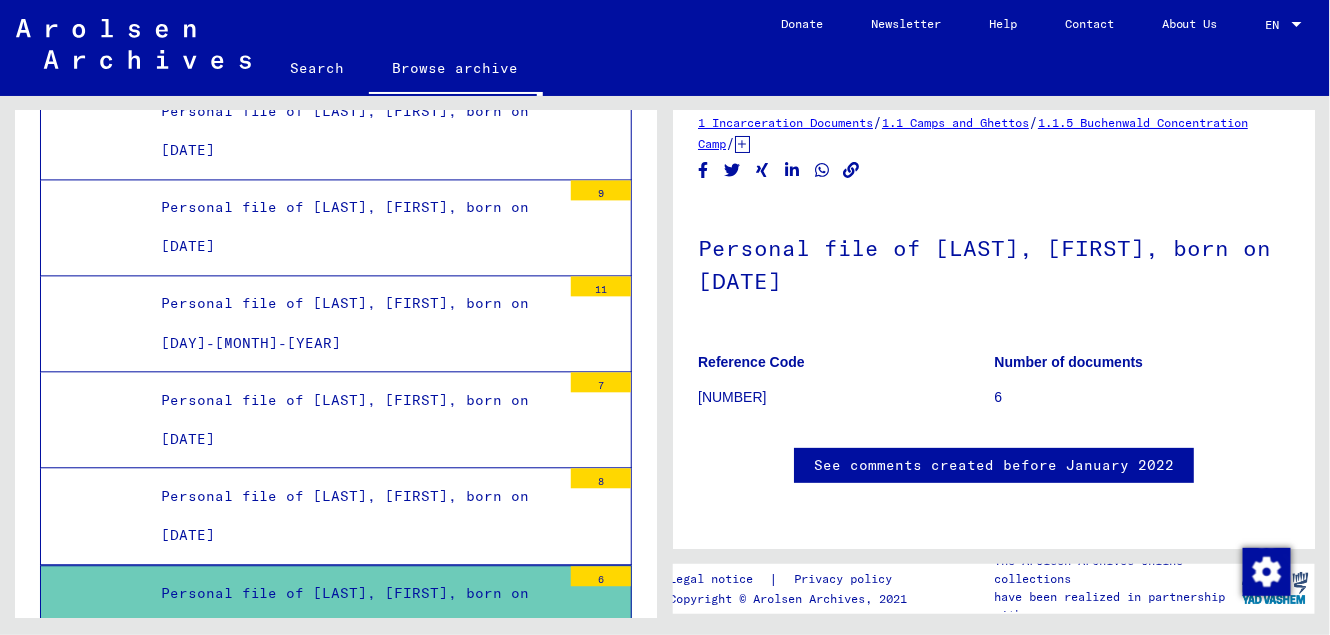 scroll, scrollTop: 0, scrollLeft: 0, axis: both 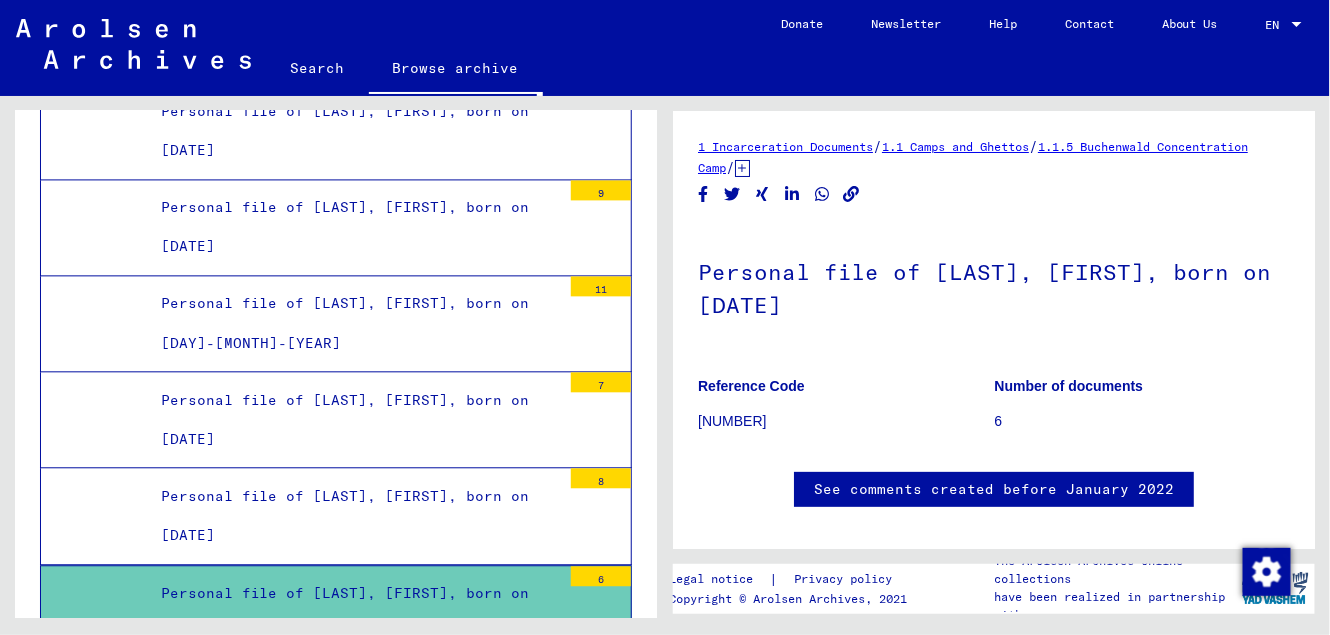 click on "Personal file of [LAST], [FIRST], born on [DATE]" at bounding box center (353, 613) 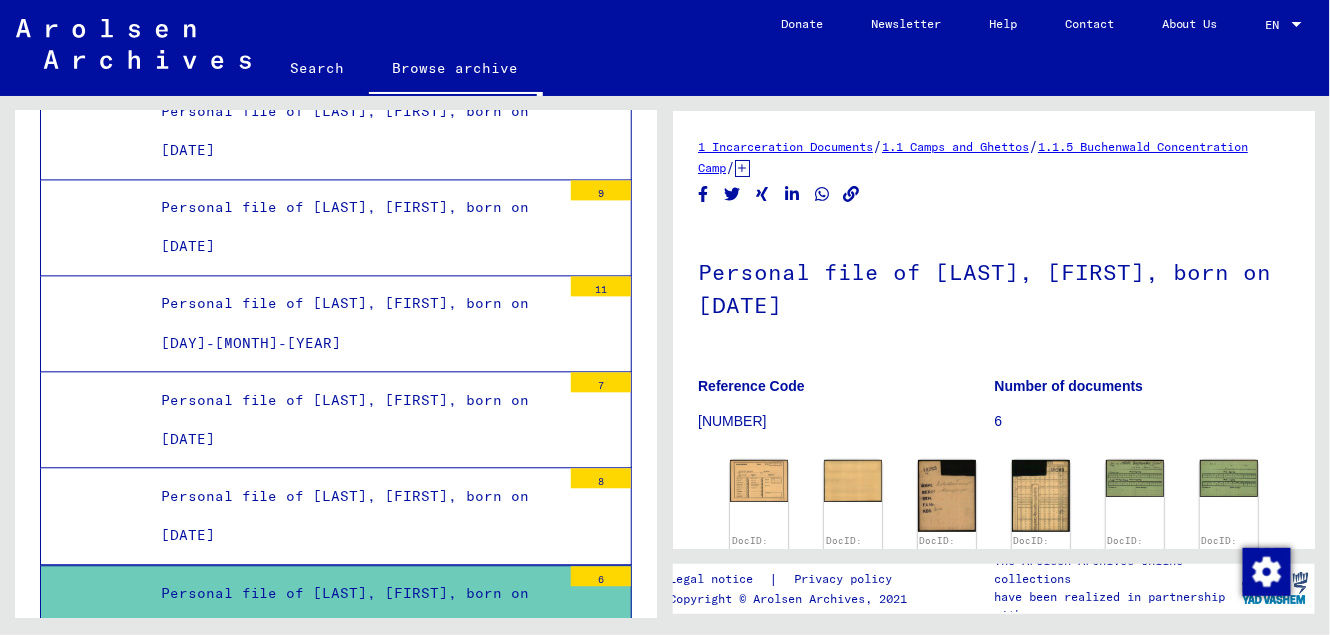 scroll, scrollTop: 0, scrollLeft: 0, axis: both 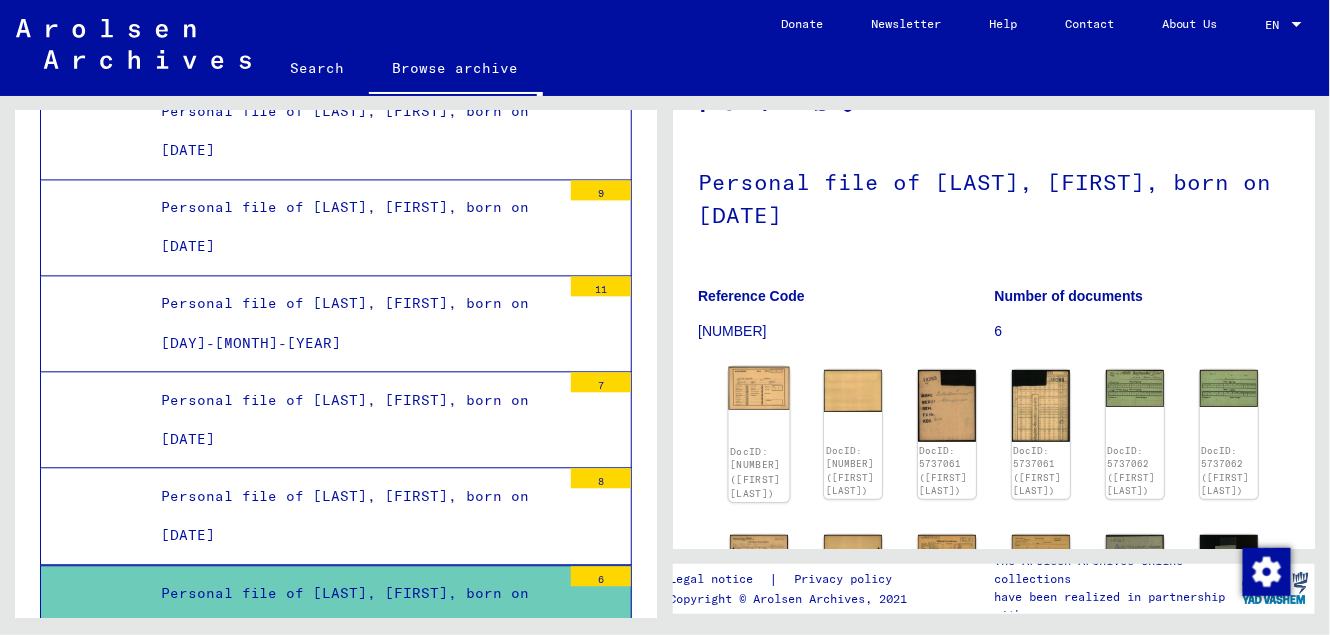 click 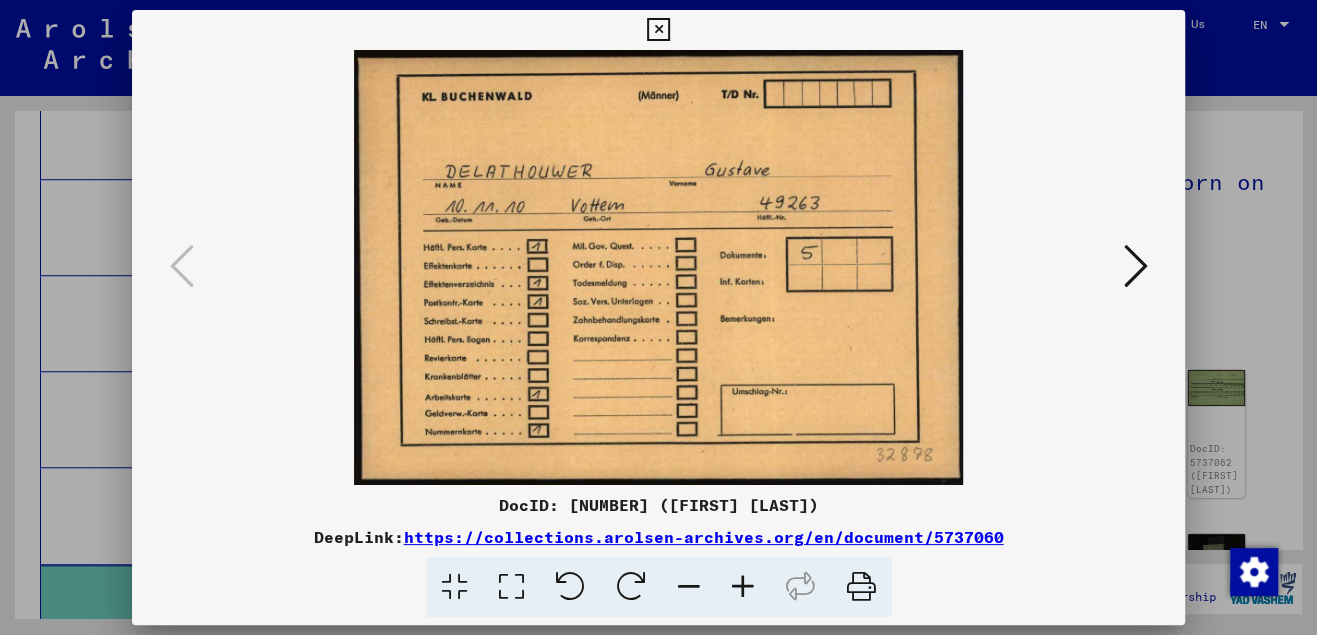 click at bounding box center (1135, 266) 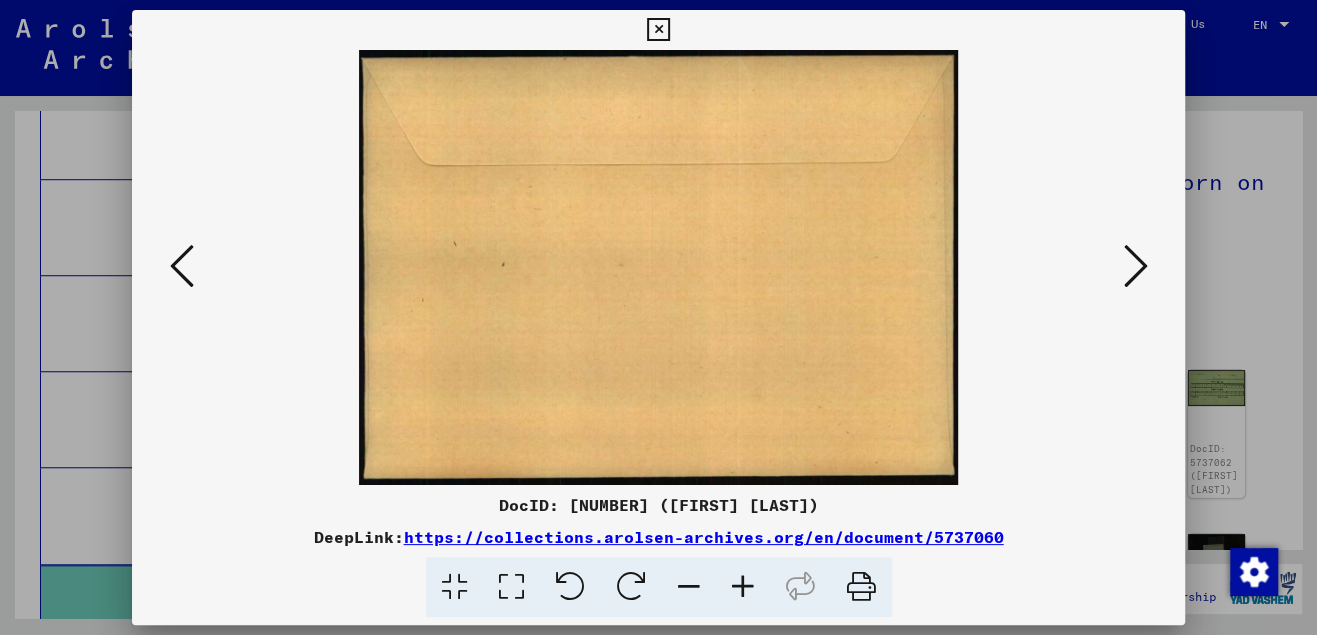 click at bounding box center [1135, 266] 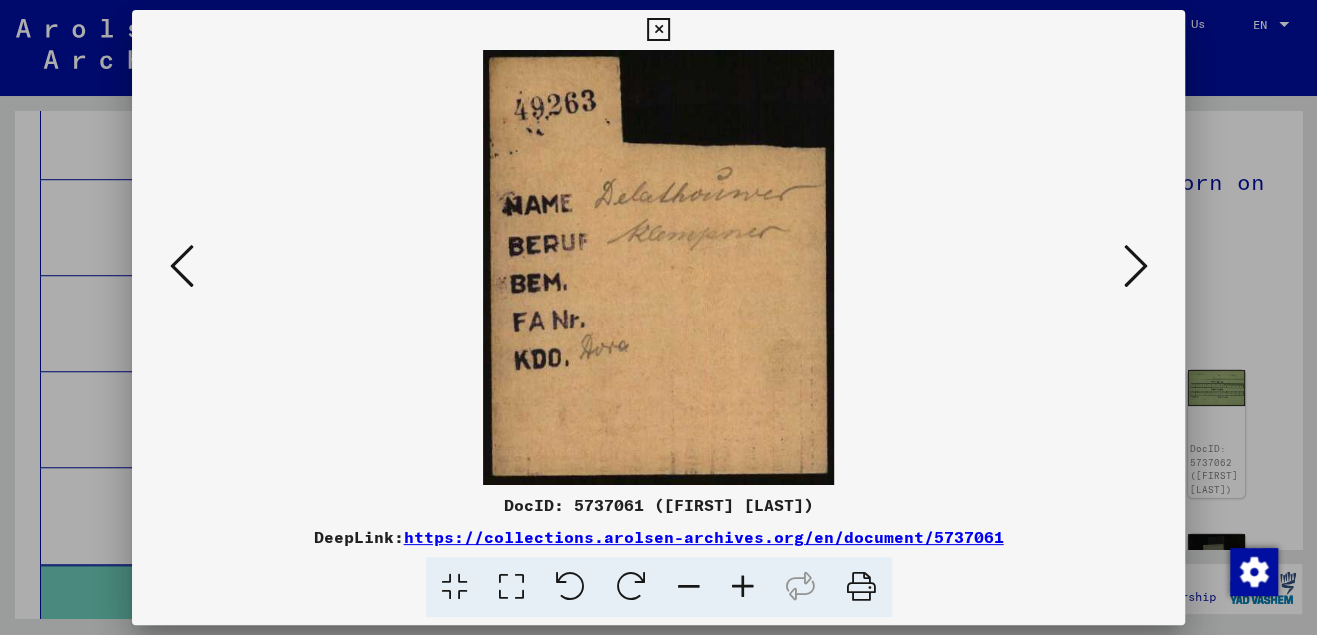 click at bounding box center [1135, 266] 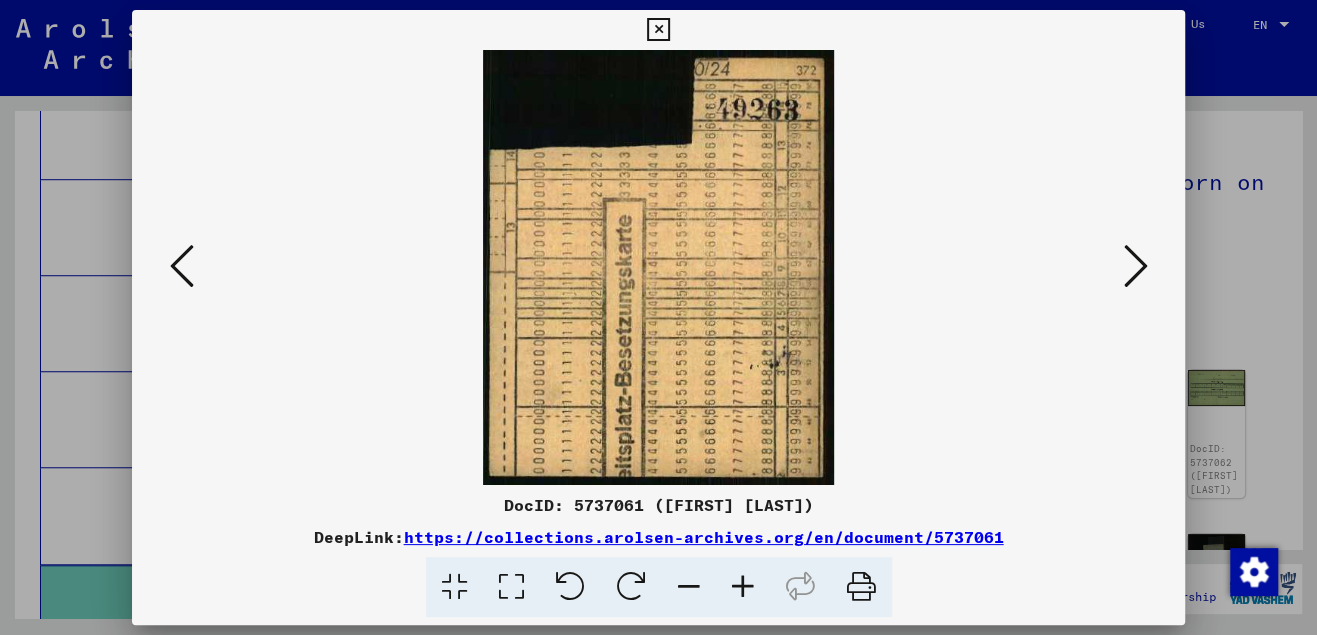 click at bounding box center (1135, 266) 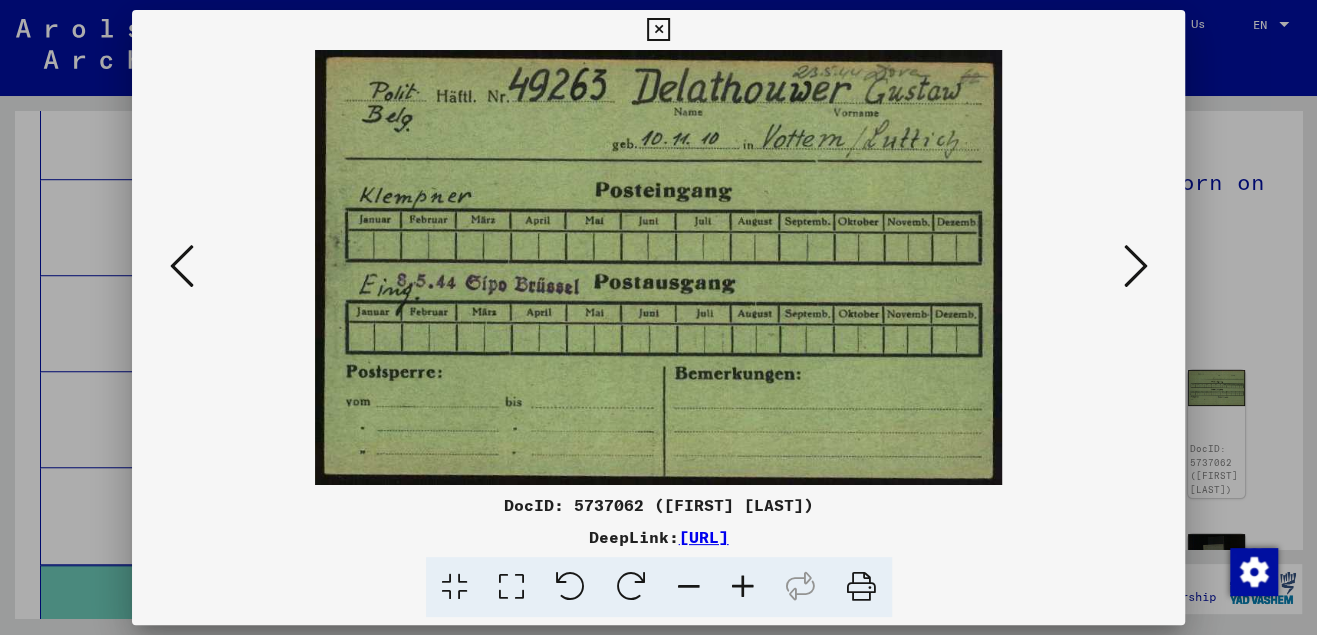 click at bounding box center (1135, 266) 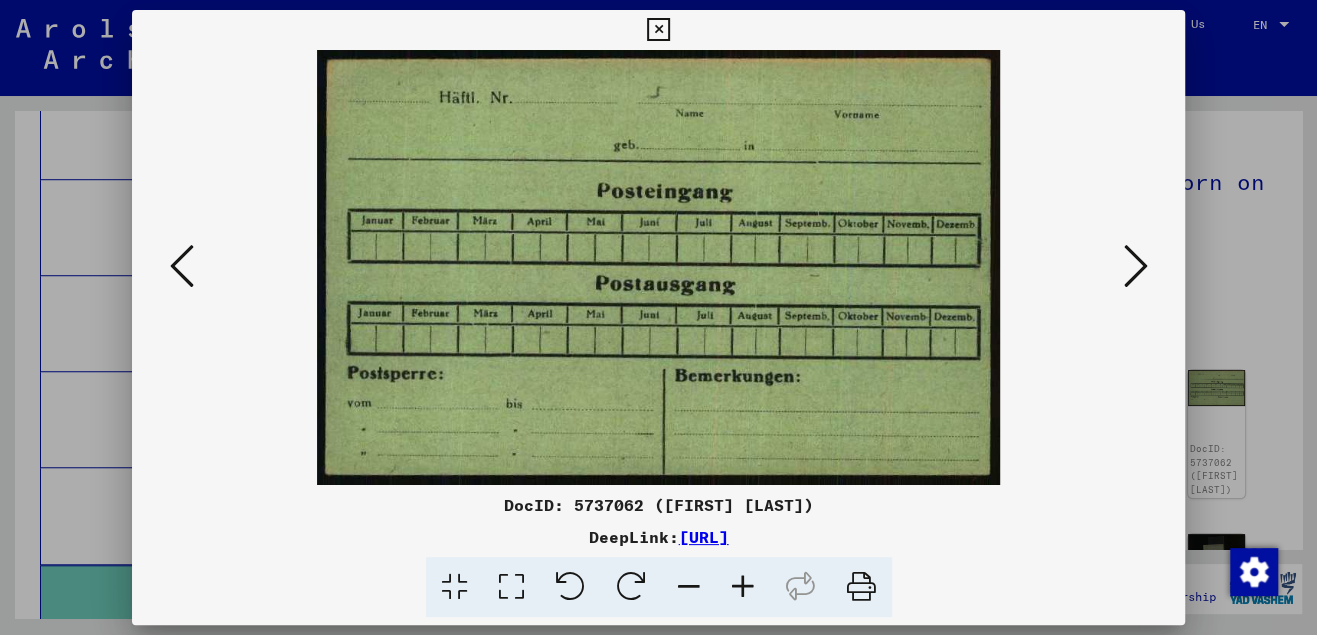 click at bounding box center (1135, 266) 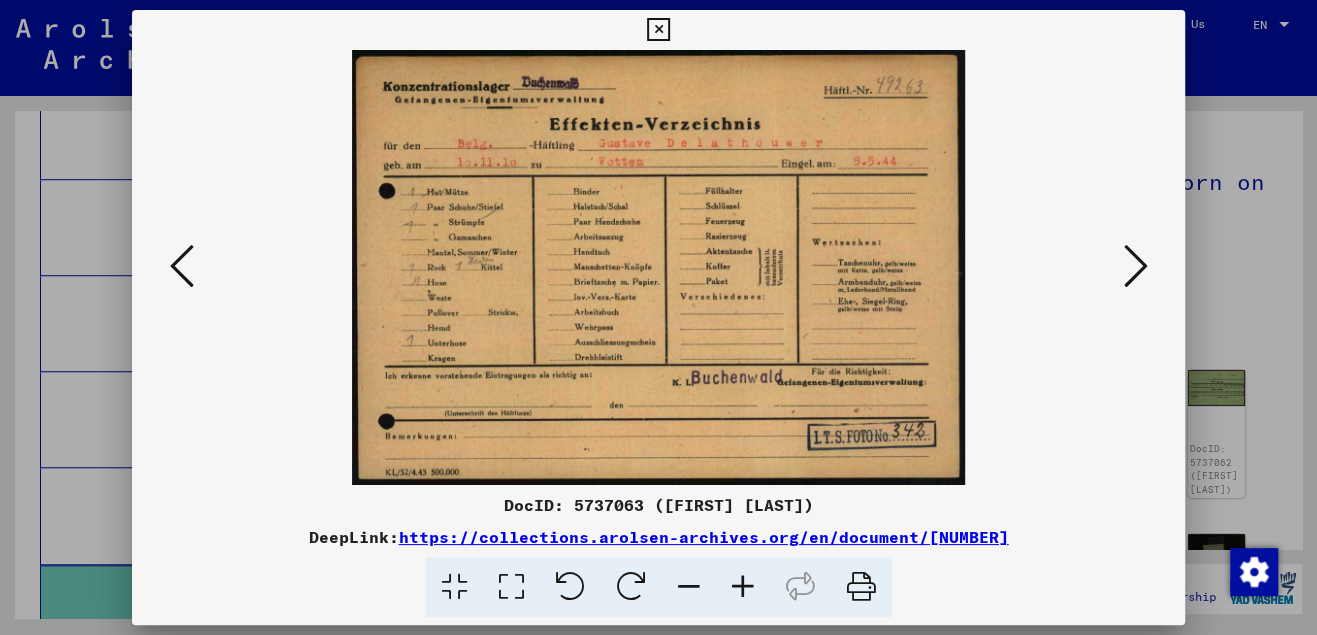 click at bounding box center (1135, 266) 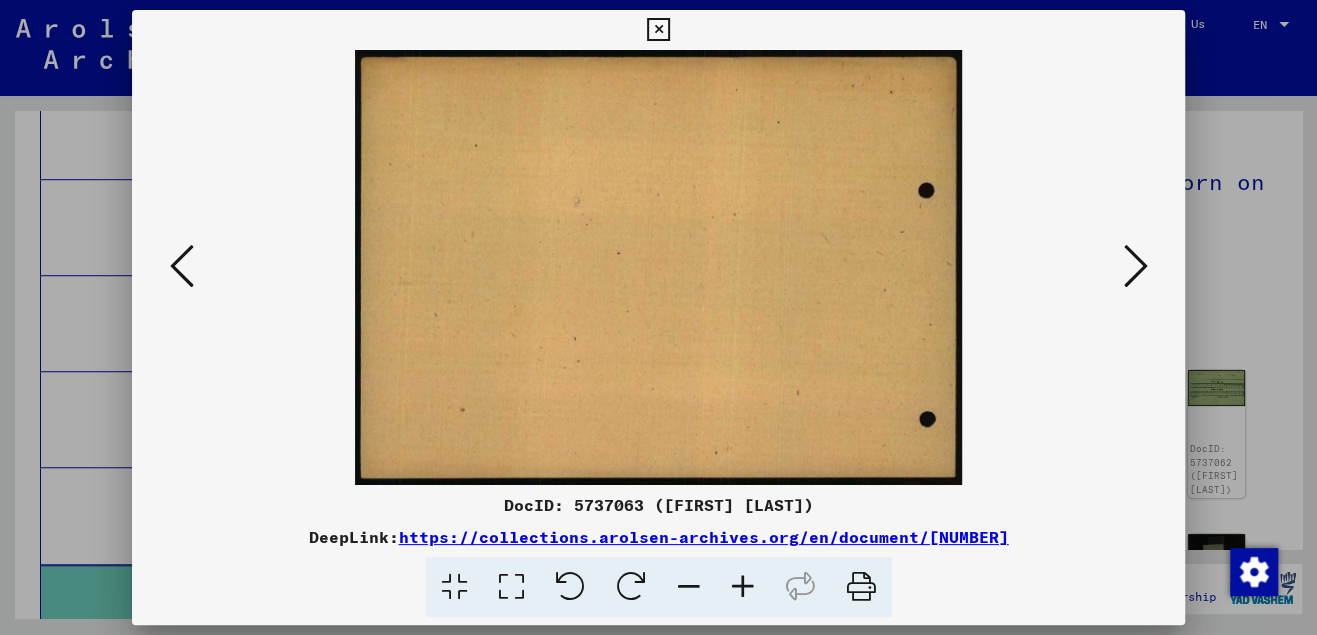 click at bounding box center [1135, 266] 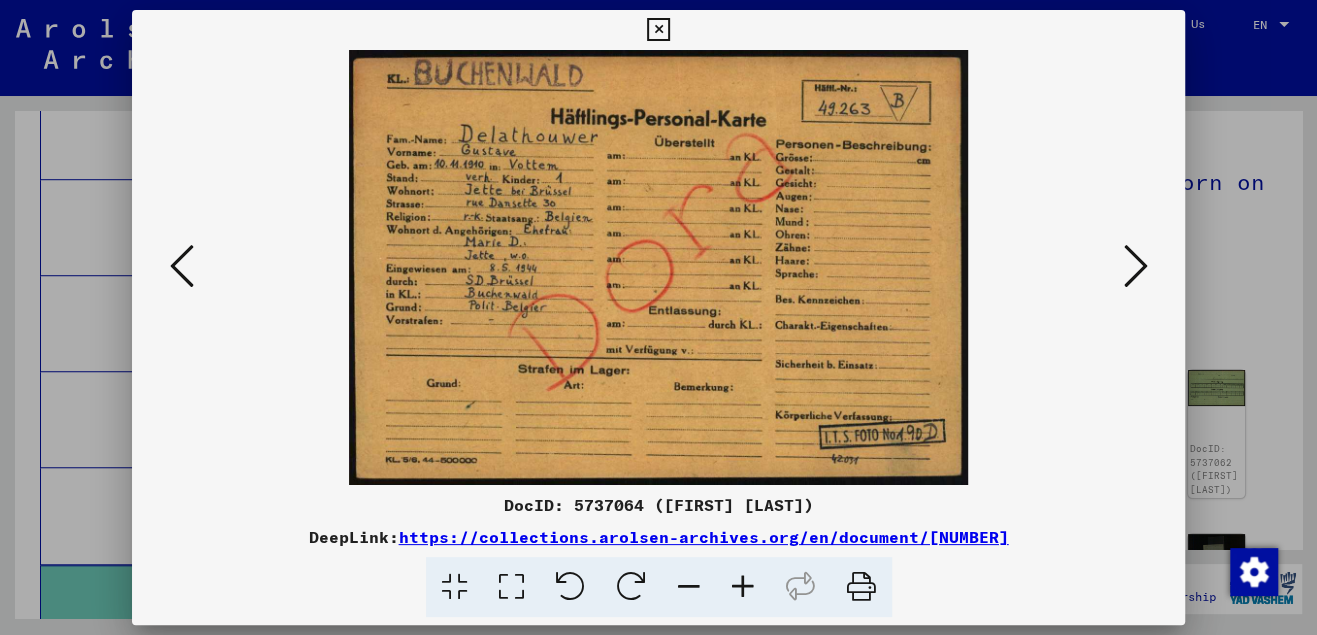 click at bounding box center (1135, 266) 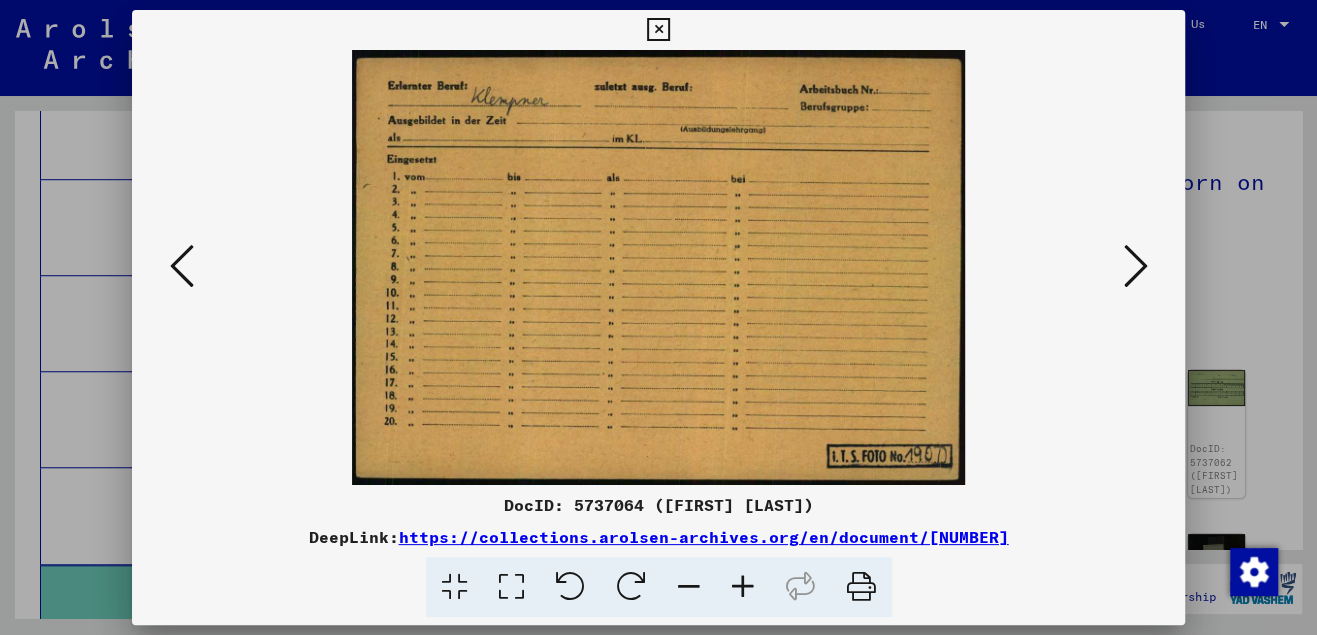 click at bounding box center [1135, 266] 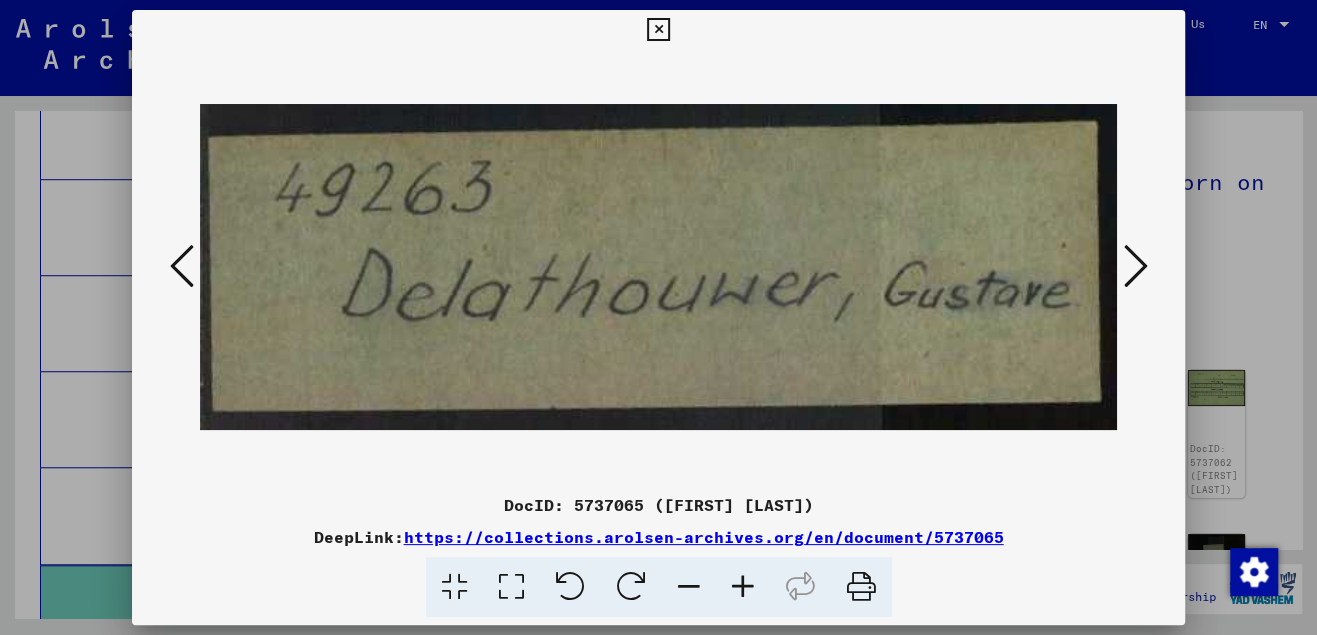 click at bounding box center (1135, 266) 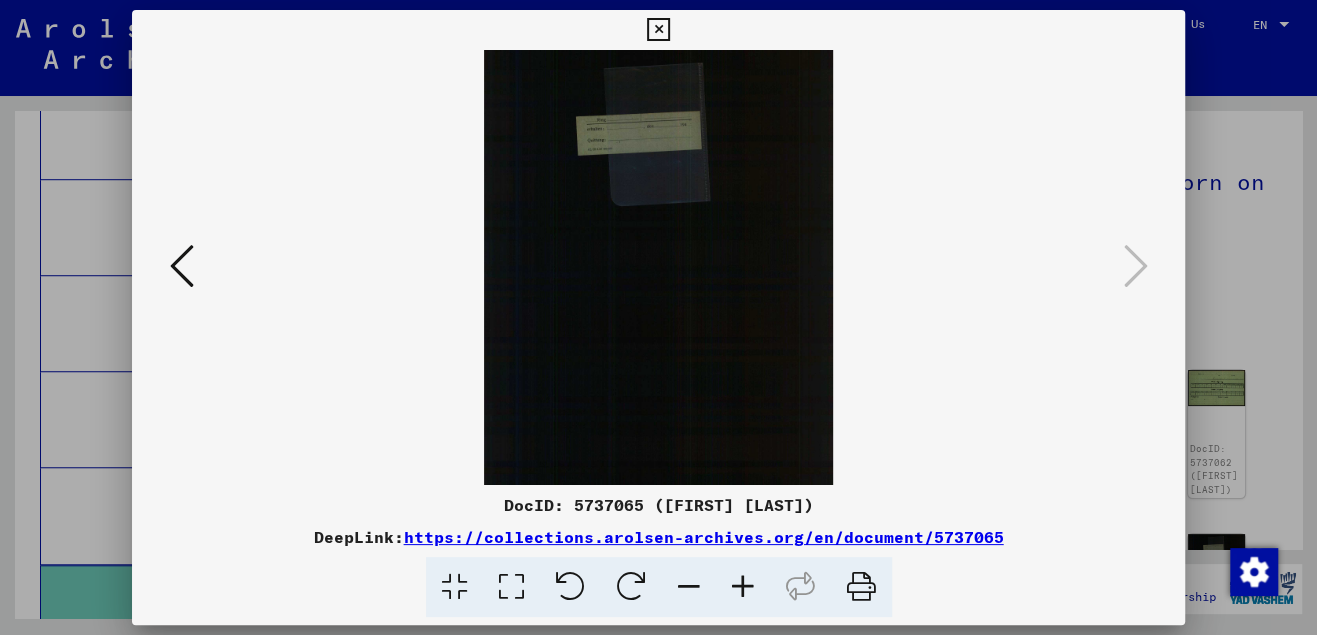 click at bounding box center [182, 266] 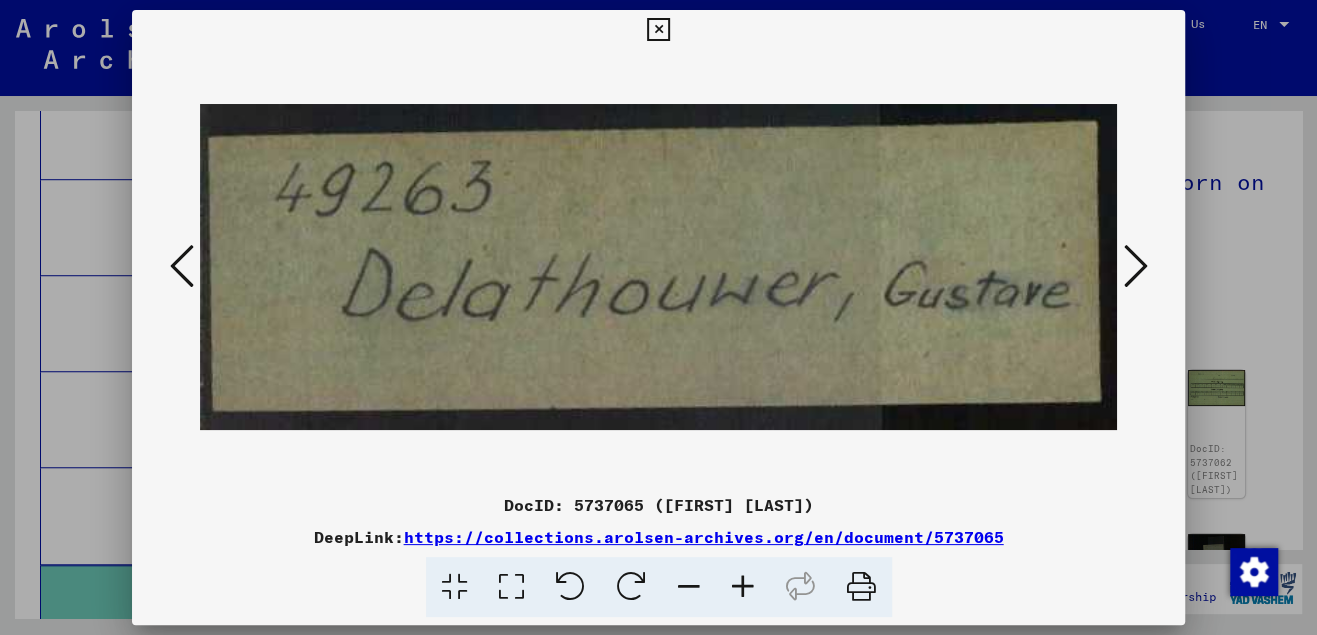 click at bounding box center (182, 266) 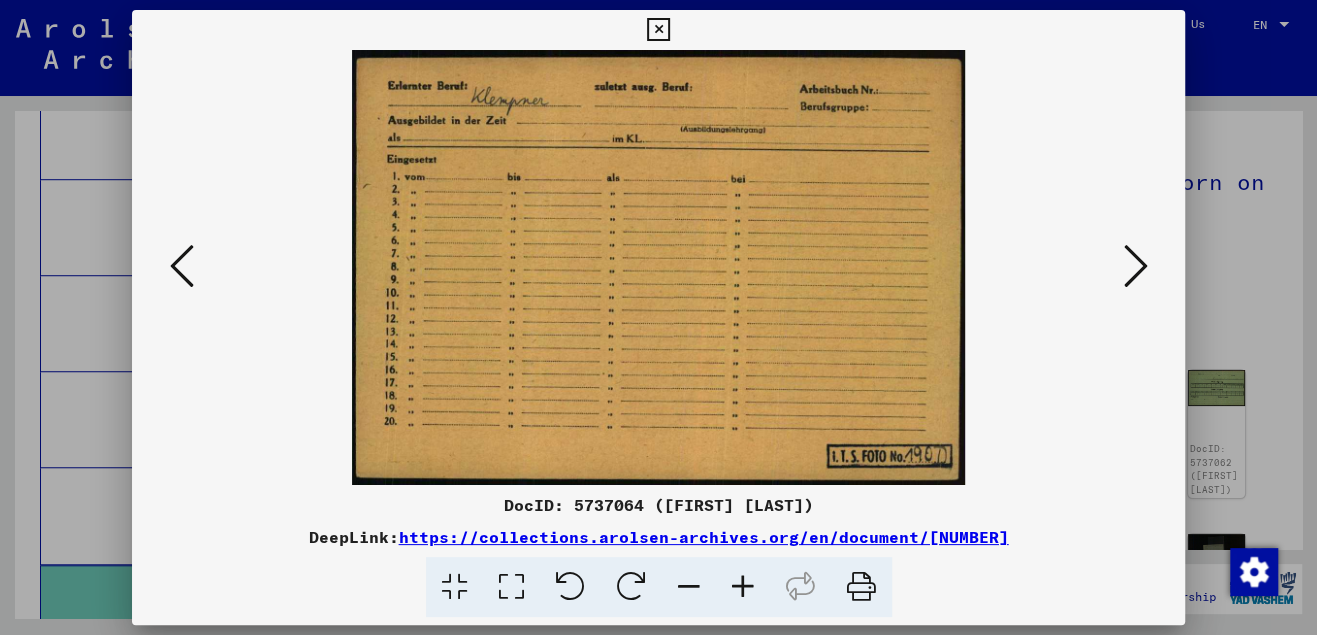 click at bounding box center (182, 266) 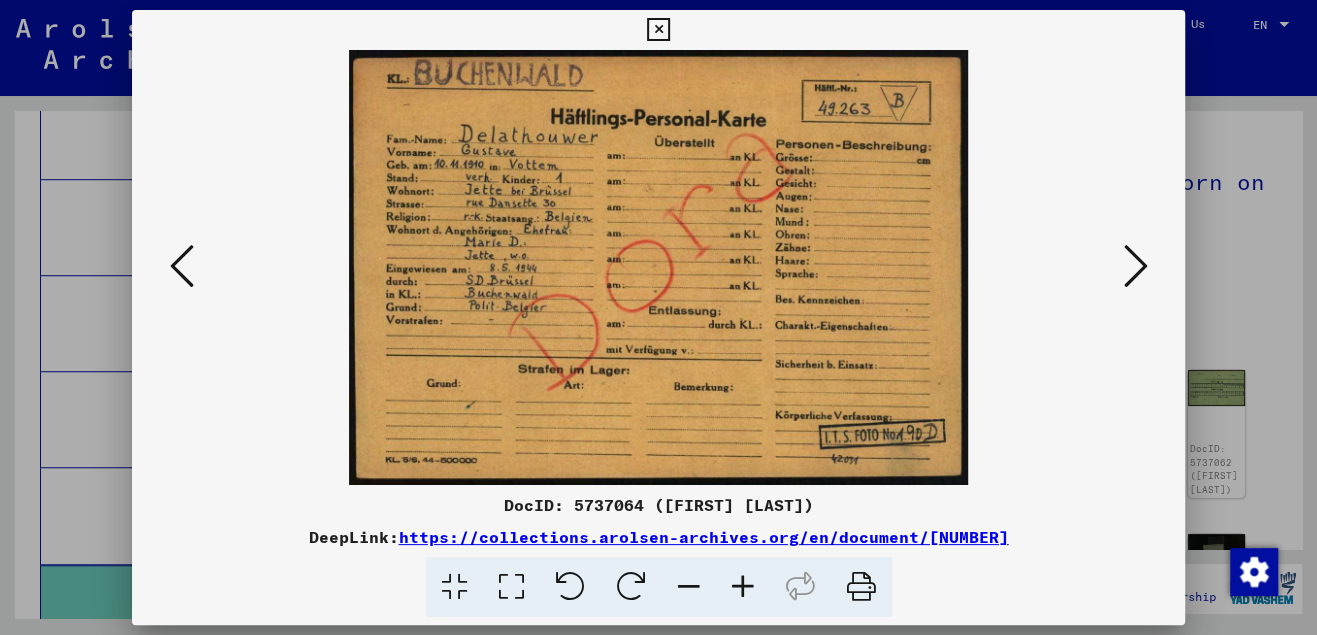 click at bounding box center [182, 266] 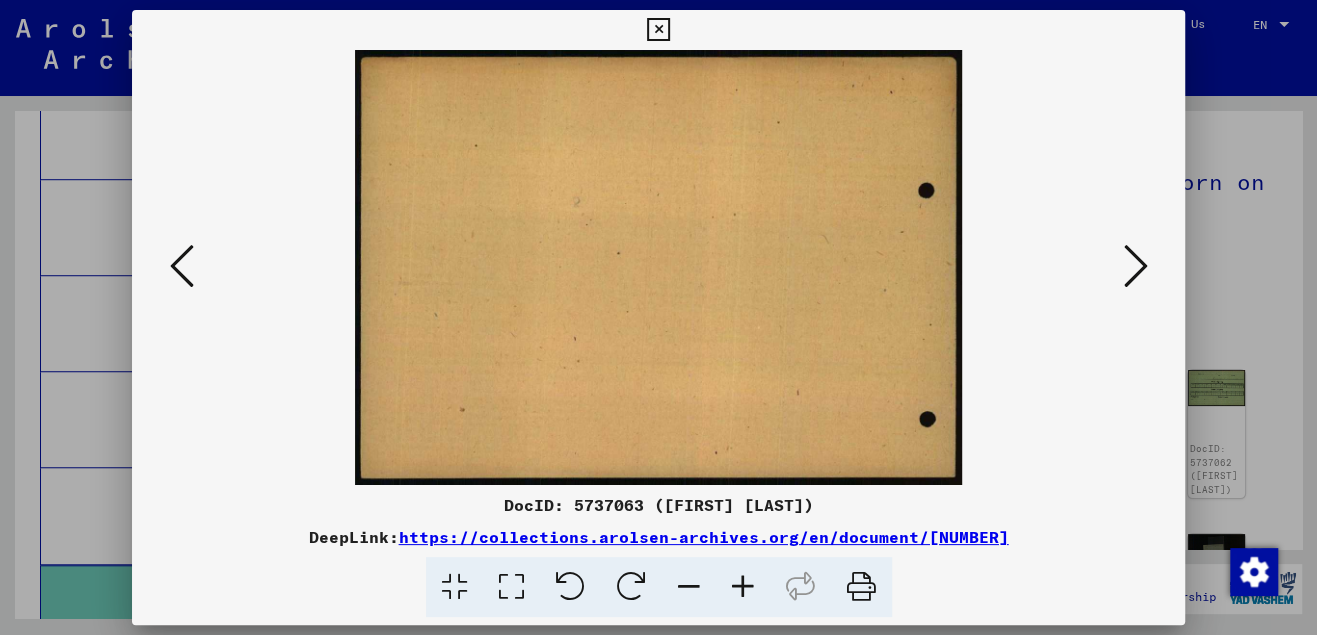 click at bounding box center (182, 266) 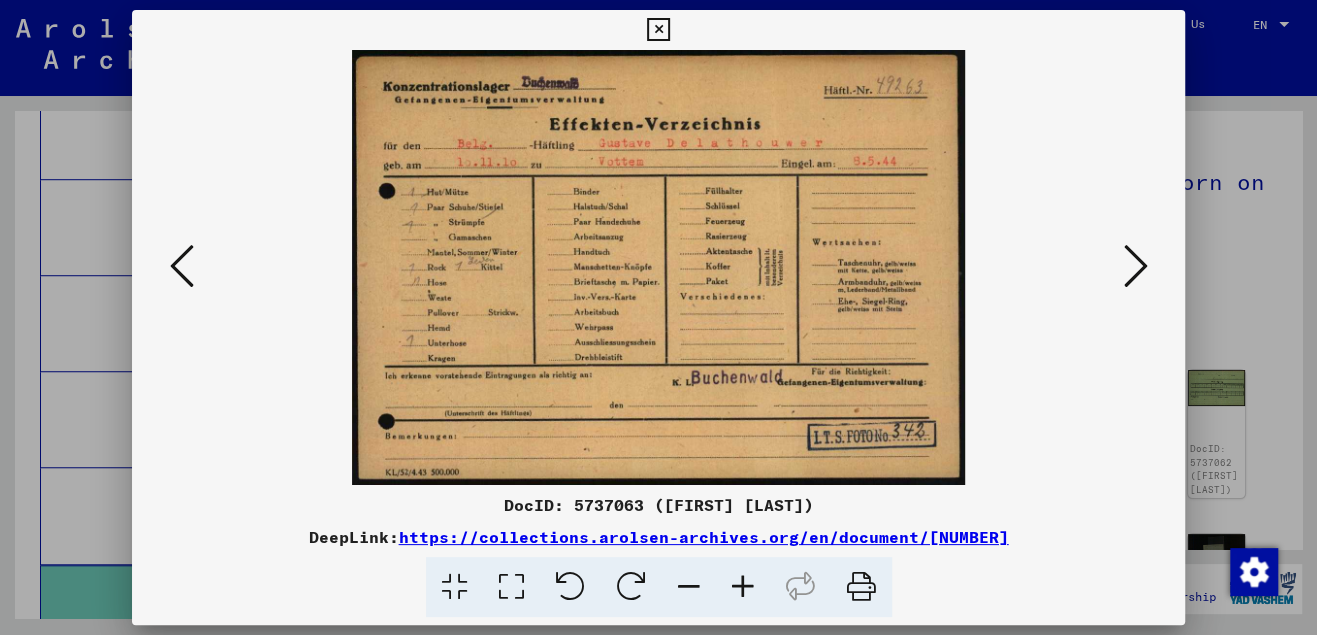 click at bounding box center [1135, 266] 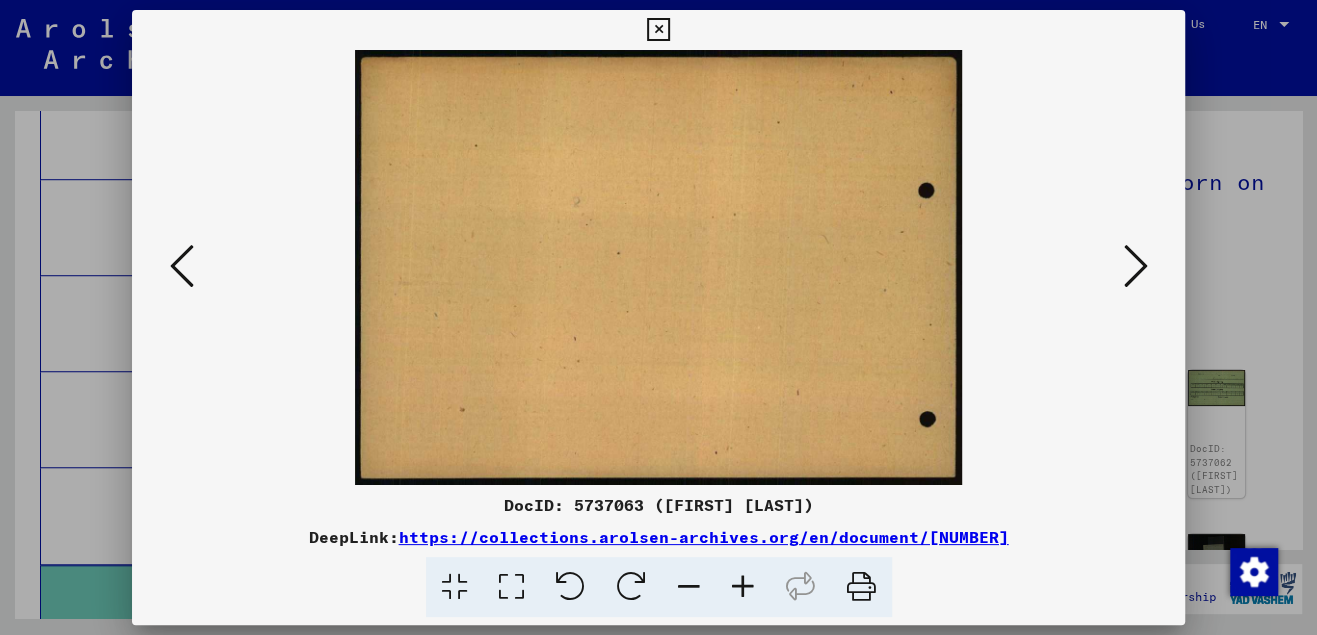 click at bounding box center [1135, 266] 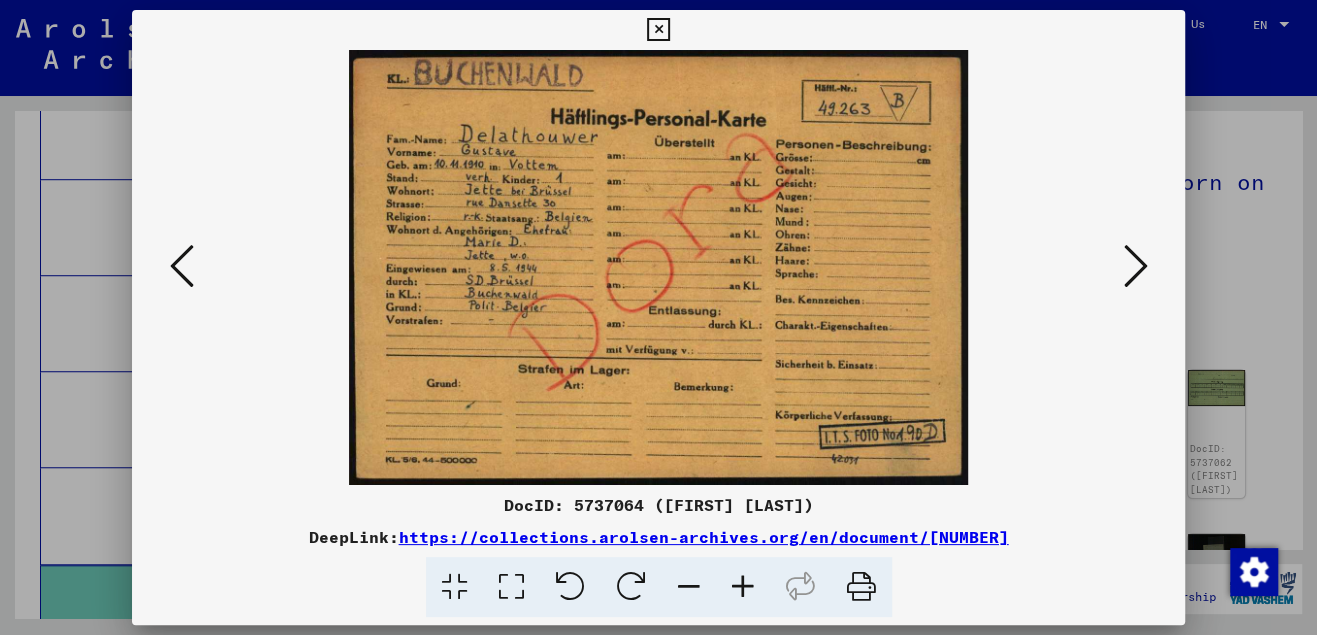 click at bounding box center (658, 30) 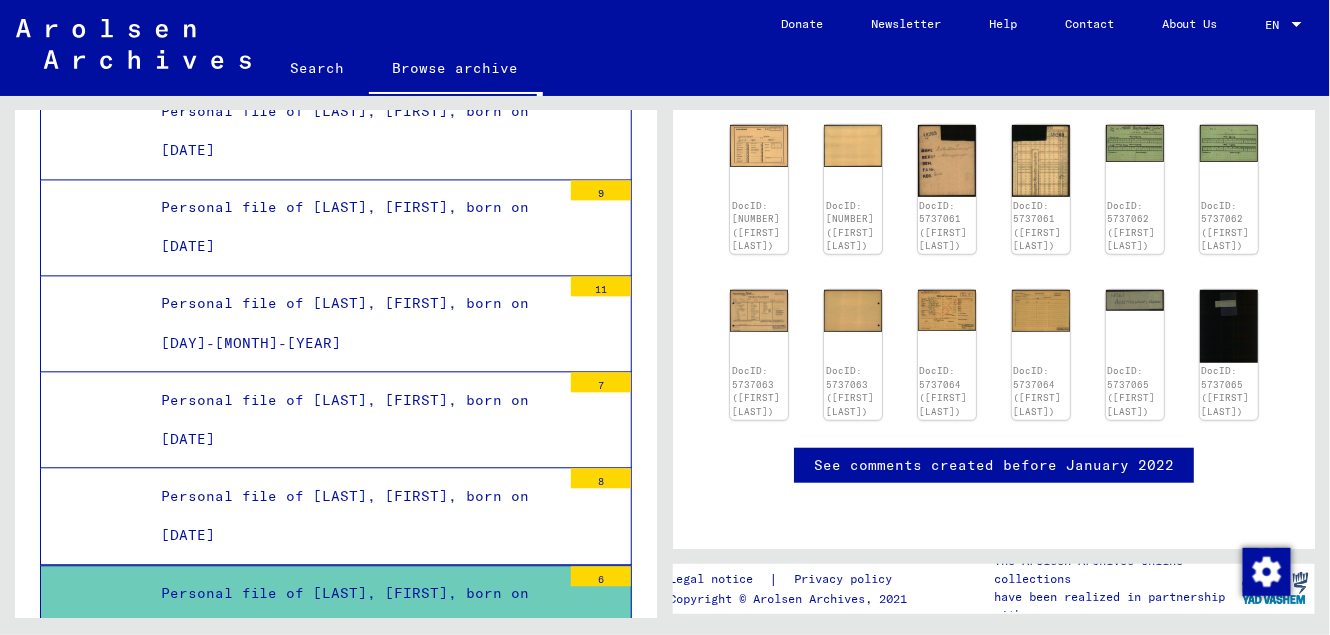scroll, scrollTop: 0, scrollLeft: 0, axis: both 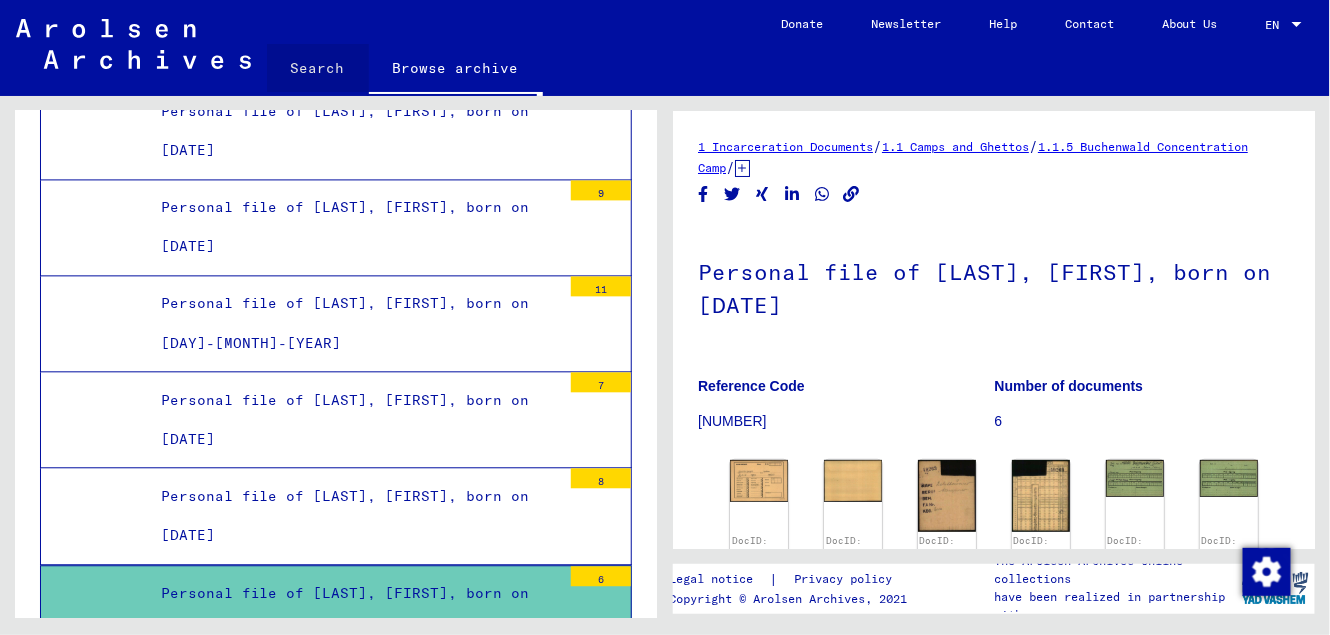 click on "Search" 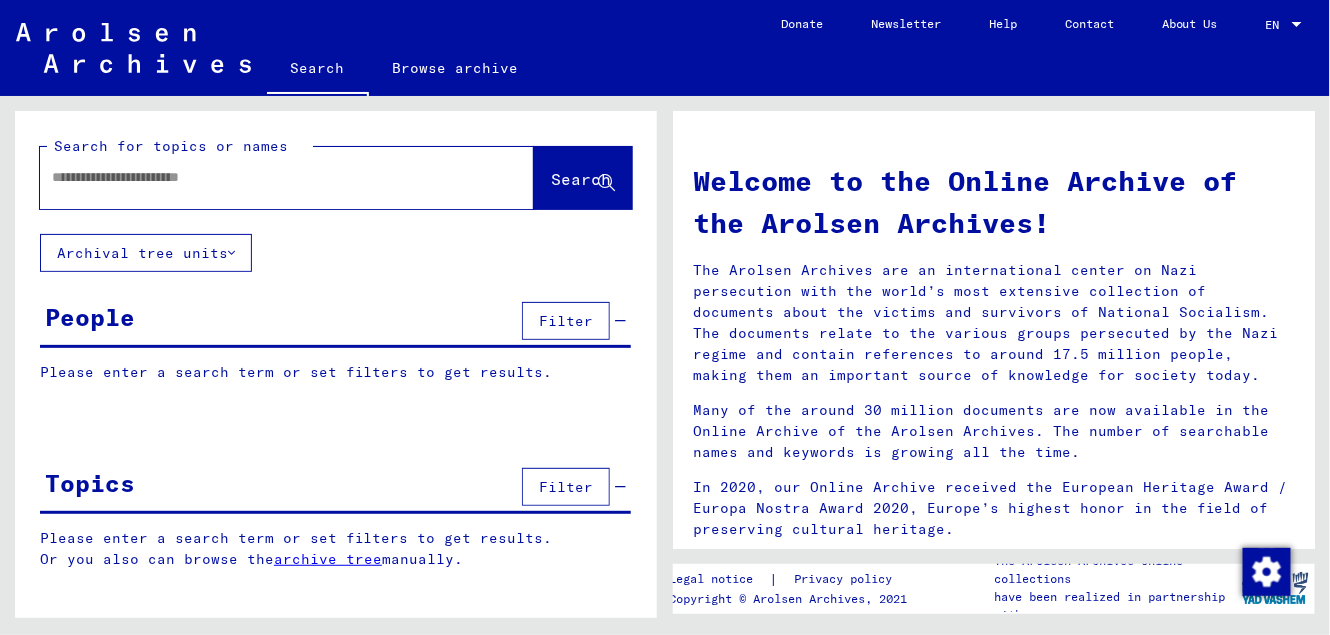 click at bounding box center [263, 177] 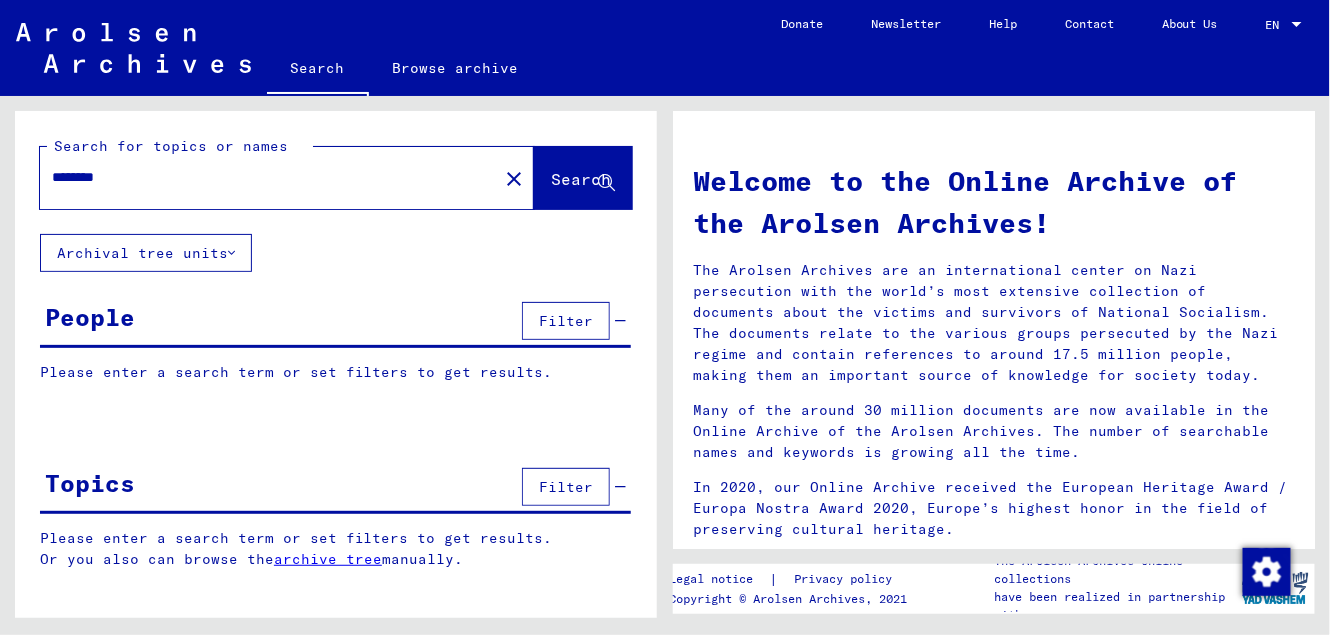 click on "Search" 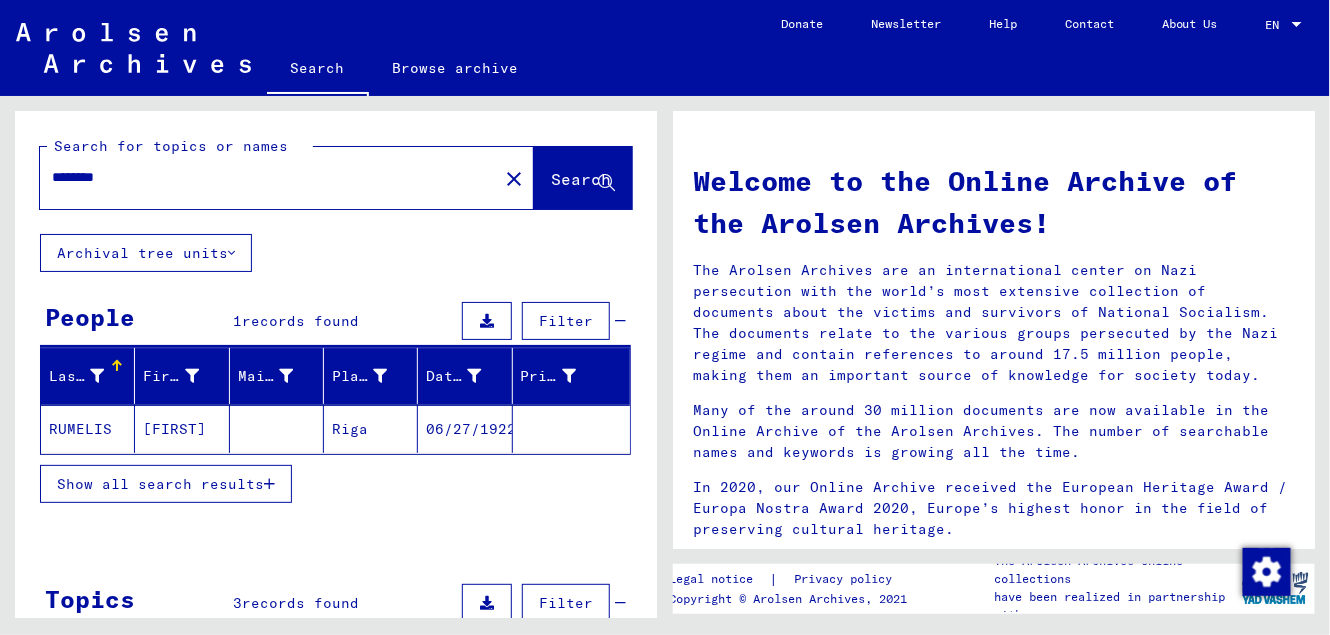 click on "********" at bounding box center (263, 177) 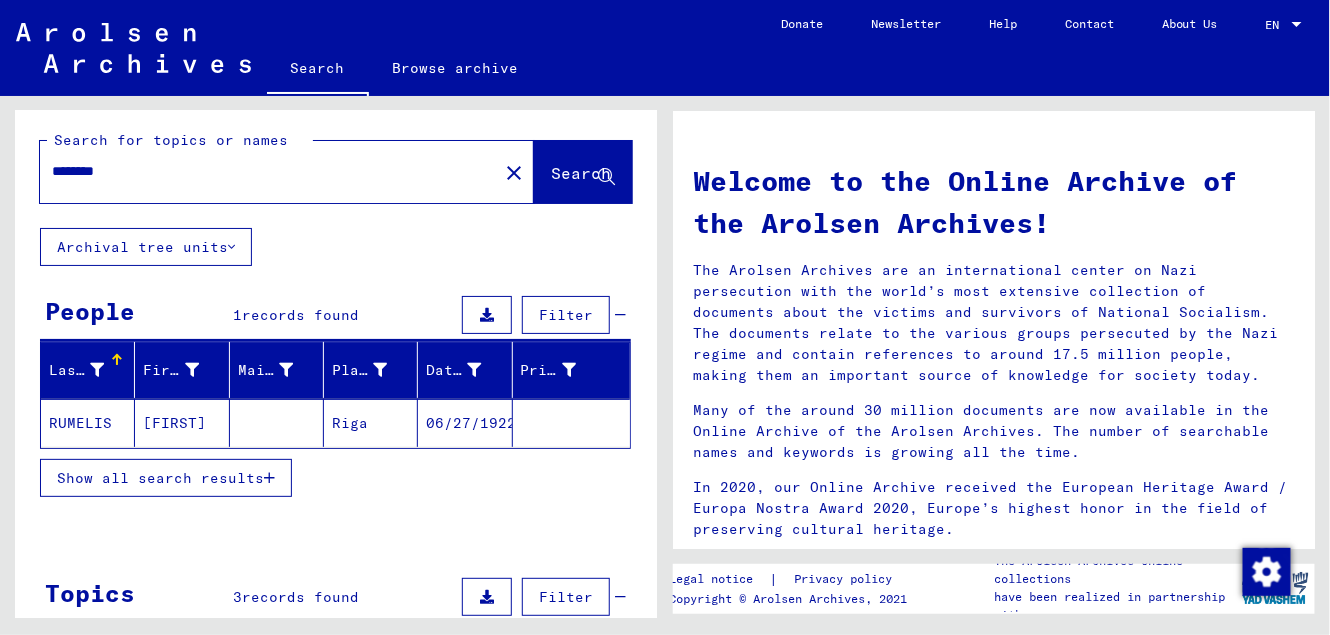 scroll, scrollTop: 0, scrollLeft: 0, axis: both 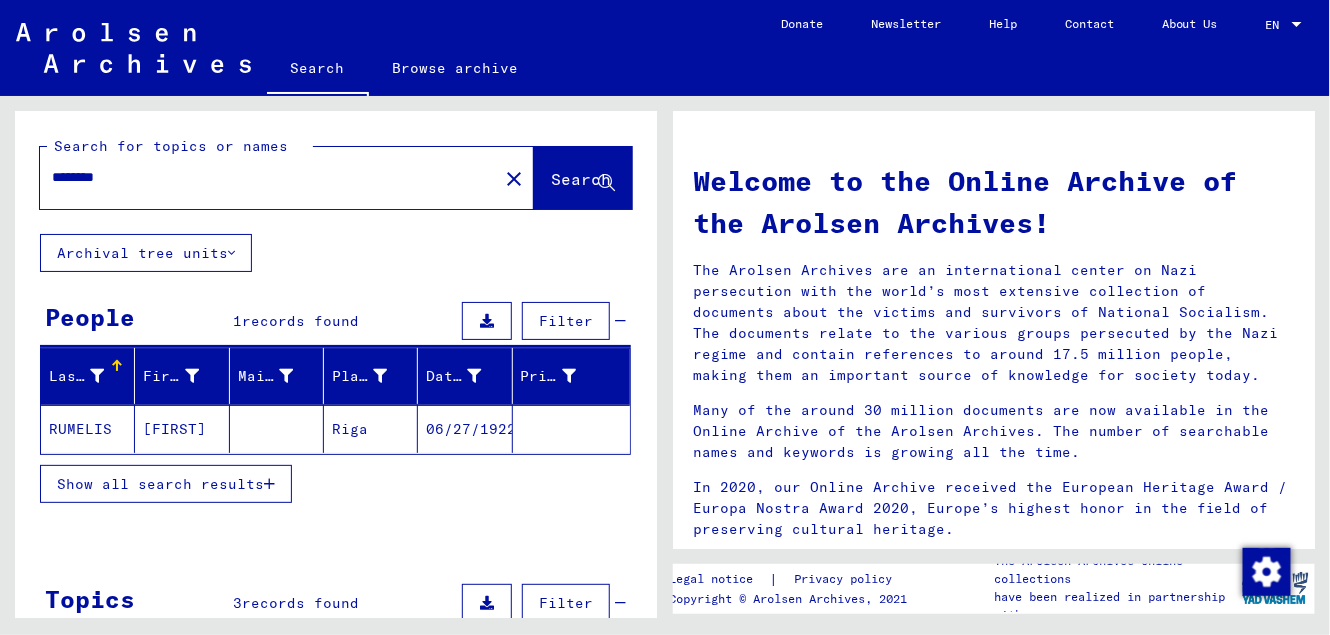click on "RUMELIS" 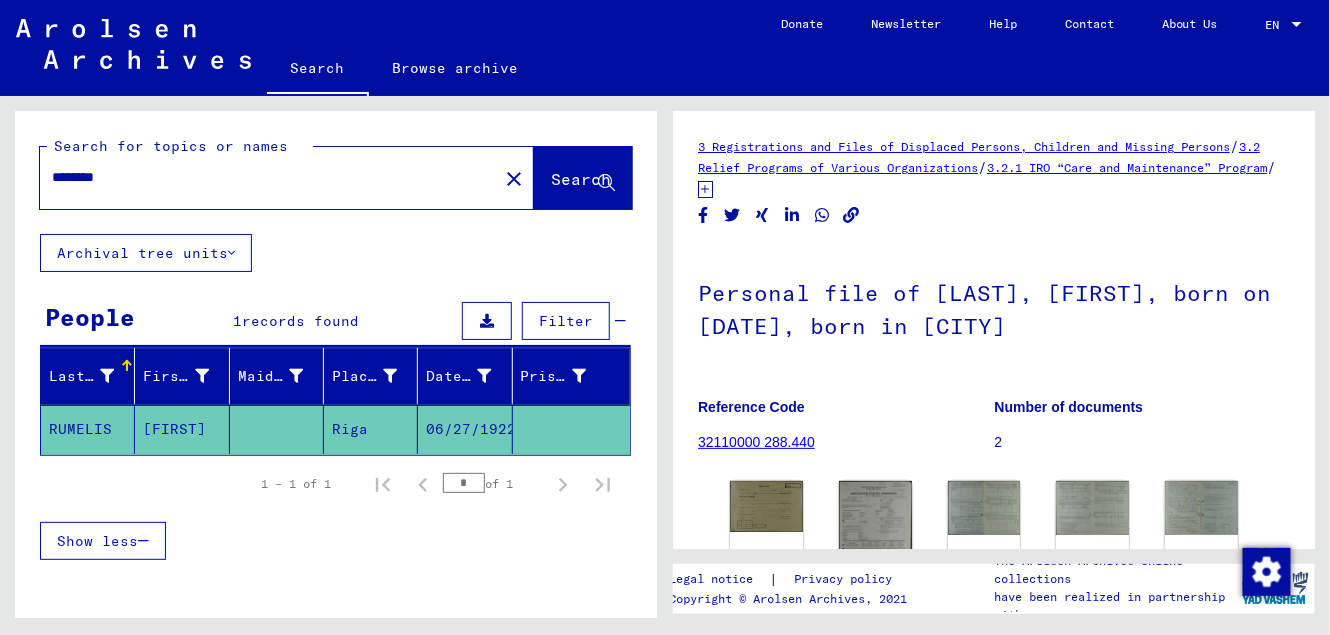 scroll, scrollTop: 0, scrollLeft: 0, axis: both 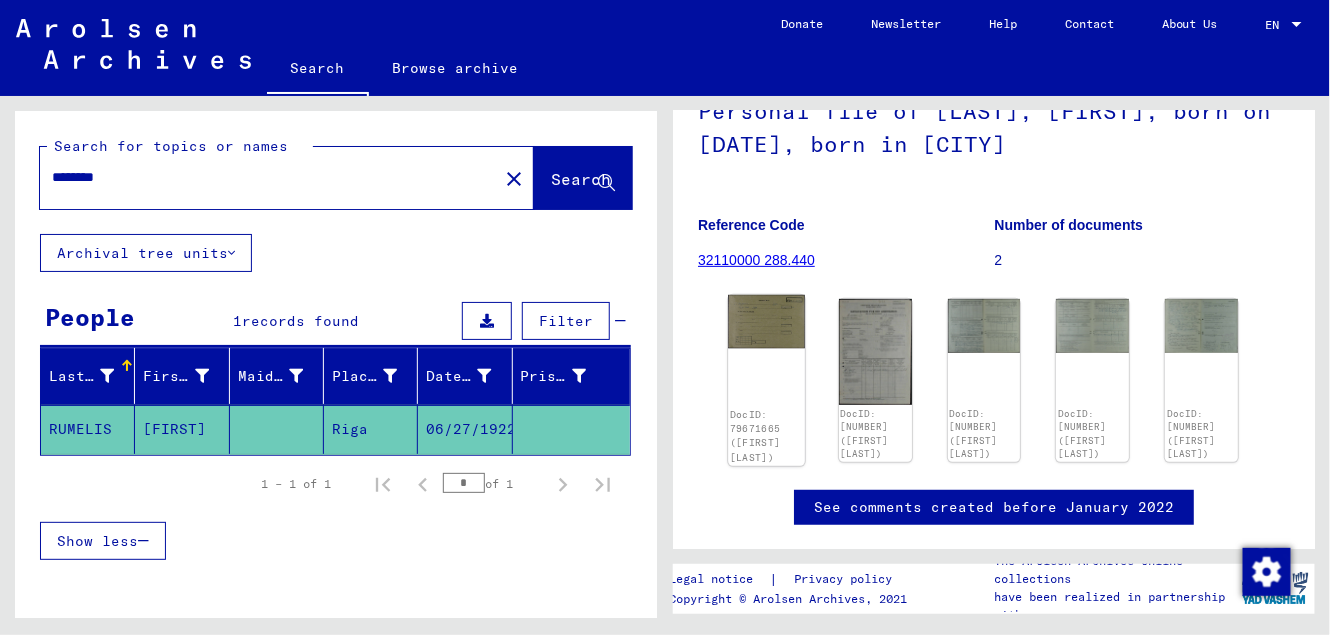 click 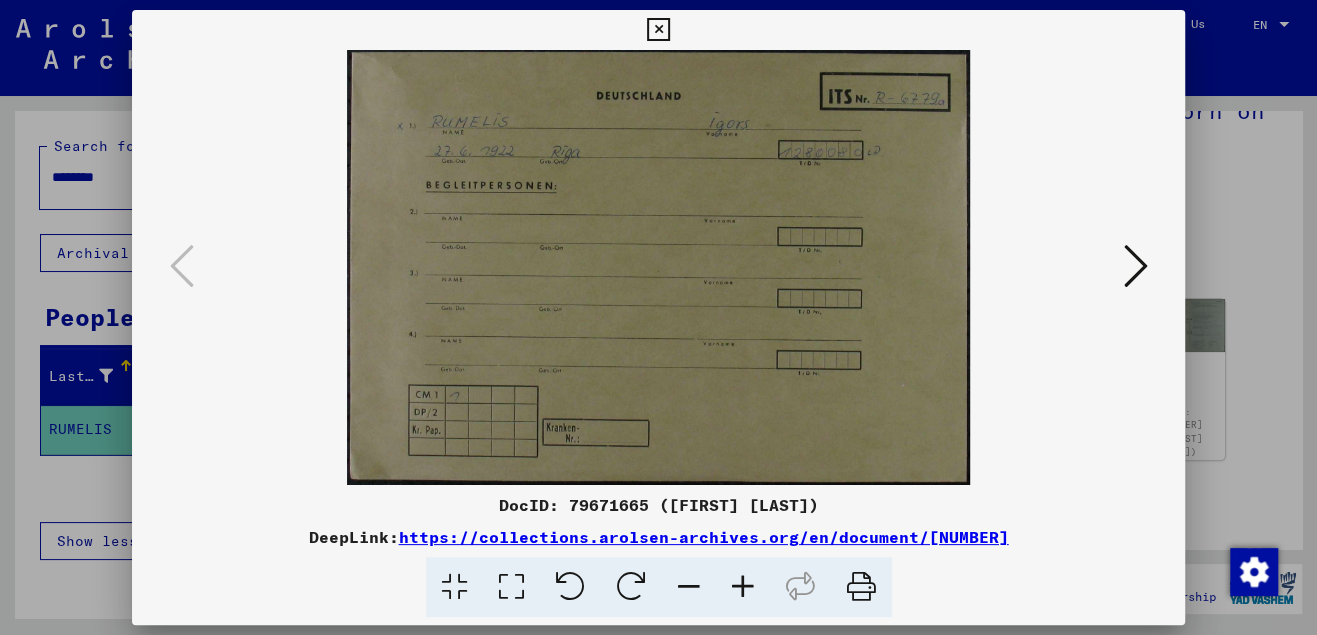 click at bounding box center (1135, 266) 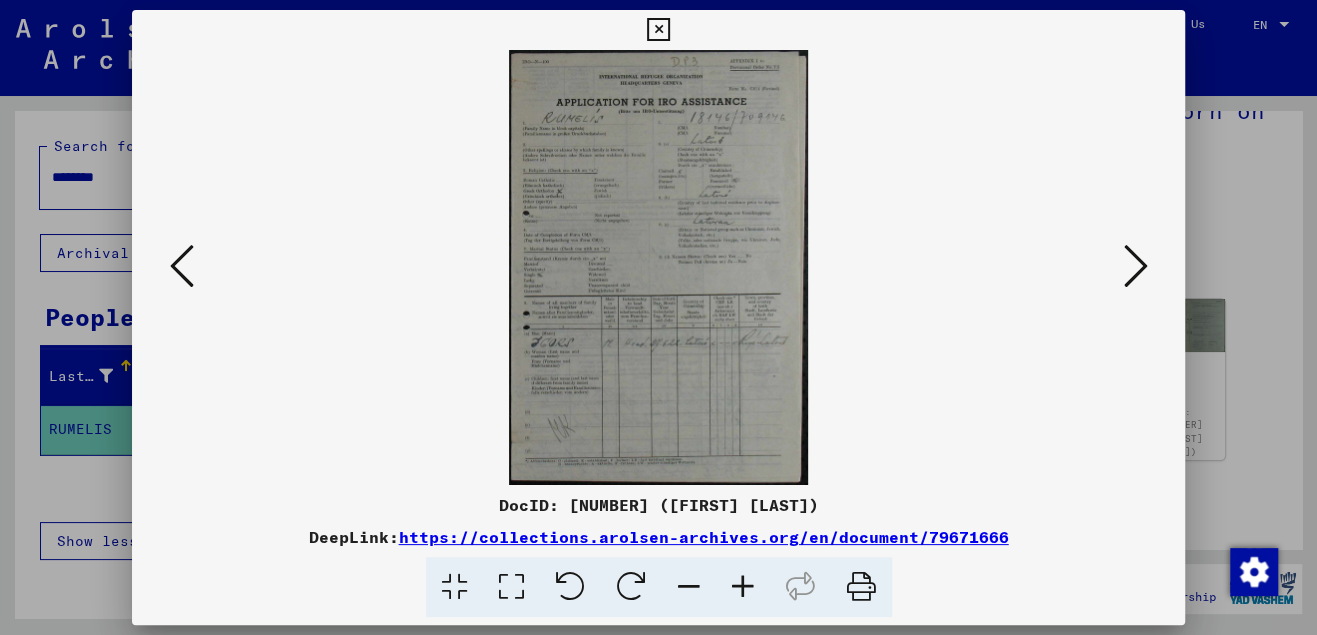 click at bounding box center [1135, 266] 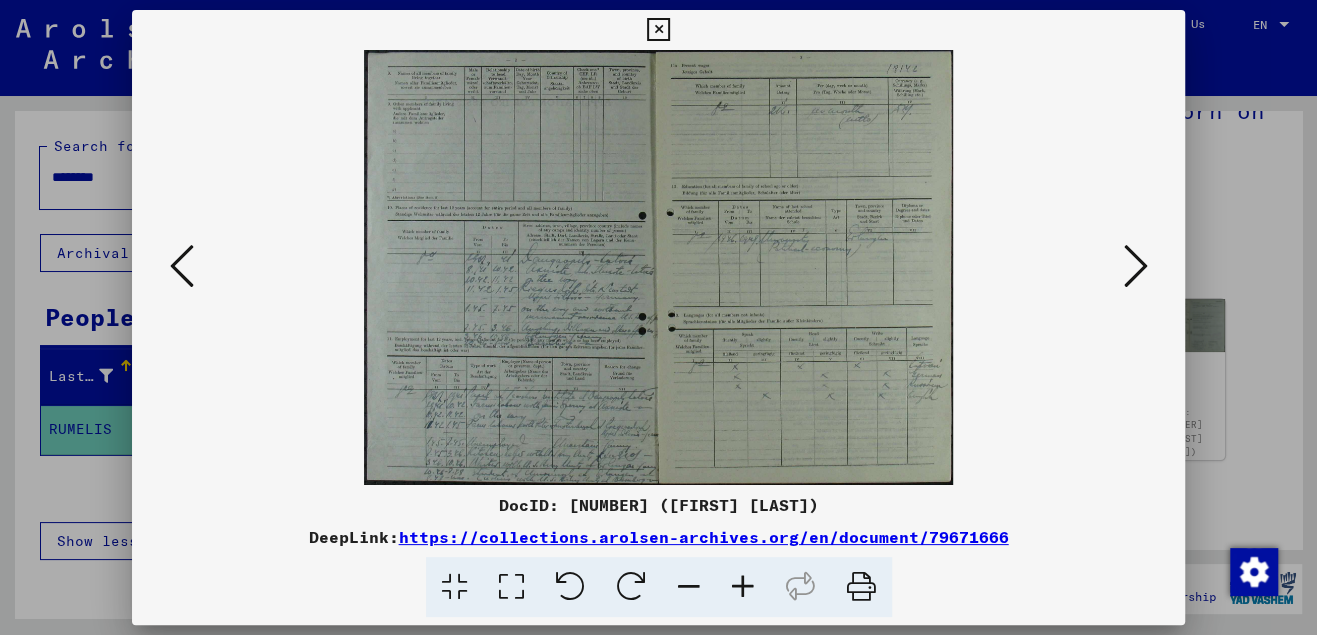 click at bounding box center [659, 267] 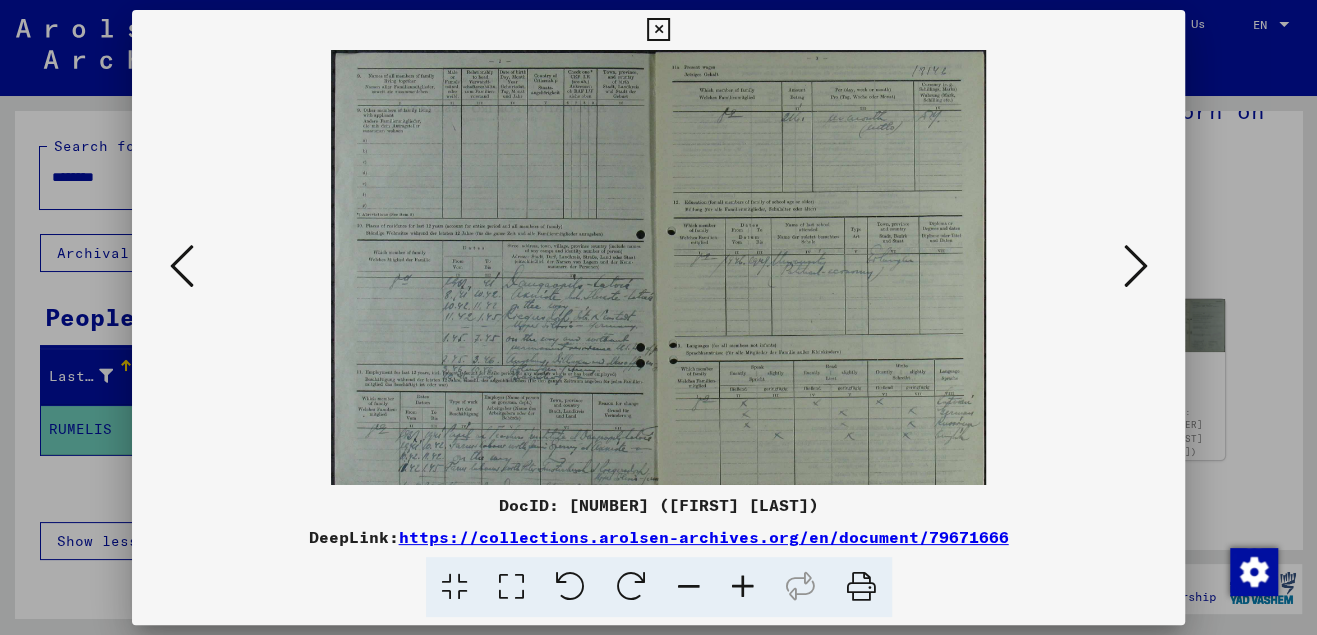 click at bounding box center (743, 587) 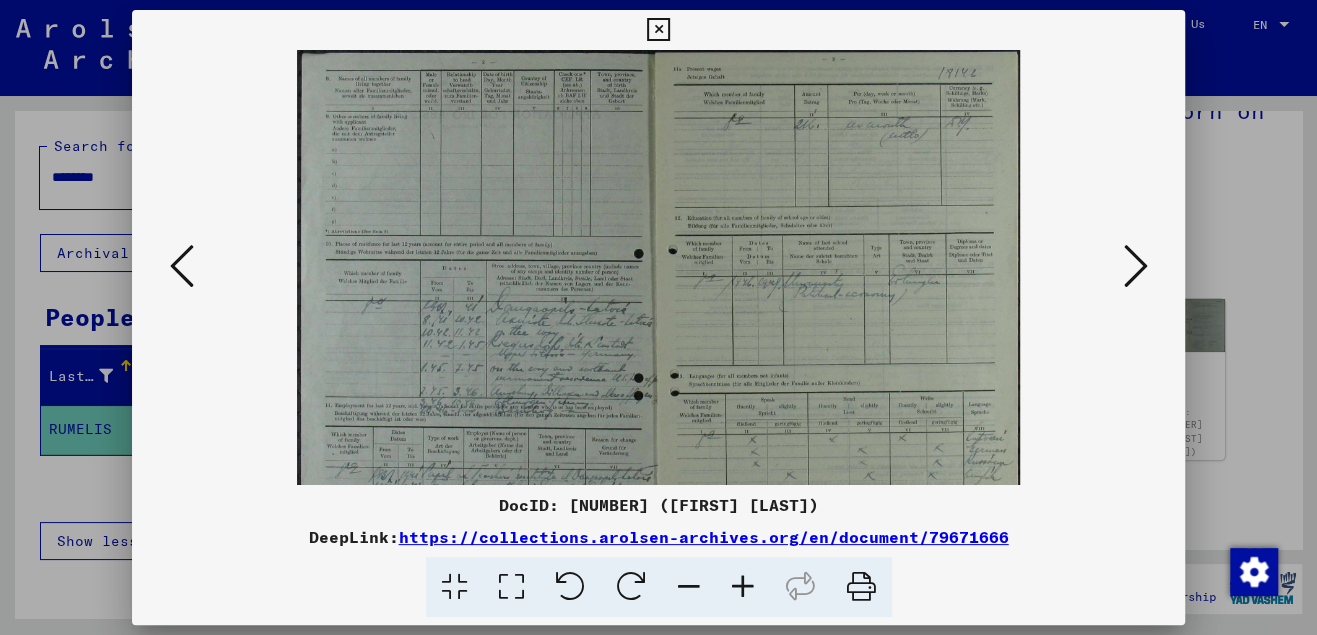 click at bounding box center (743, 587) 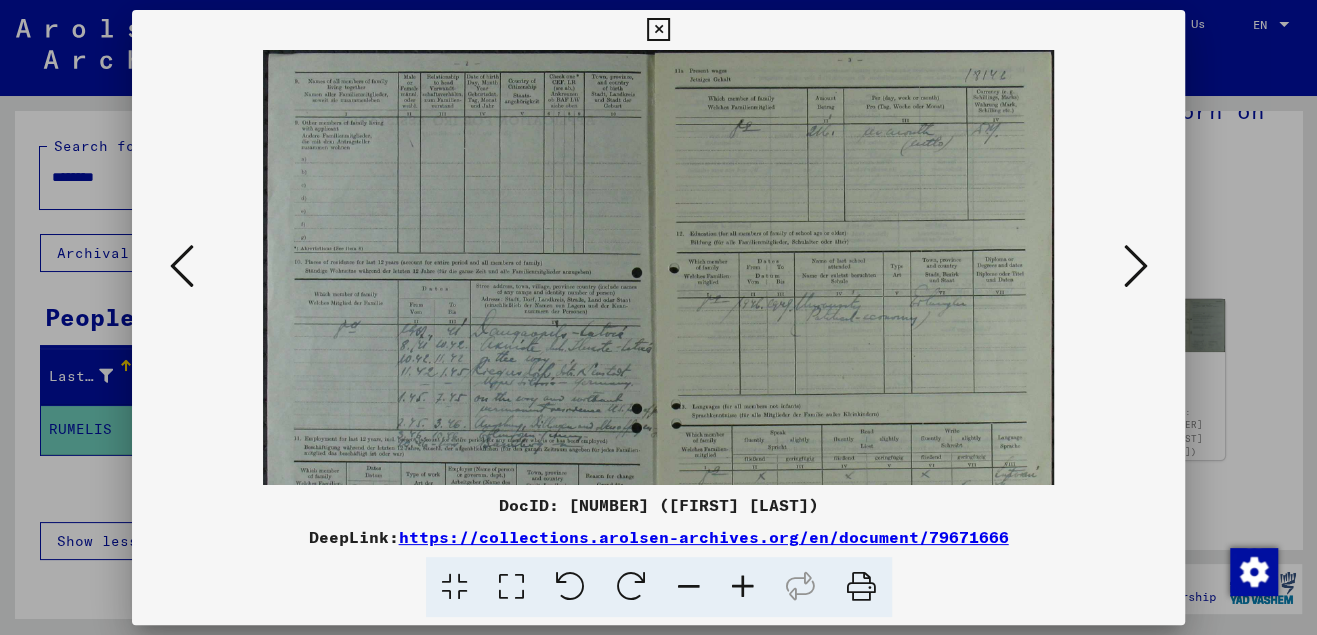 click at bounding box center (743, 587) 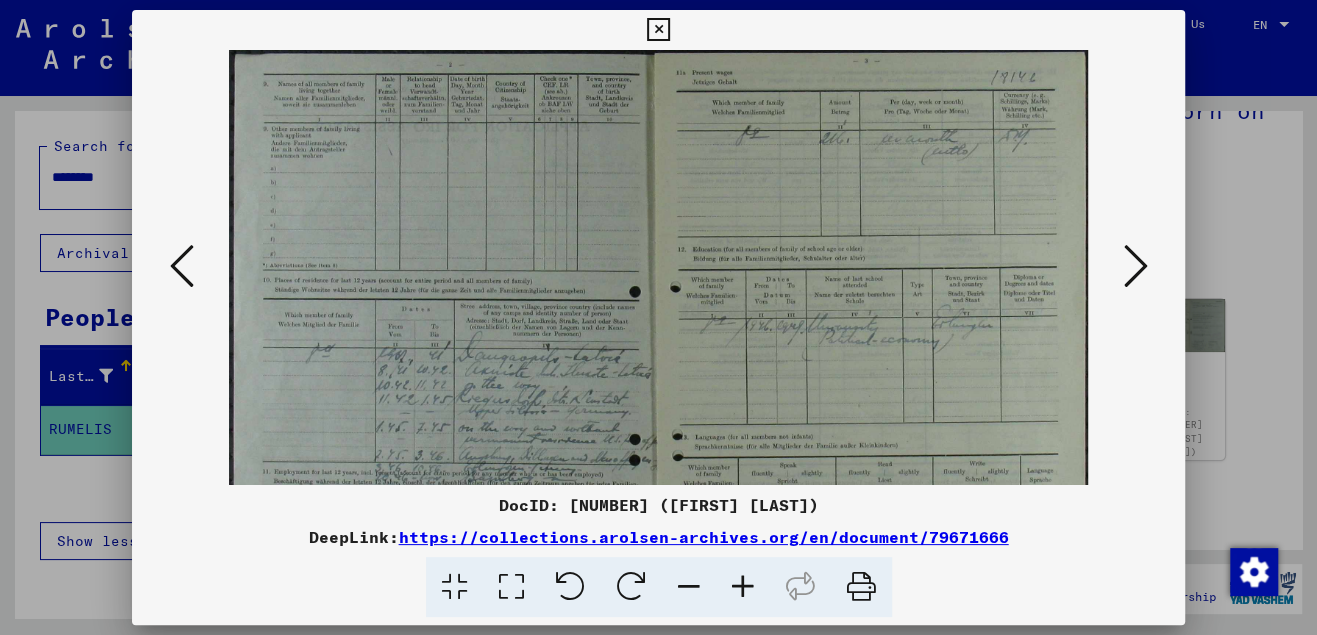 click at bounding box center (743, 587) 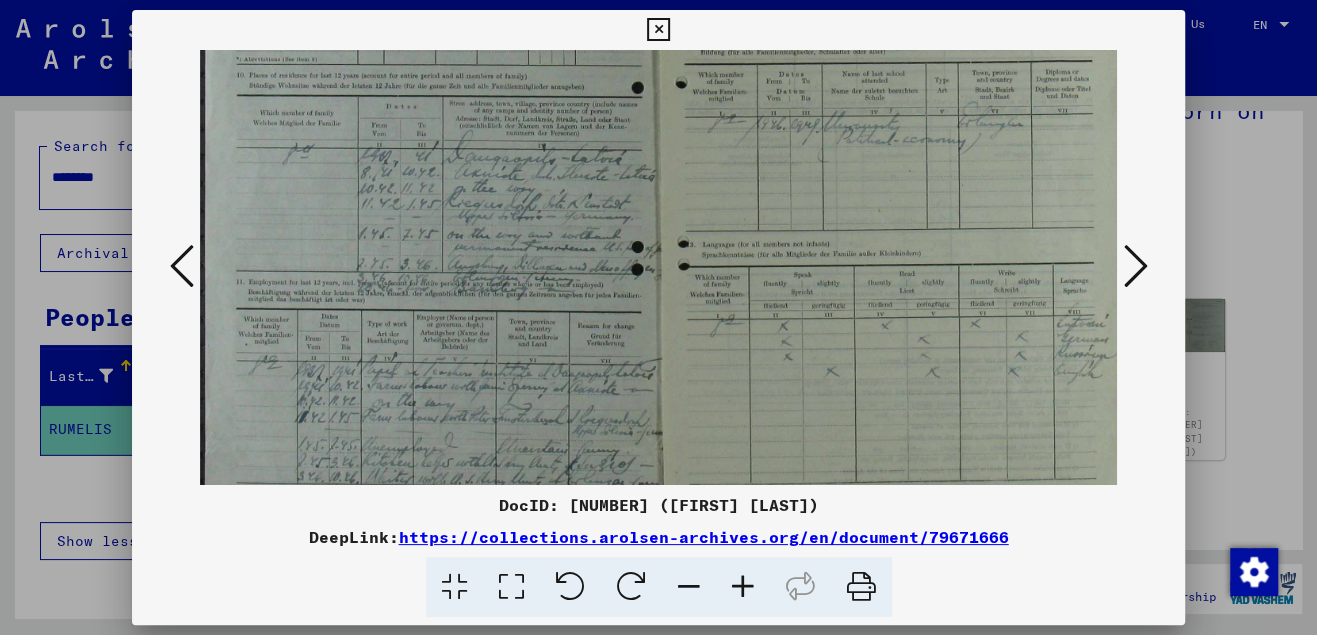 drag, startPoint x: 618, startPoint y: 393, endPoint x: 613, endPoint y: 170, distance: 223.05605 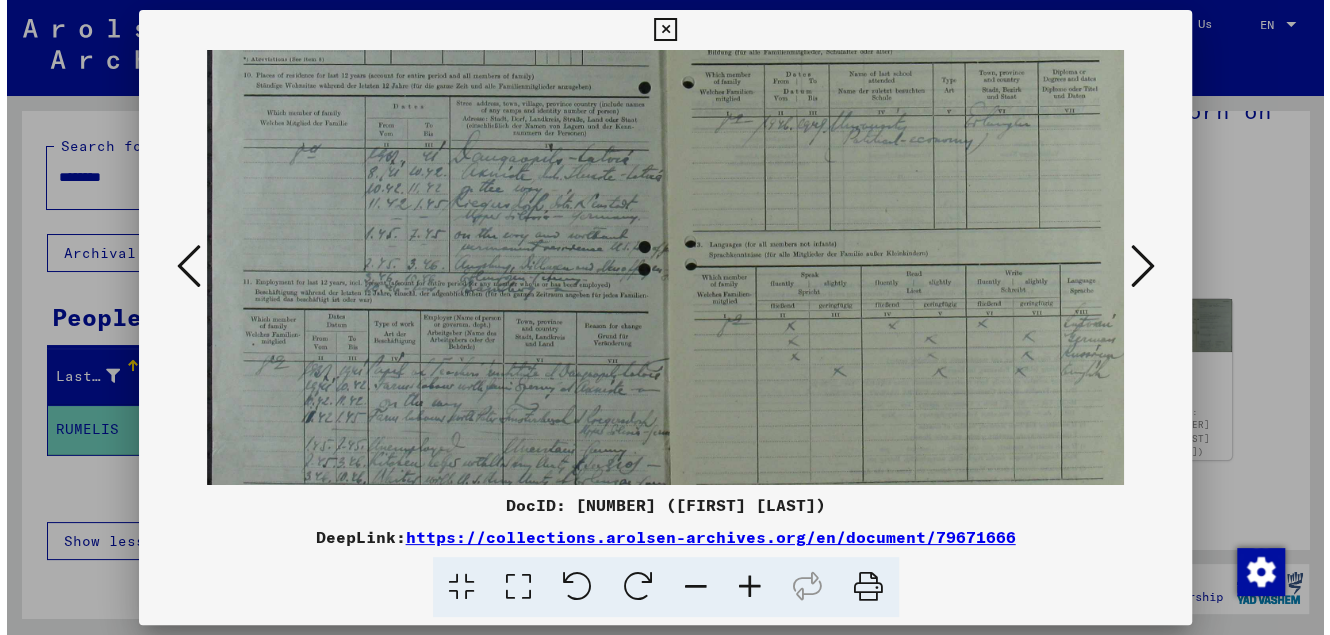 scroll, scrollTop: 225, scrollLeft: 0, axis: vertical 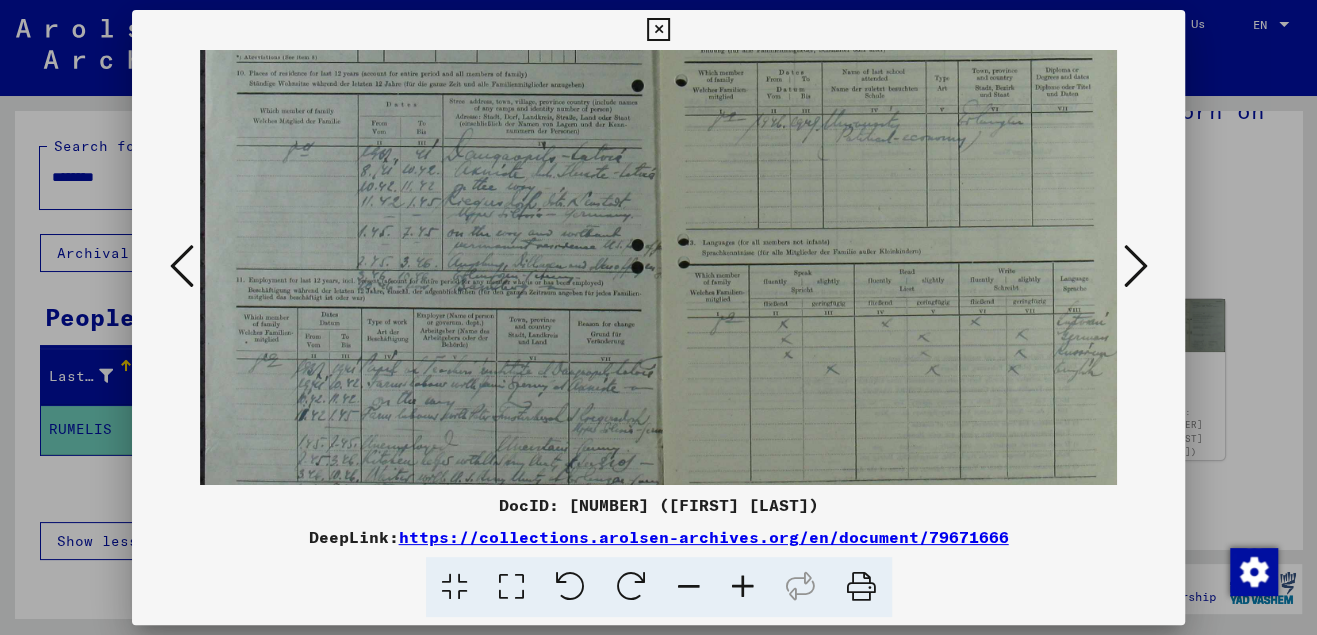 click at bounding box center [658, 30] 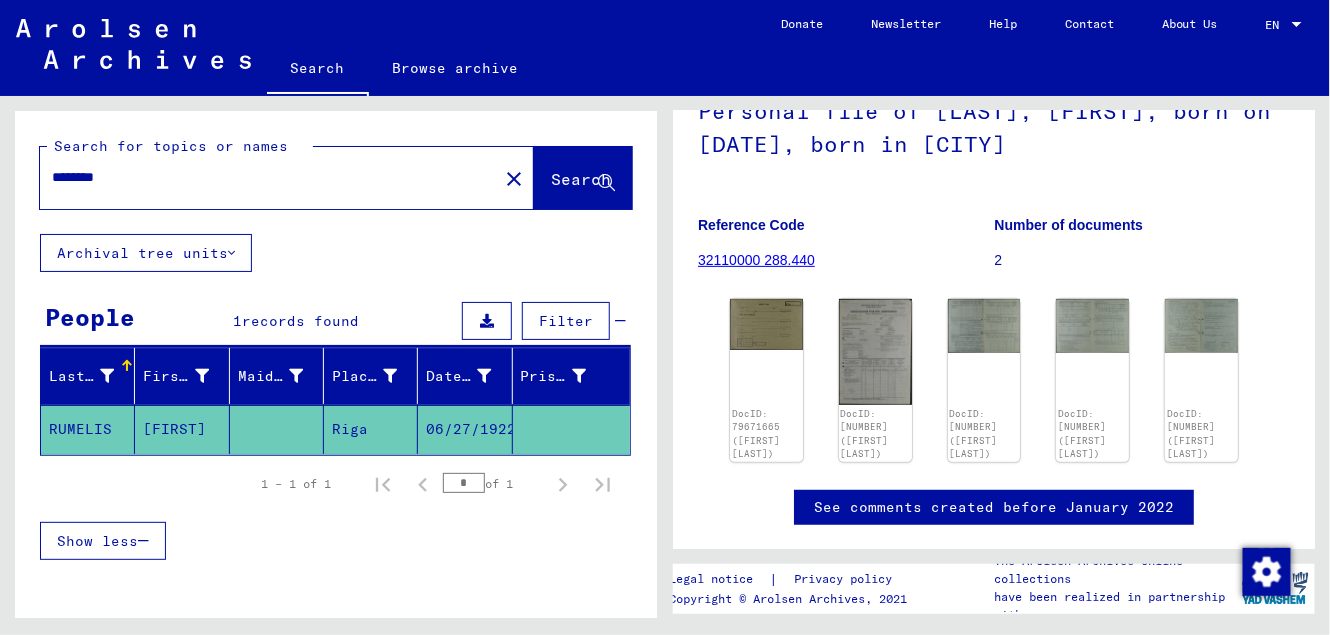 drag, startPoint x: 126, startPoint y: 186, endPoint x: 24, endPoint y: 191, distance: 102.122475 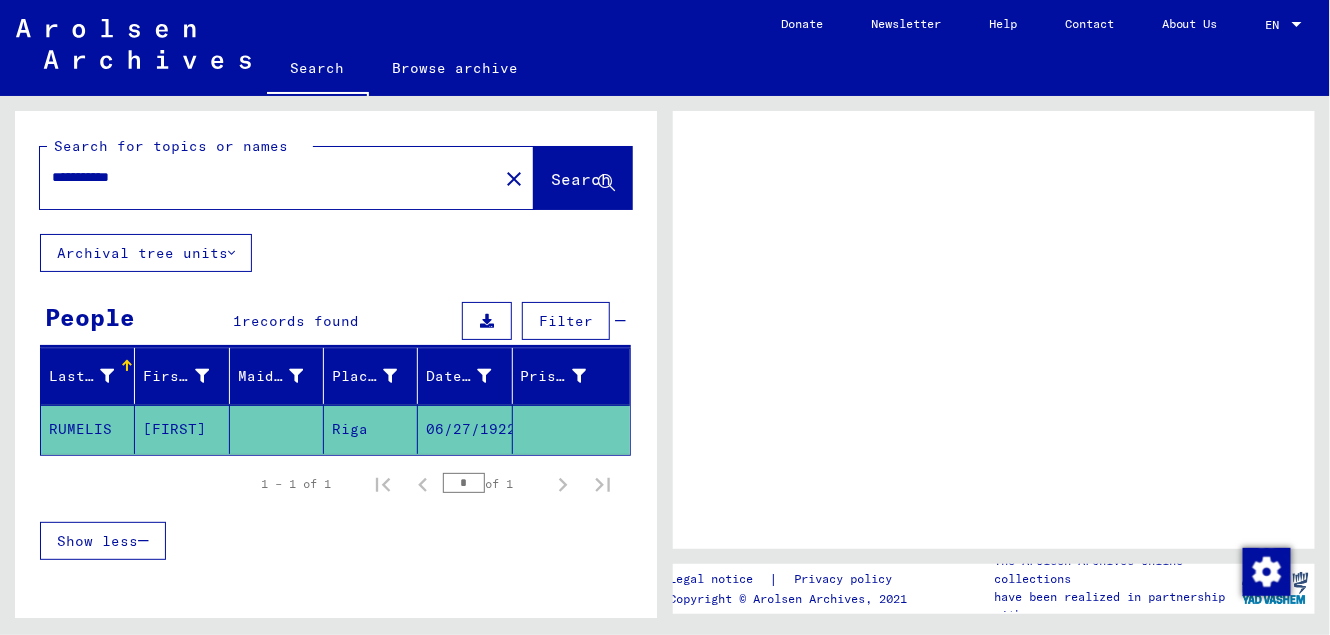 scroll, scrollTop: 0, scrollLeft: 0, axis: both 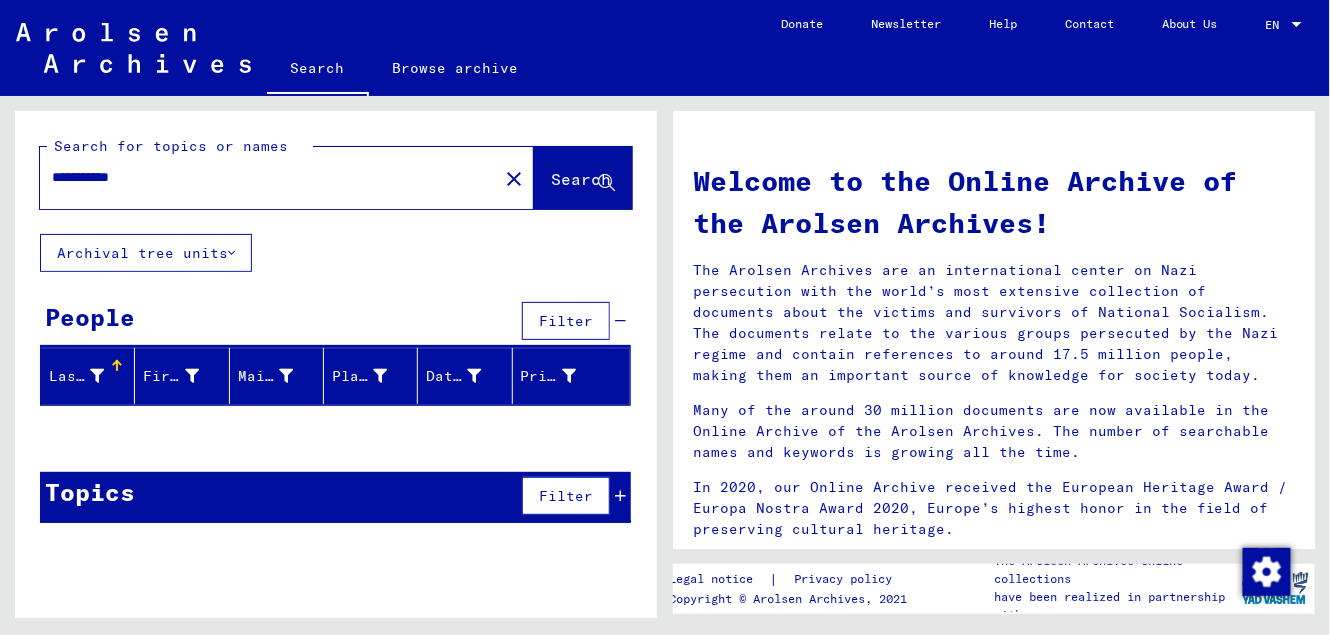 drag, startPoint x: 163, startPoint y: 182, endPoint x: 25, endPoint y: 185, distance: 138.03261 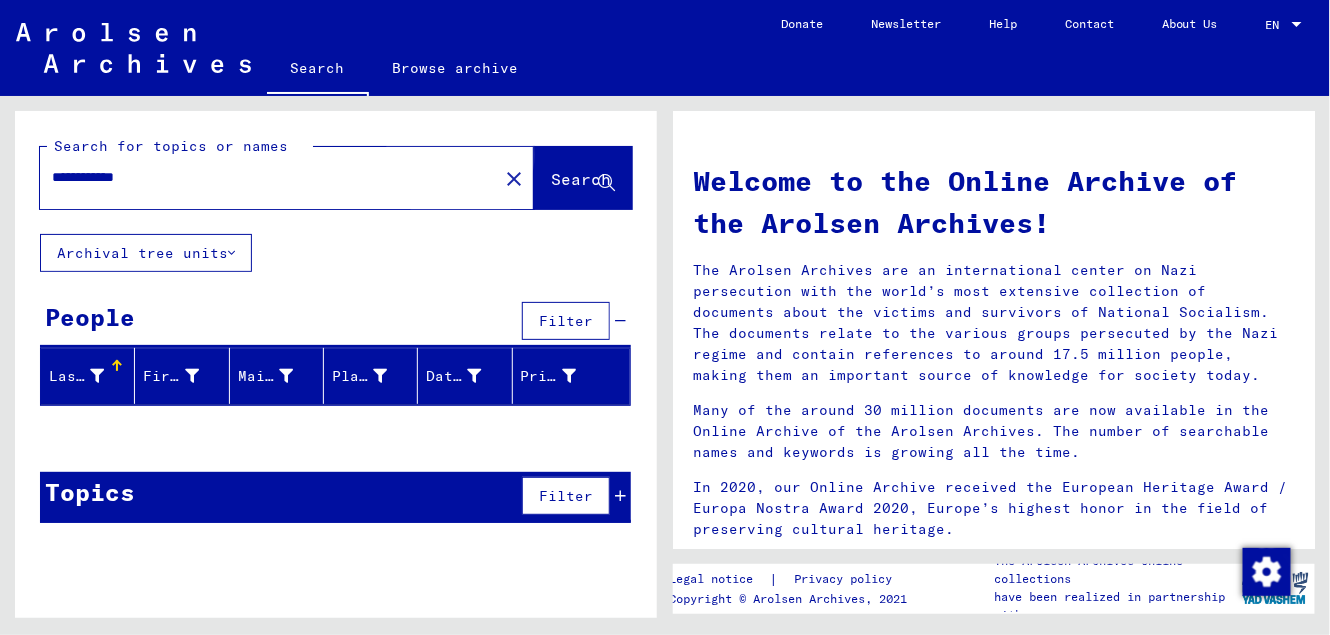 click on "Search" 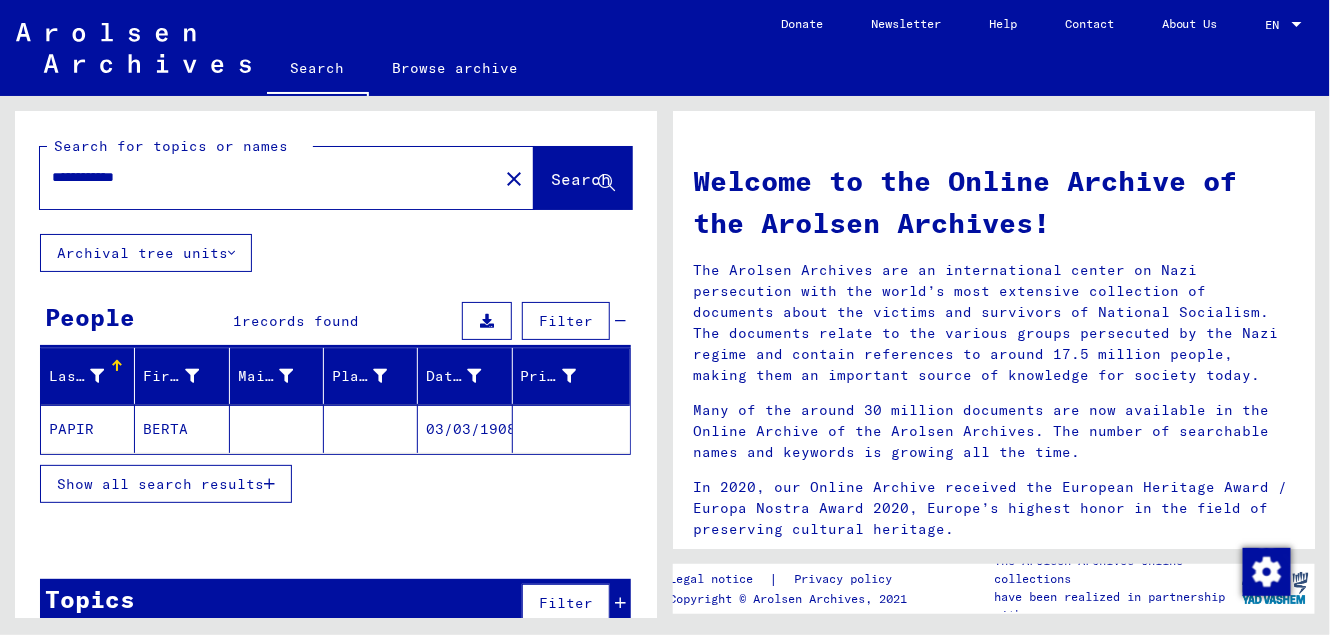 click on "PAPIR" 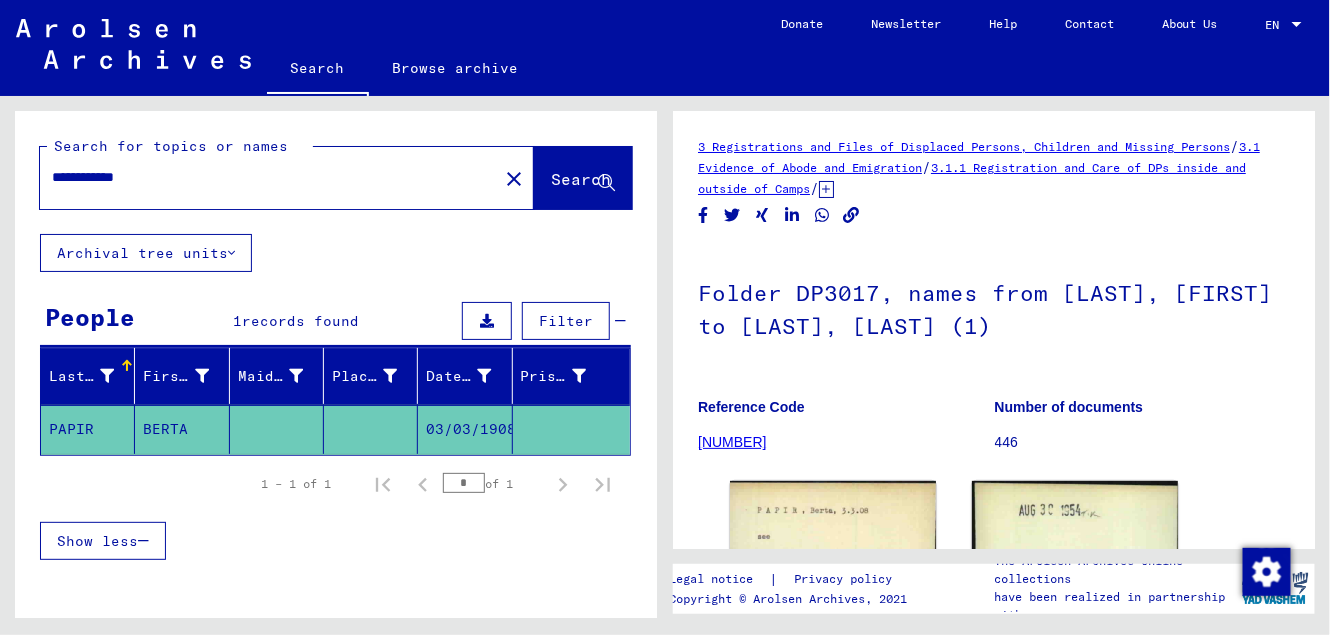 scroll, scrollTop: 0, scrollLeft: 0, axis: both 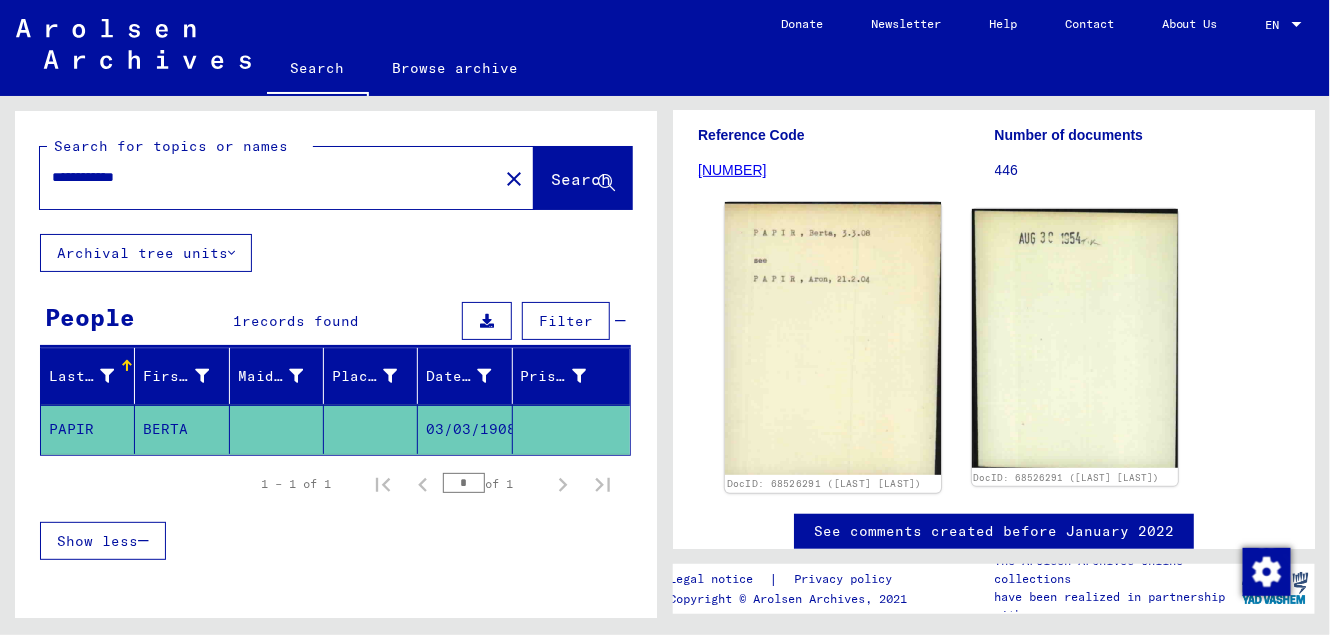 click 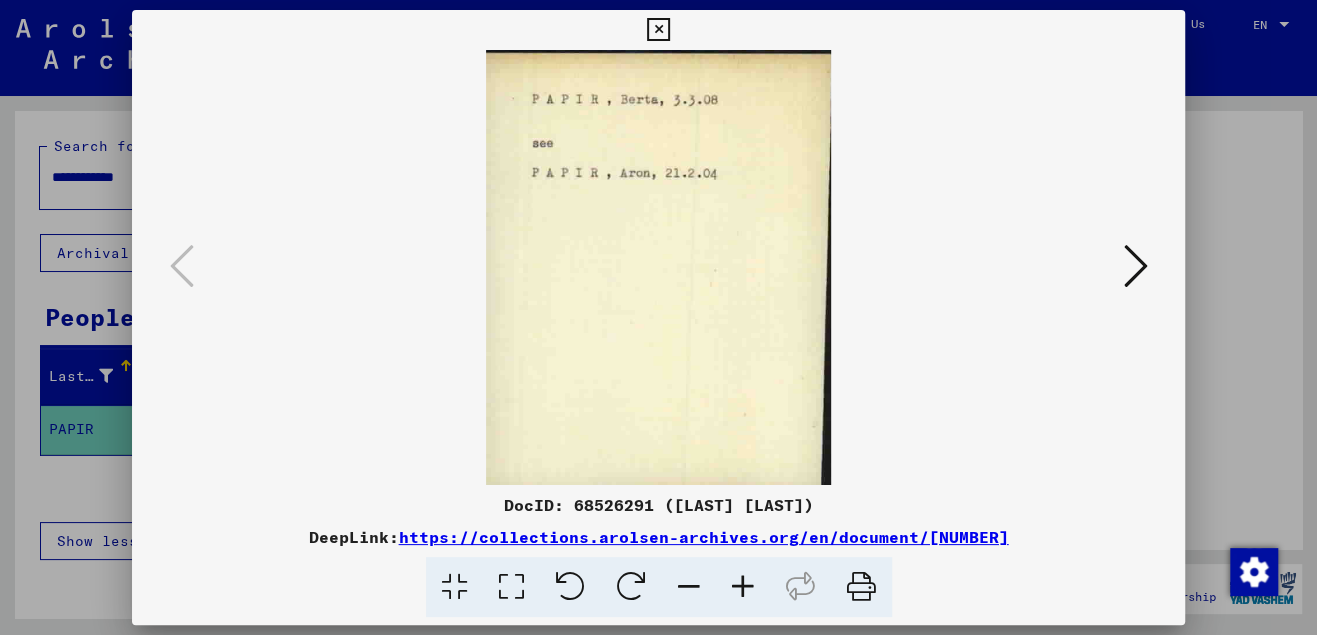 click at bounding box center [1135, 266] 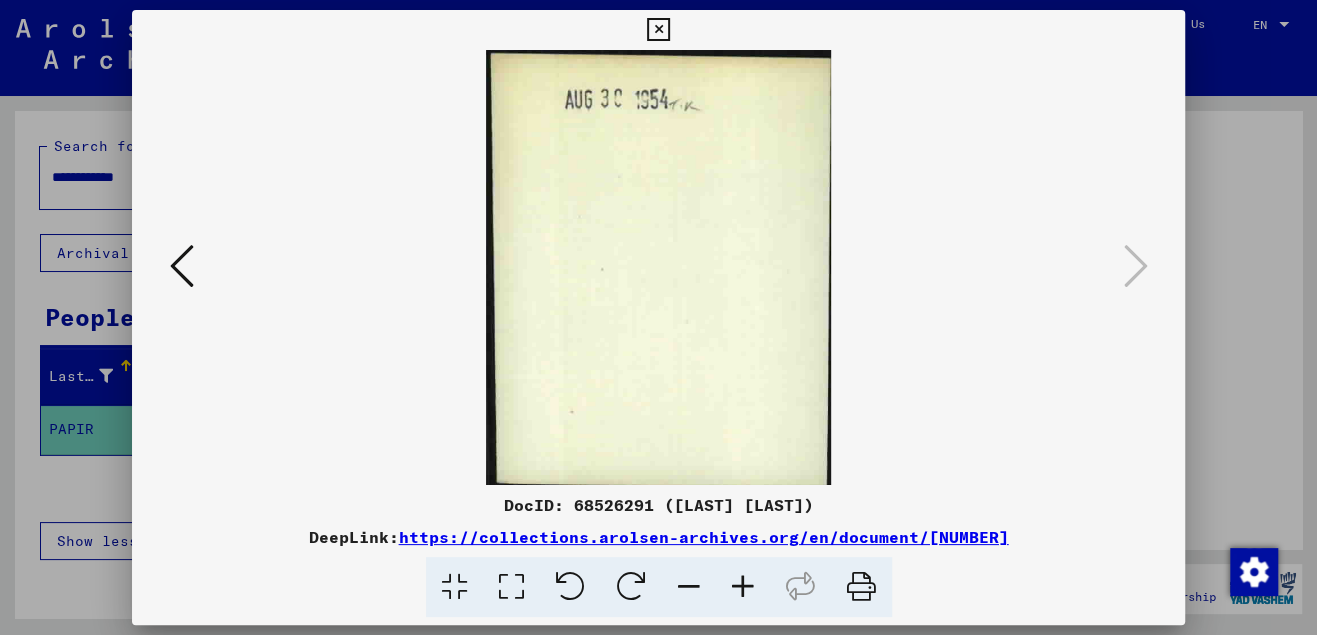 click at bounding box center [182, 266] 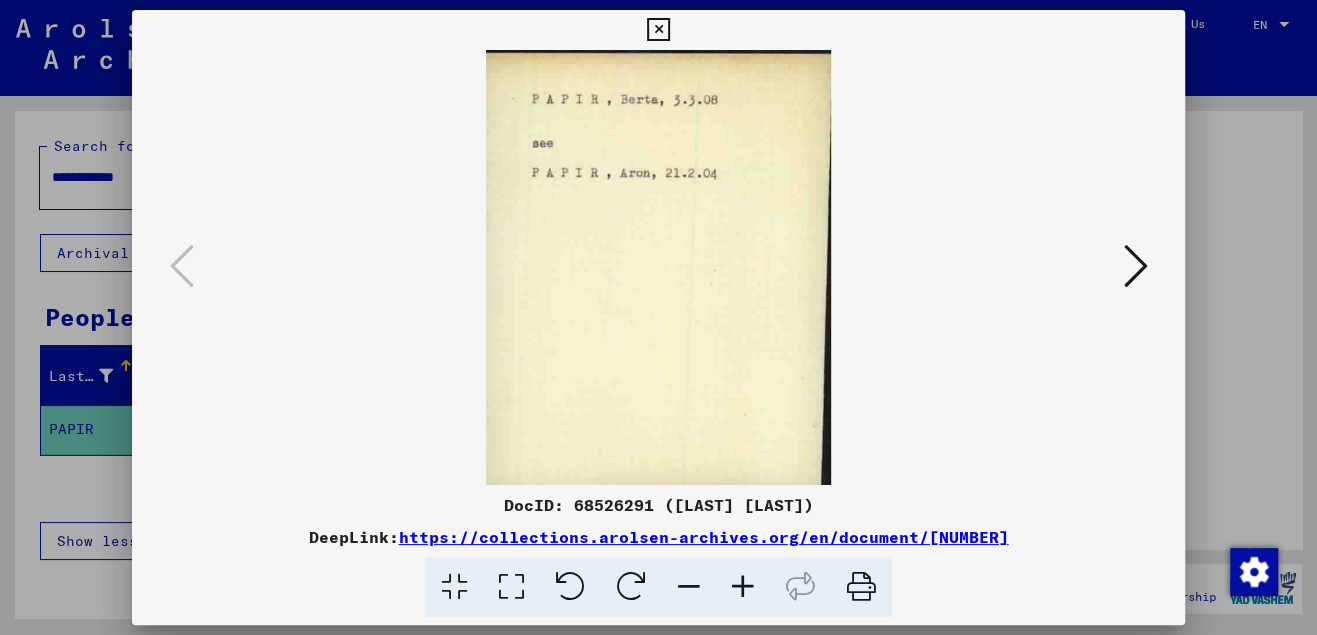 click at bounding box center (658, 30) 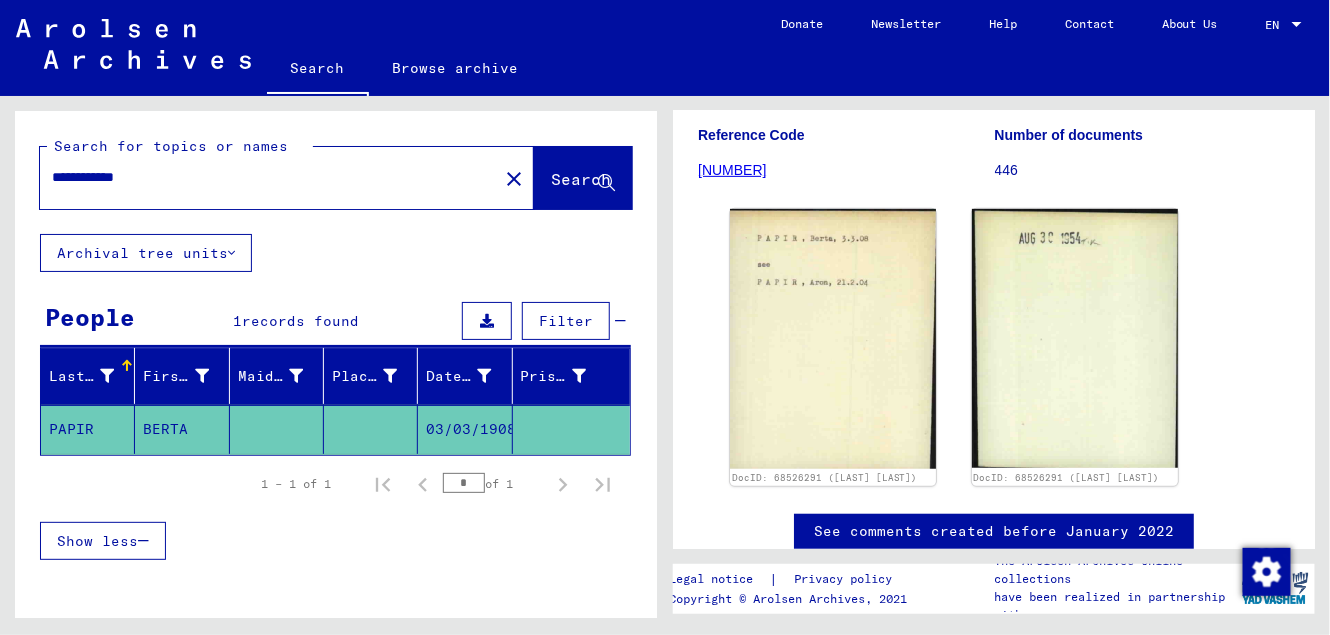 click on "**********" at bounding box center [269, 177] 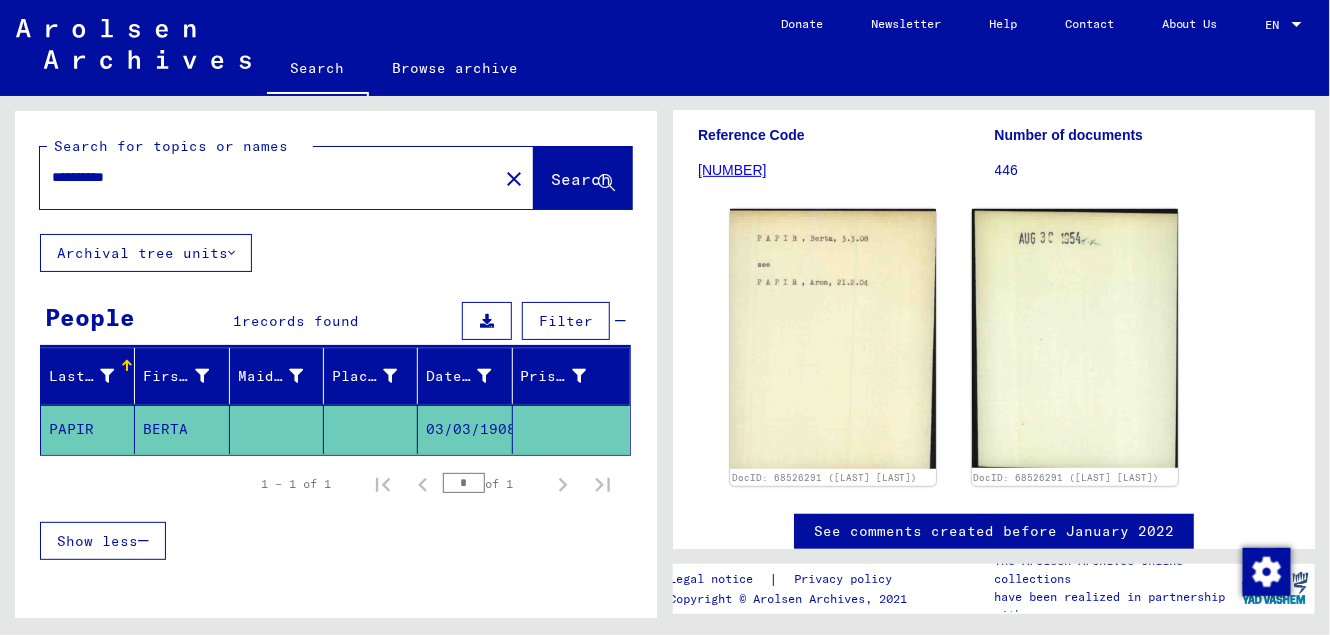 scroll, scrollTop: 0, scrollLeft: 0, axis: both 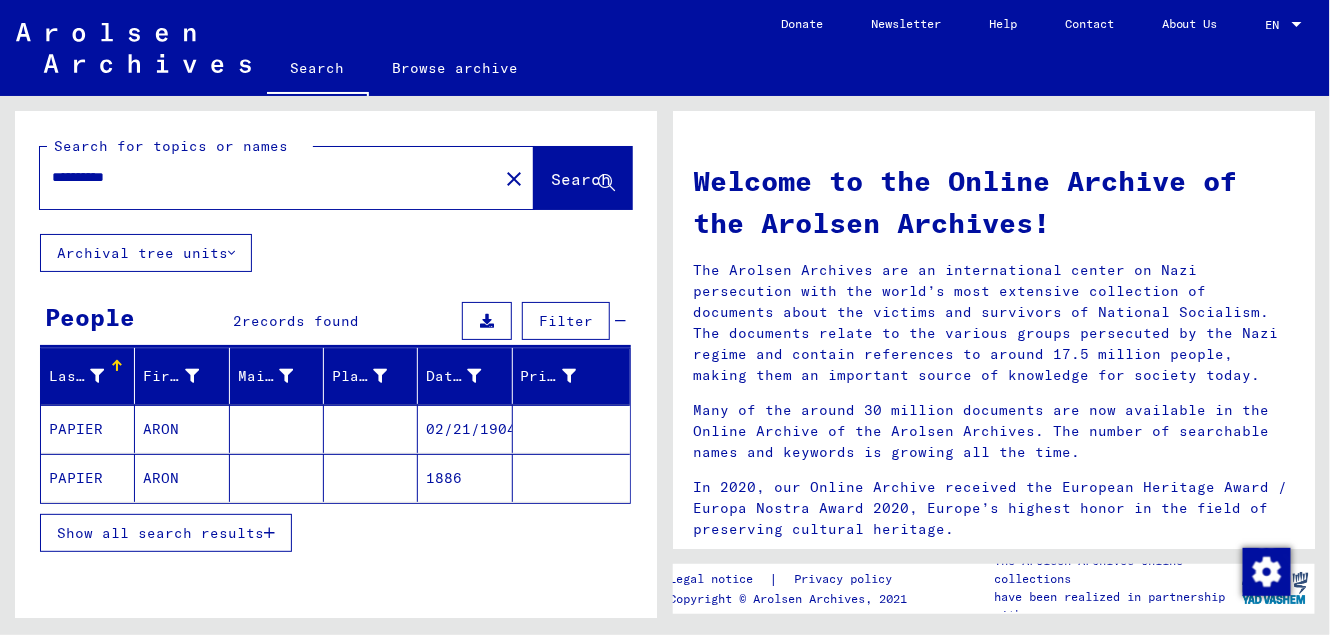 click on "PAPIER" at bounding box center (88, 478) 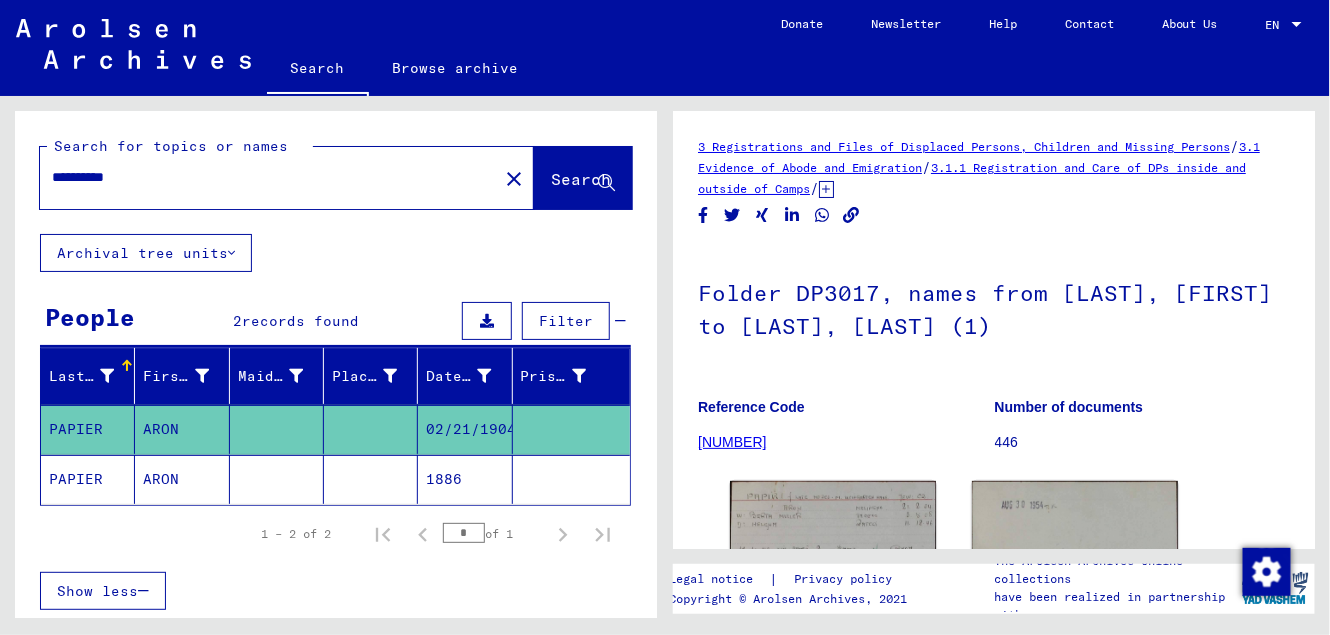 scroll, scrollTop: 0, scrollLeft: 0, axis: both 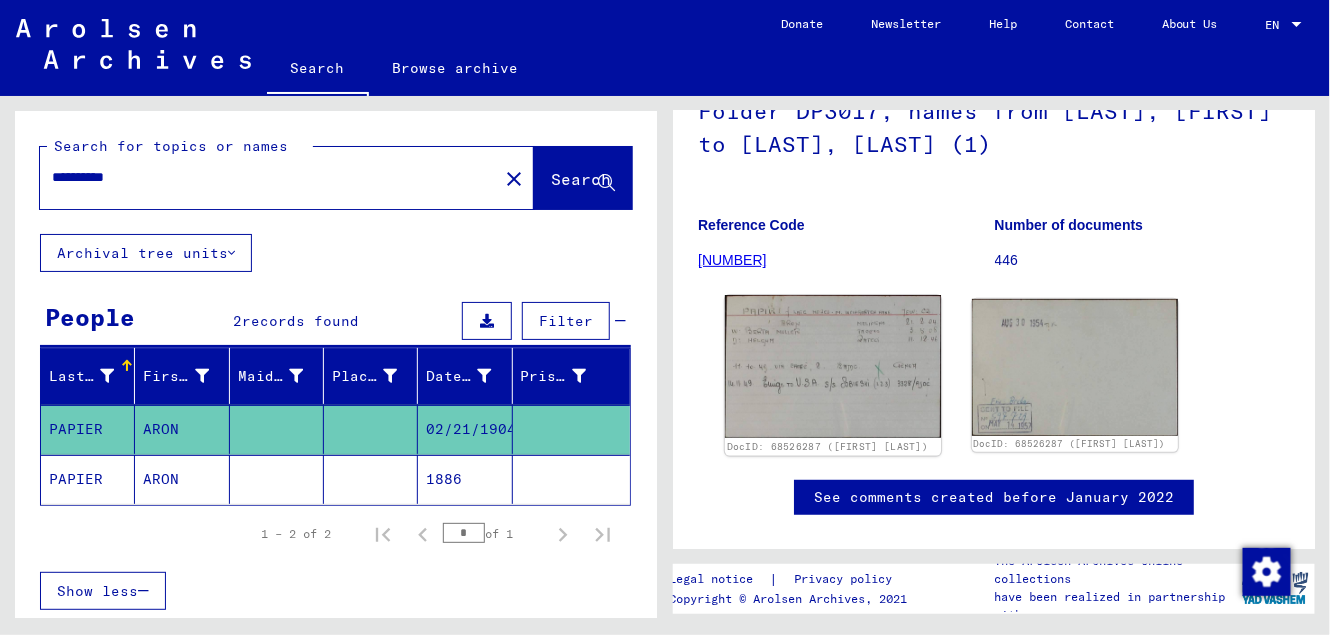 click 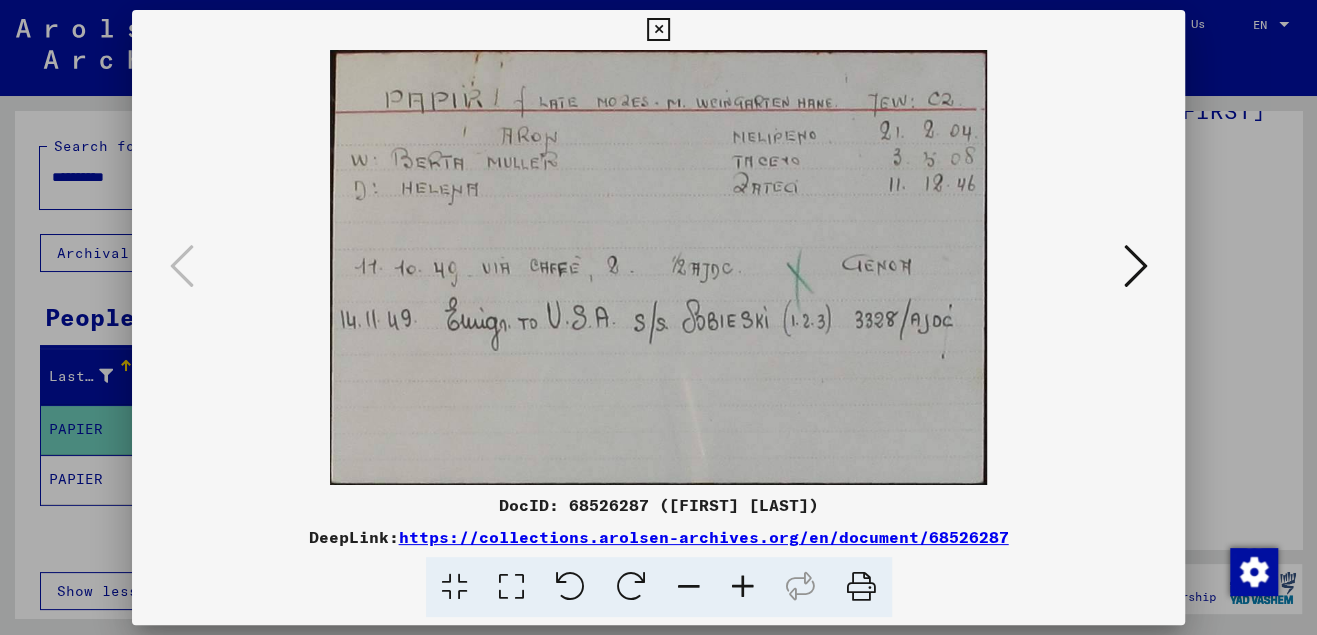 click at bounding box center (1135, 266) 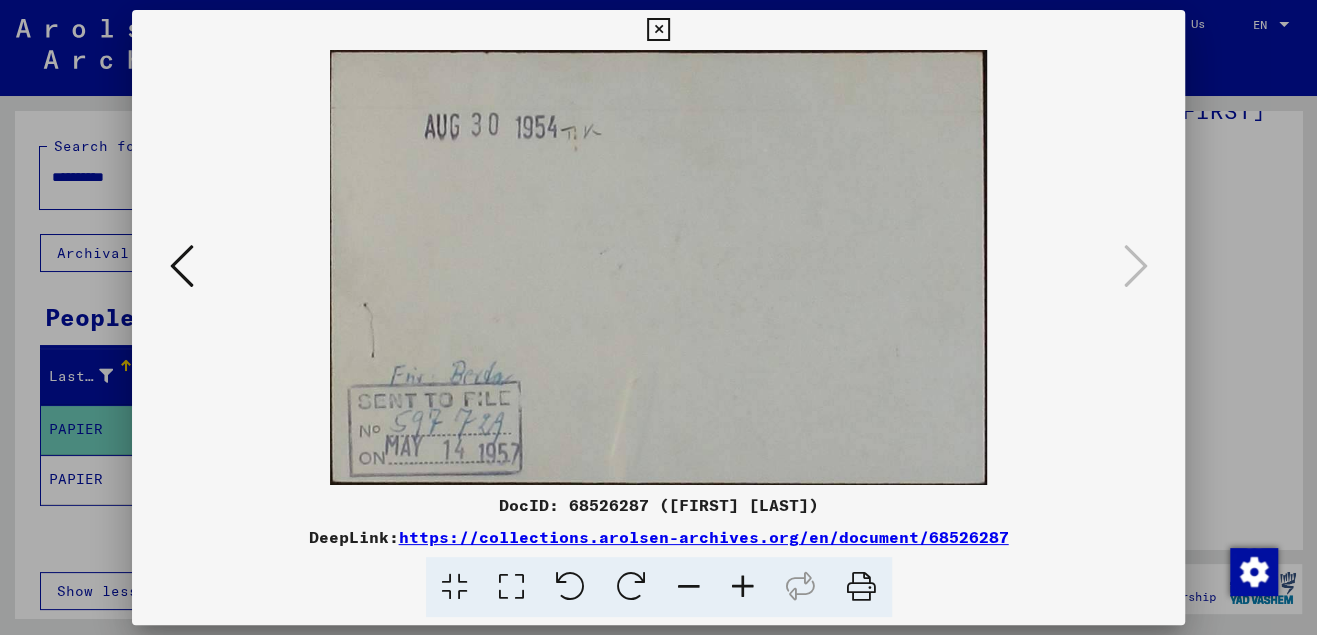 click at bounding box center [658, 317] 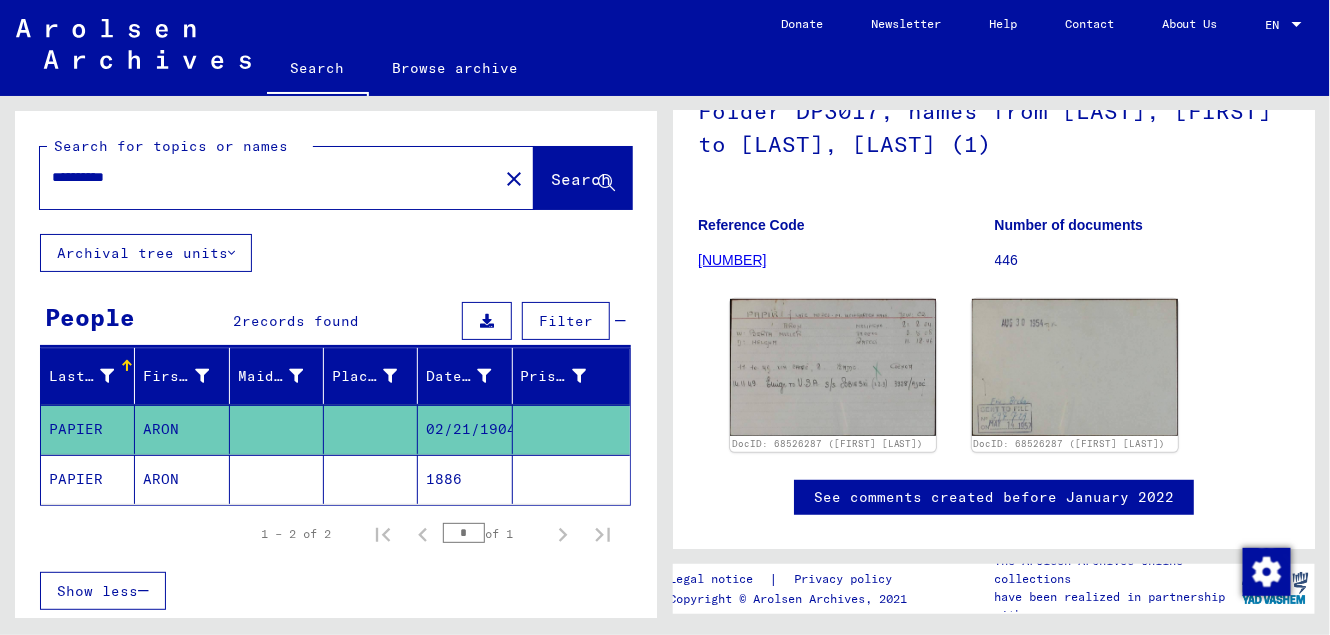 click on "PAPIER" 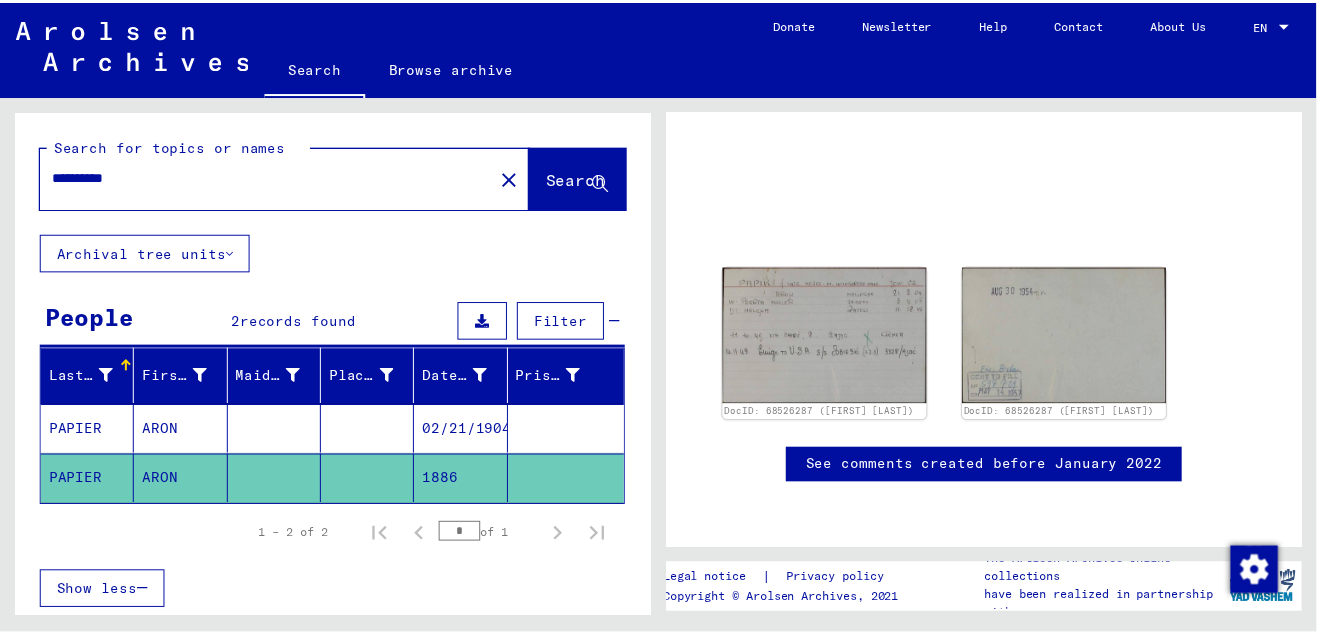 scroll, scrollTop: 119, scrollLeft: 0, axis: vertical 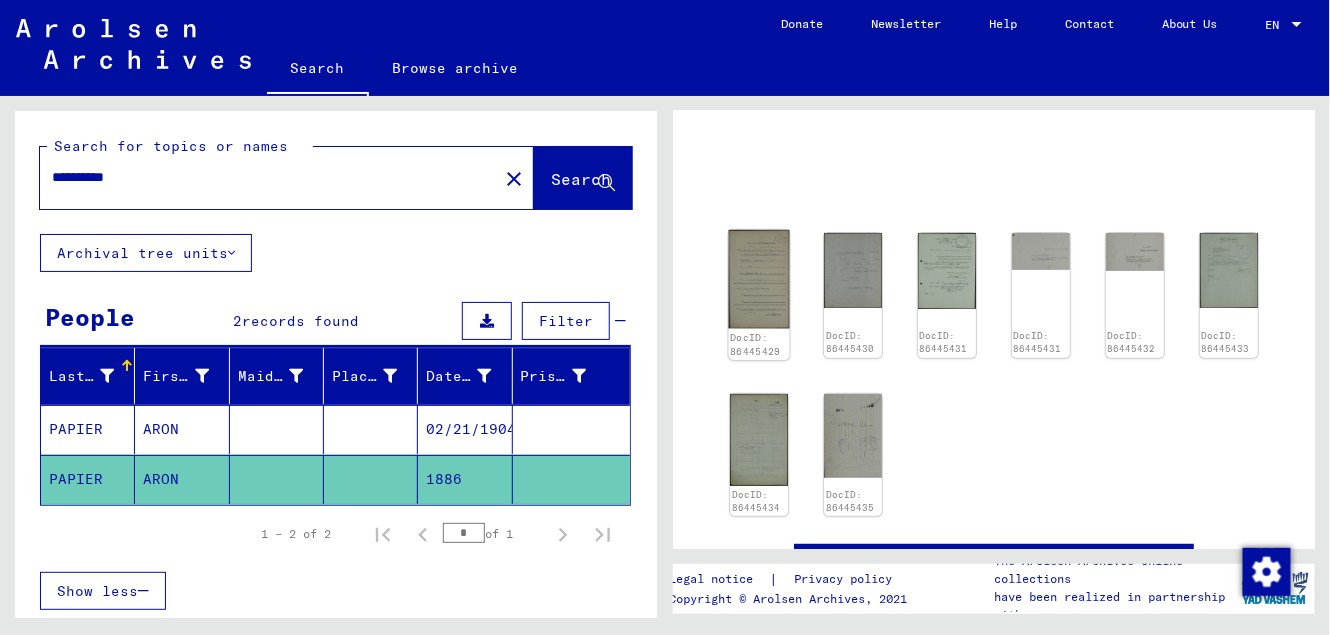 click 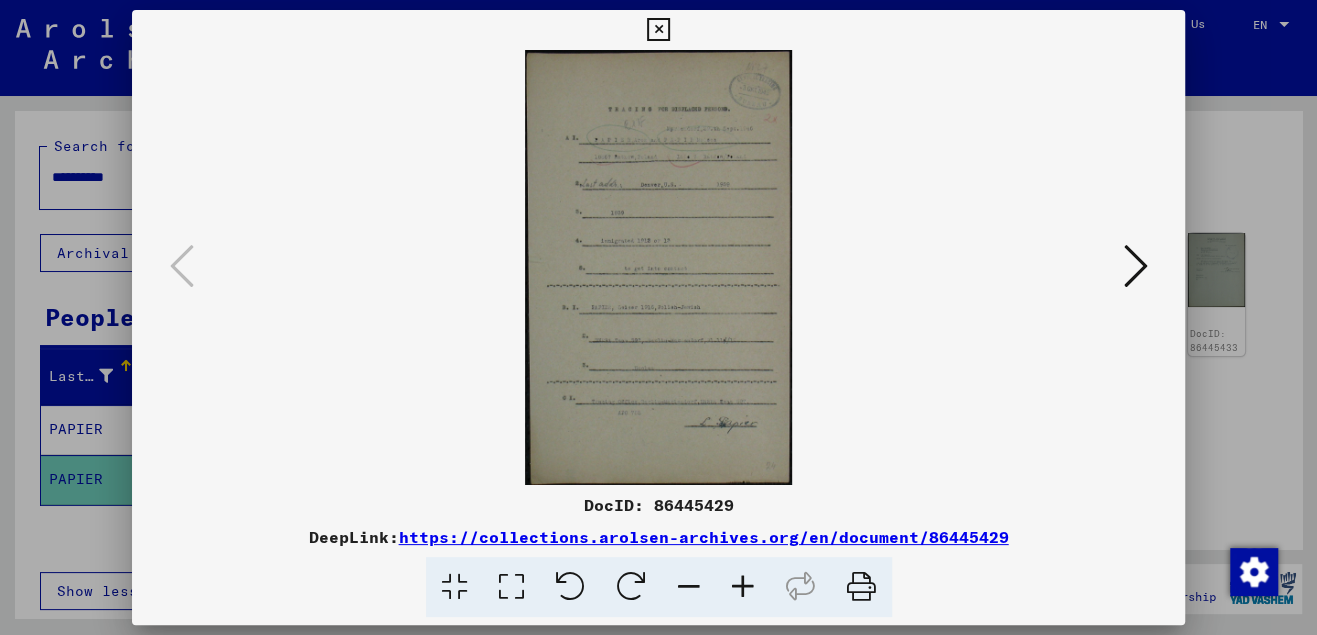 click at bounding box center (743, 587) 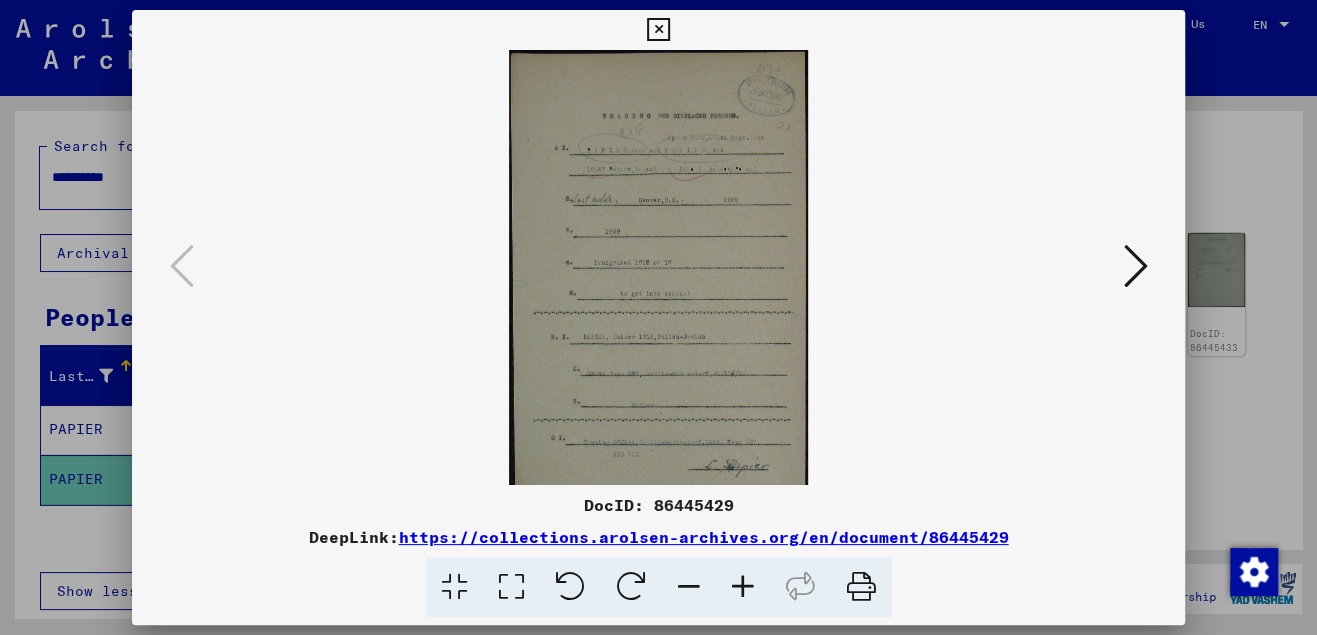 click at bounding box center (743, 587) 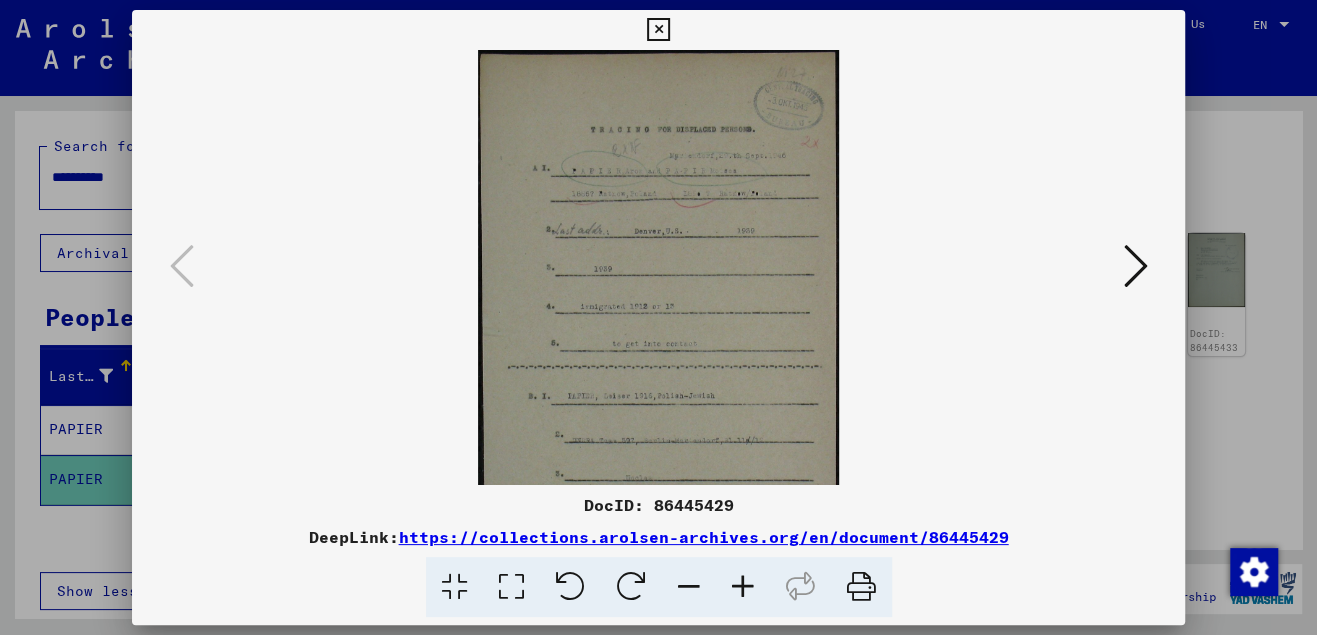 click at bounding box center [743, 587] 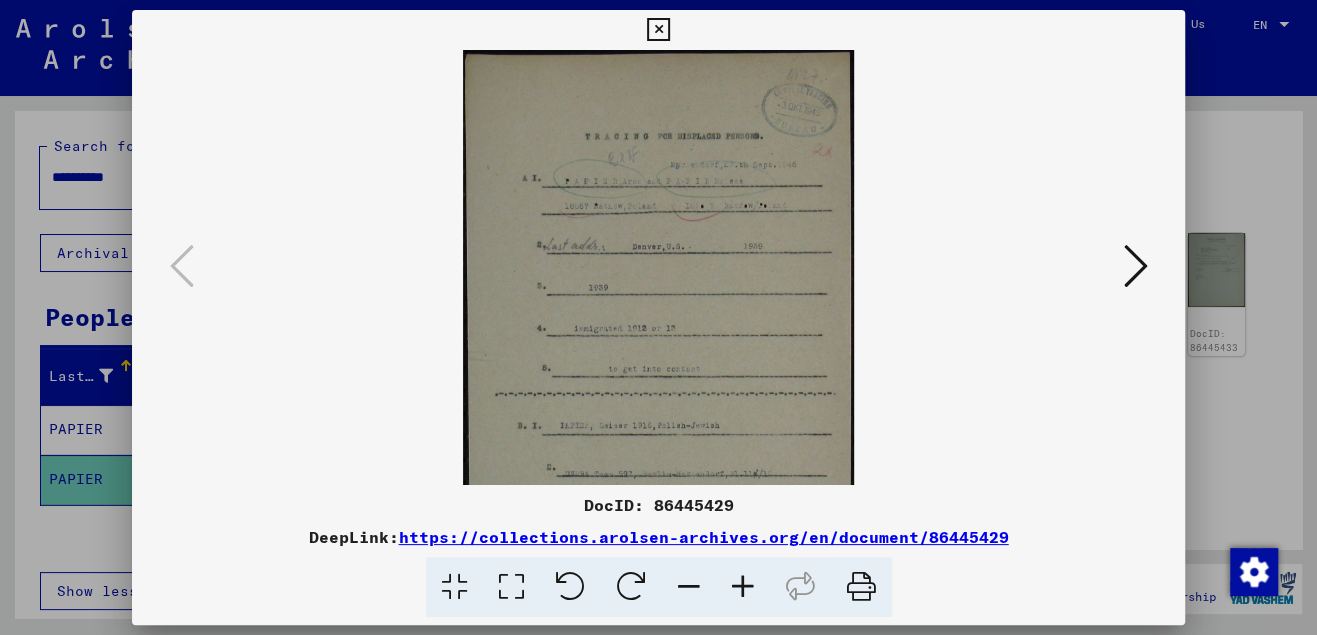 click at bounding box center (743, 587) 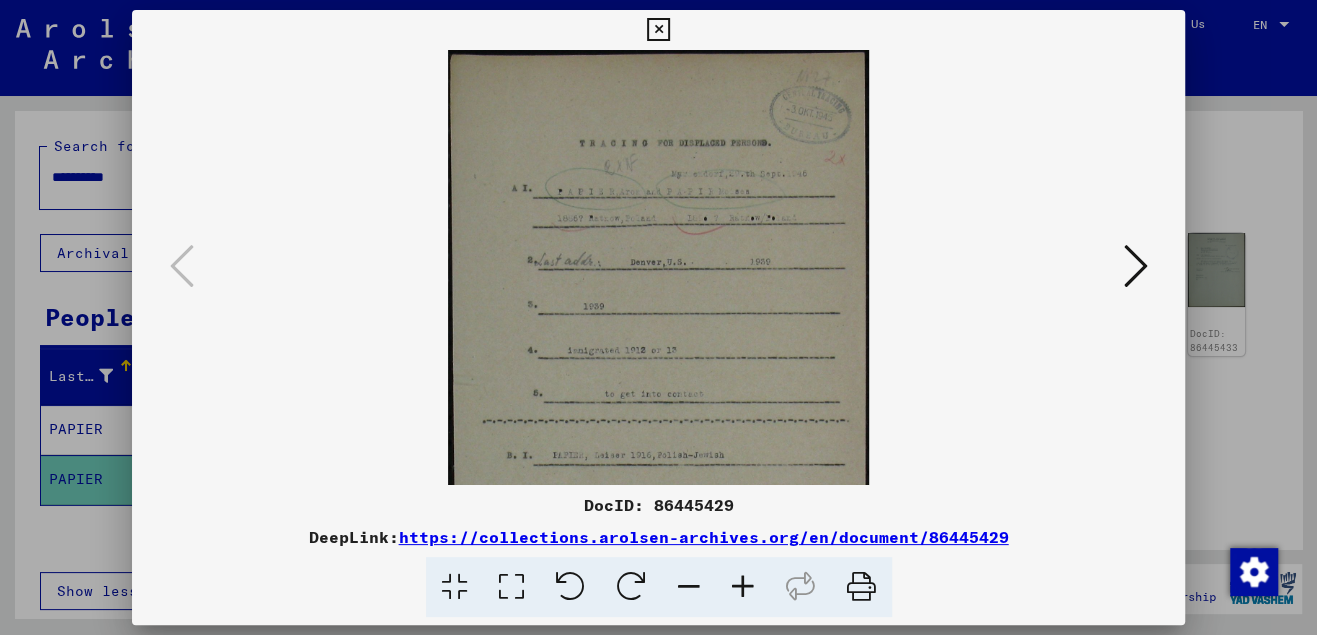 scroll, scrollTop: 20, scrollLeft: 0, axis: vertical 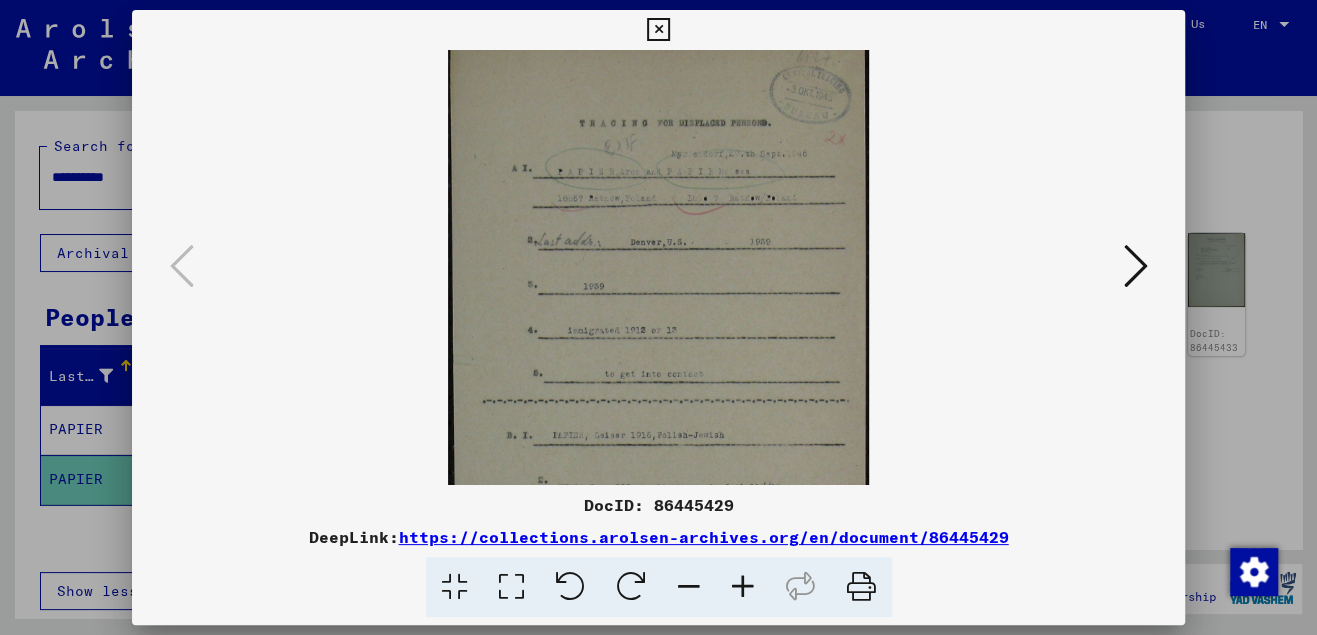 drag, startPoint x: 953, startPoint y: 317, endPoint x: 964, endPoint y: 366, distance: 50.219517 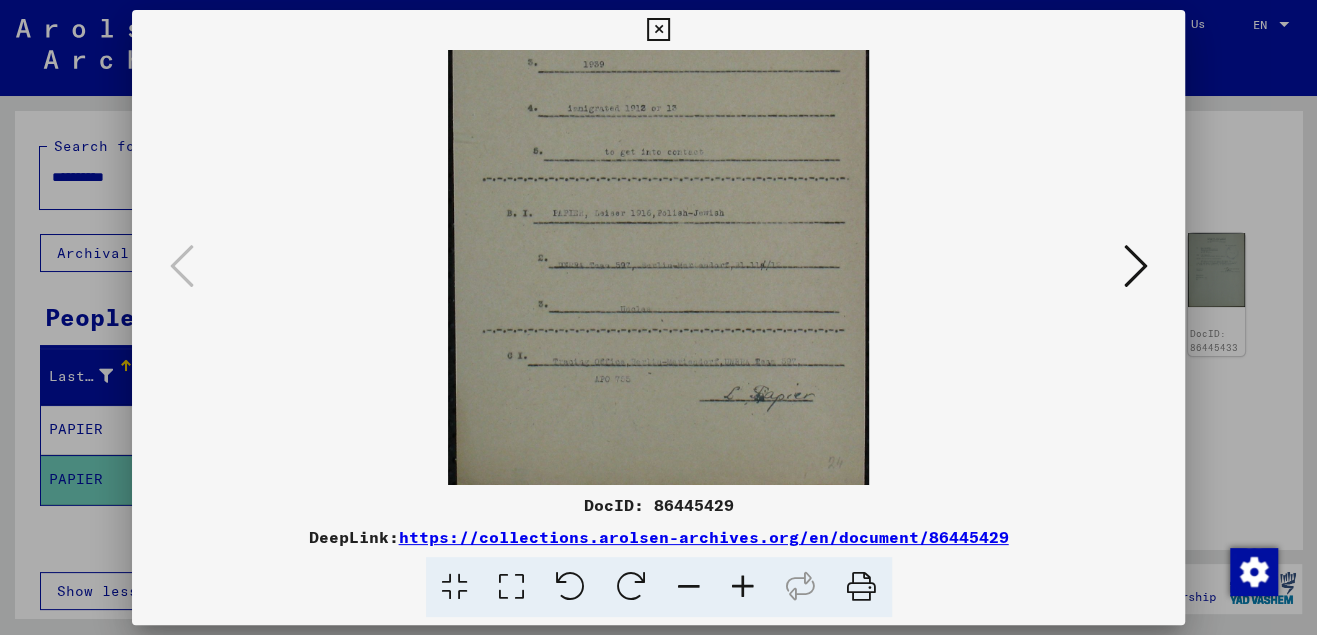 scroll, scrollTop: 250, scrollLeft: 0, axis: vertical 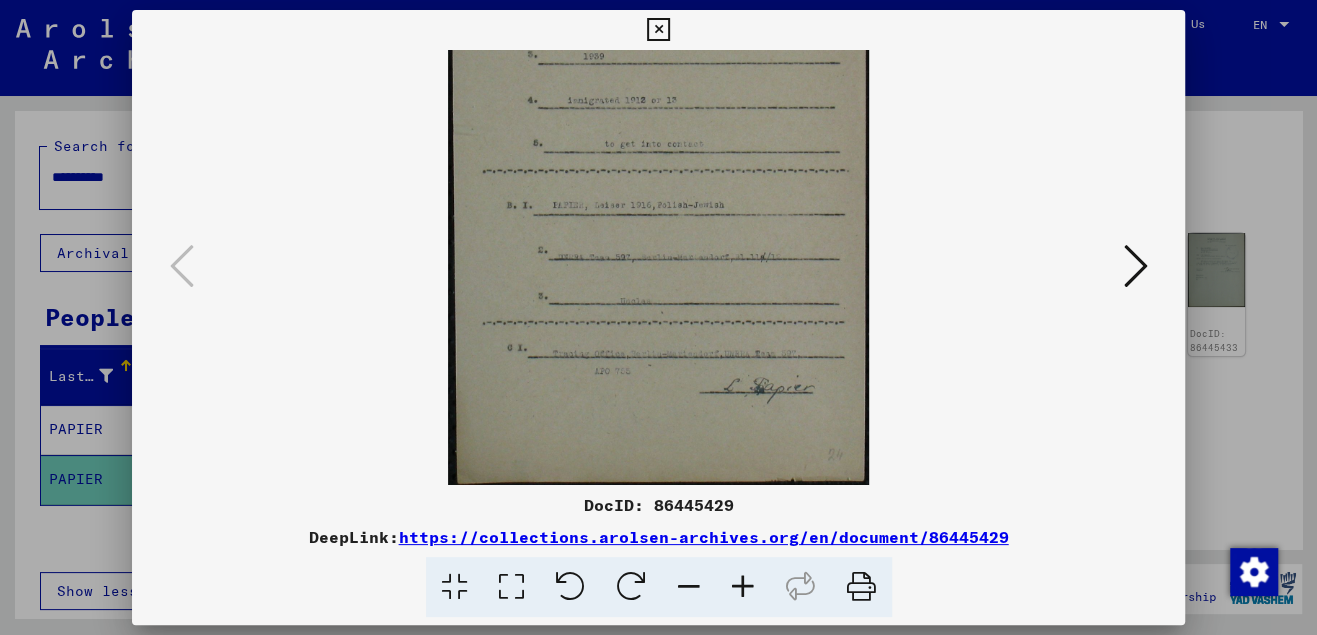 drag, startPoint x: 1048, startPoint y: 216, endPoint x: 1034, endPoint y: 77, distance: 139.70326 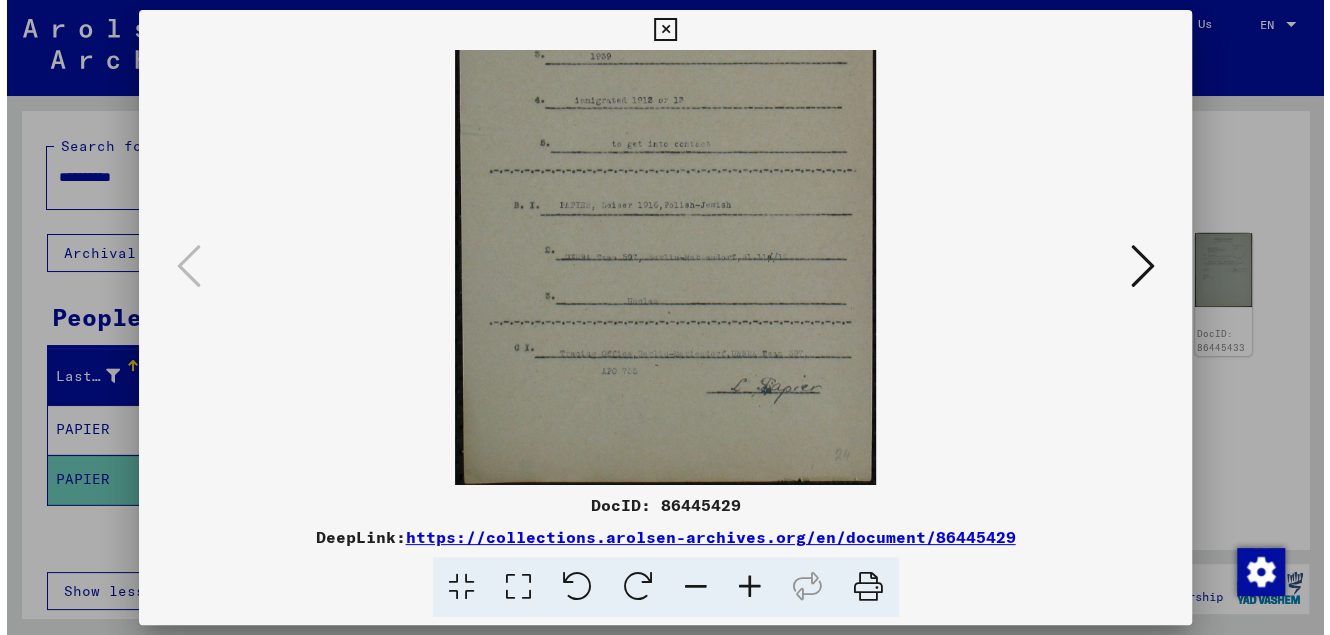 scroll, scrollTop: 0, scrollLeft: 0, axis: both 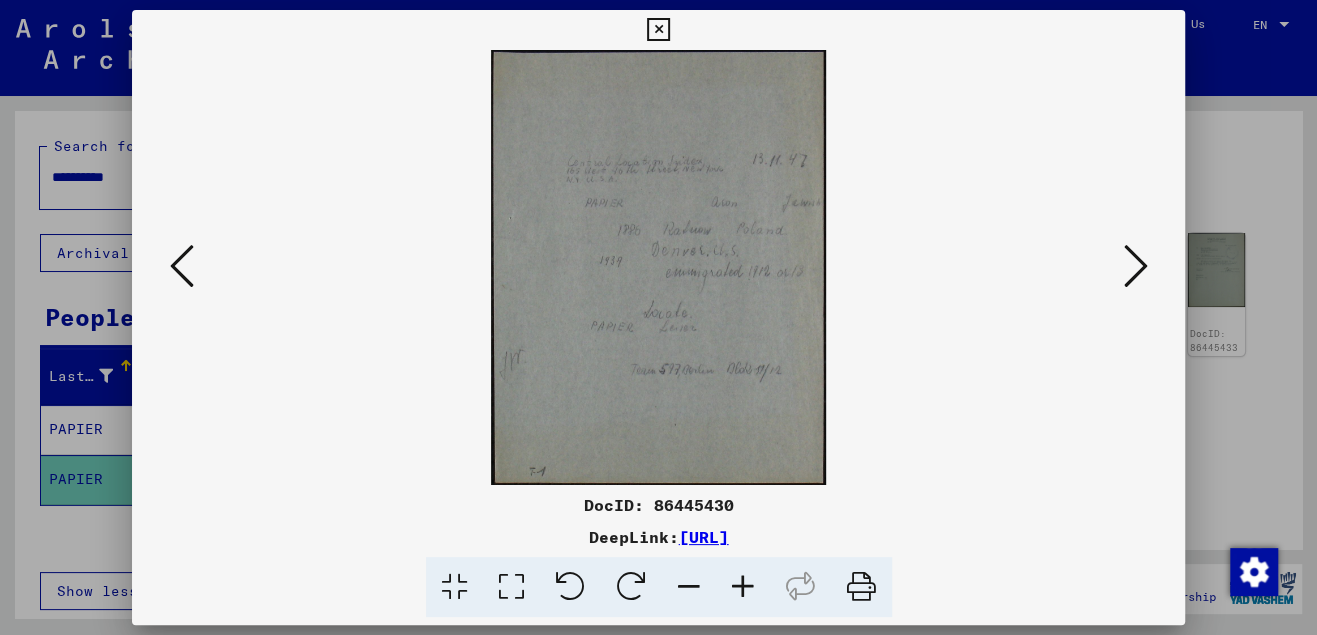 click at bounding box center [1135, 266] 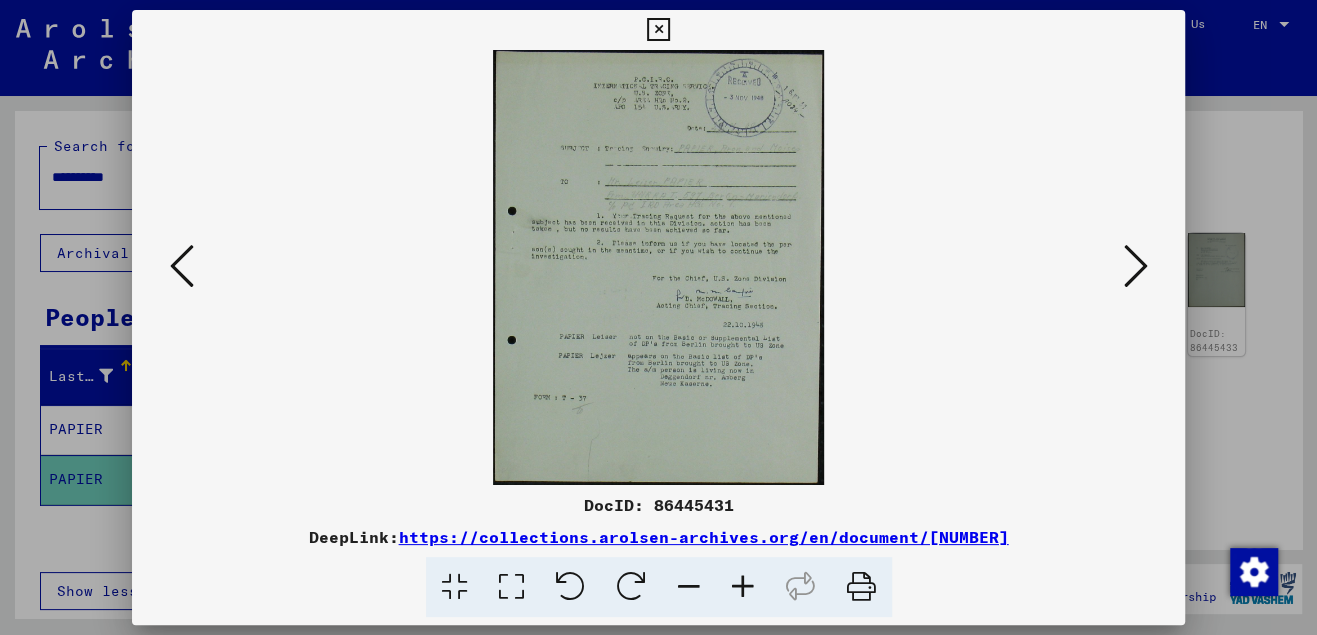 click at bounding box center (1135, 266) 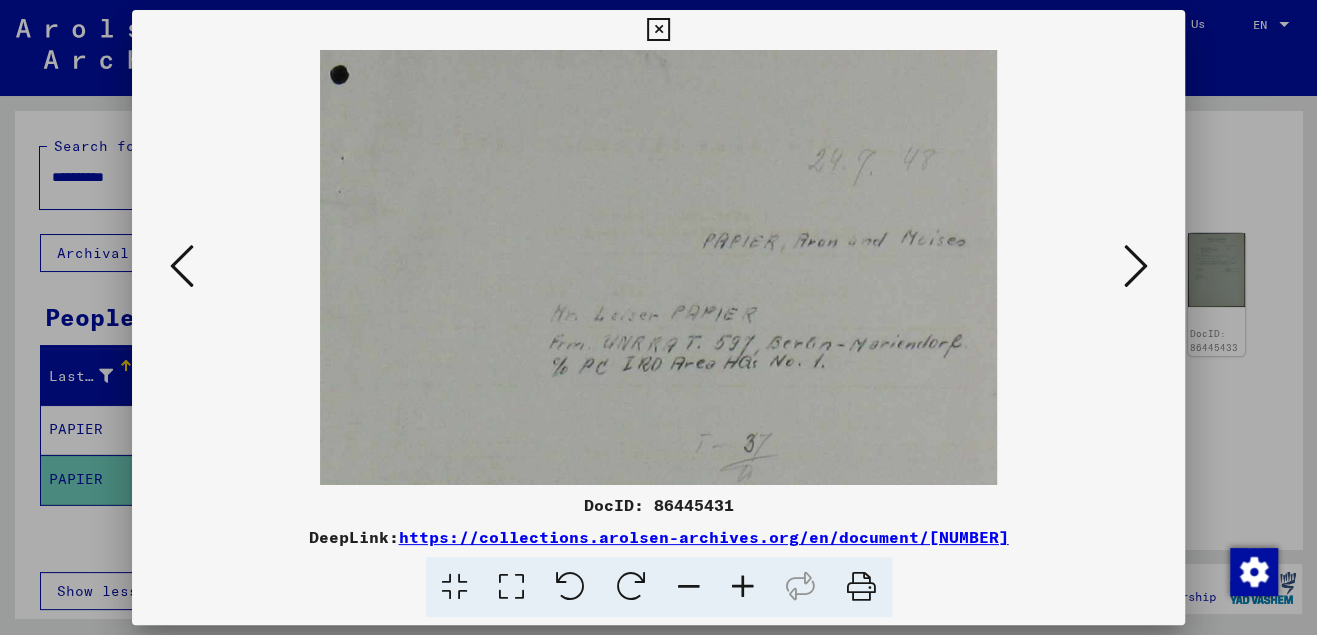 click at bounding box center (1135, 266) 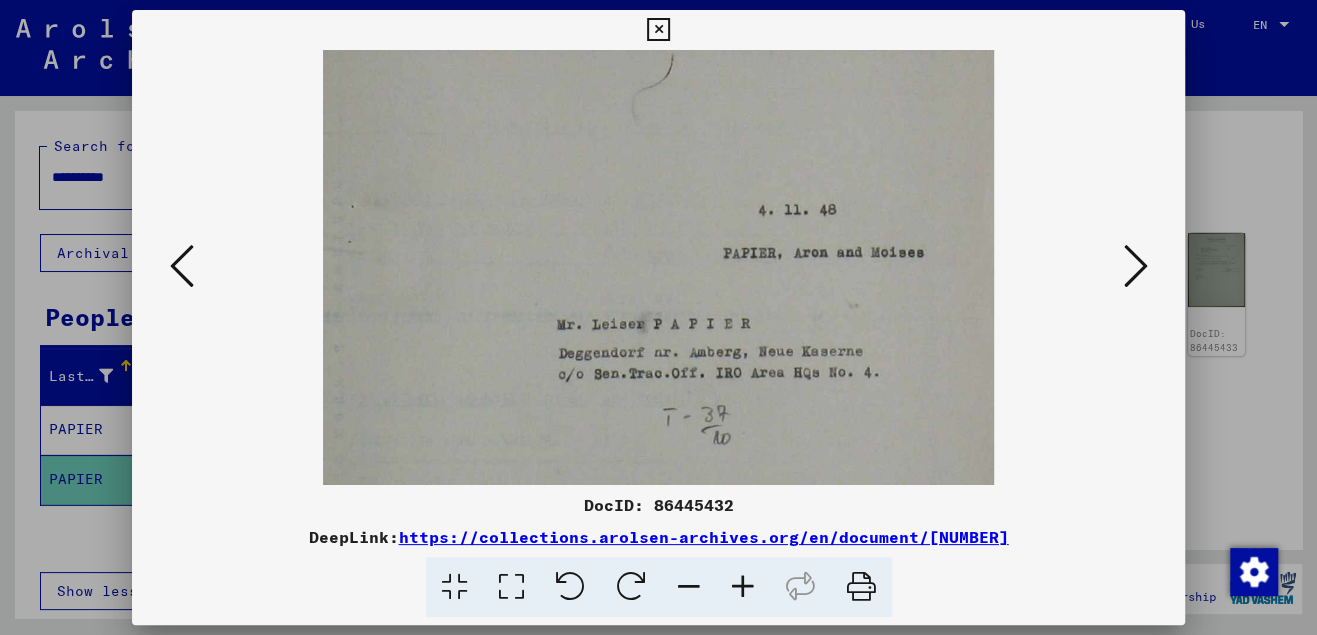 click at bounding box center (658, 30) 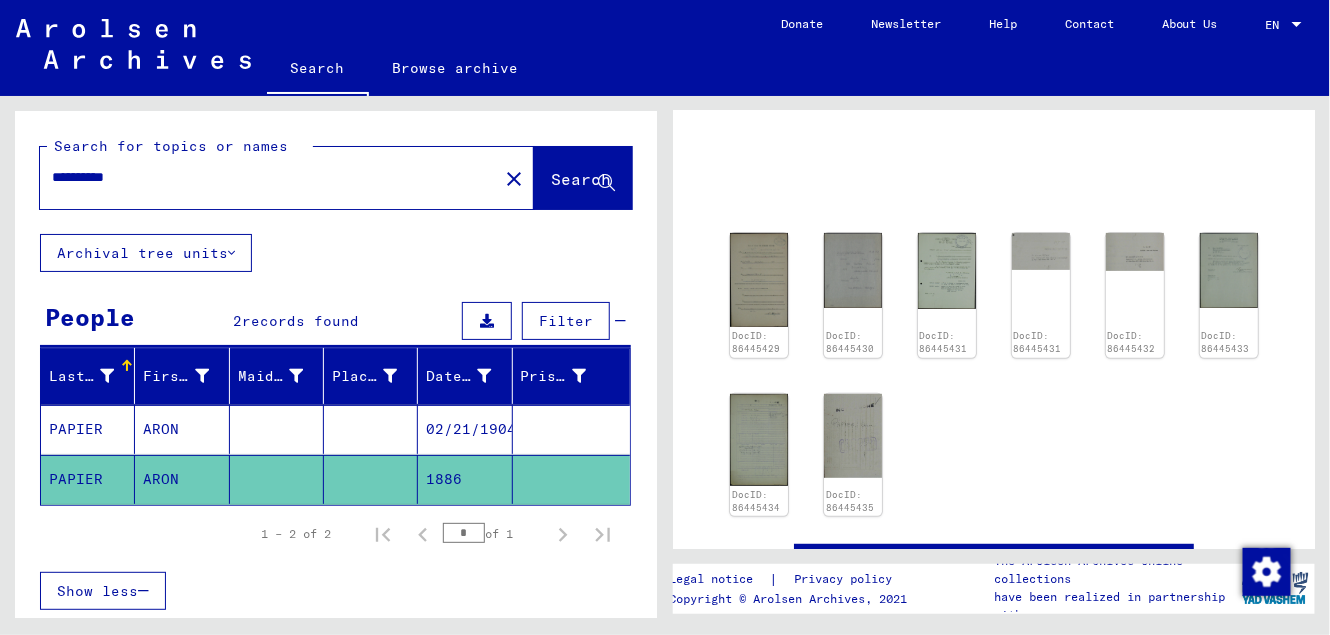 drag, startPoint x: 151, startPoint y: 179, endPoint x: 6, endPoint y: 174, distance: 145.08618 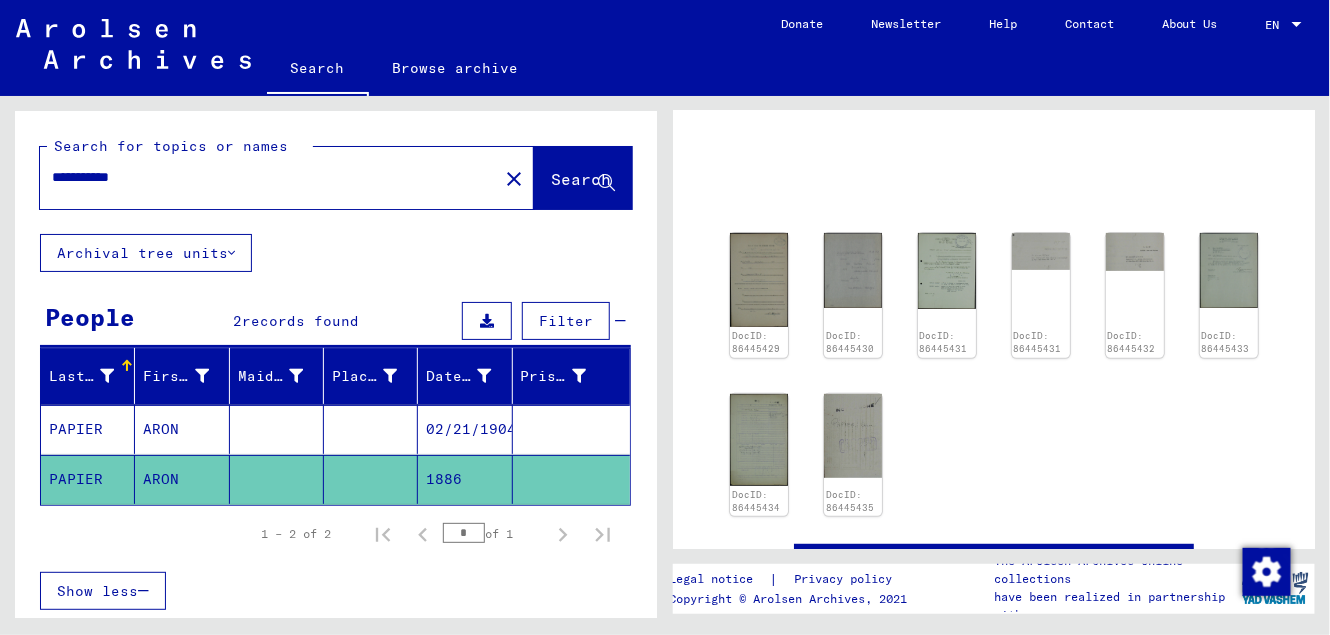 scroll, scrollTop: 0, scrollLeft: 0, axis: both 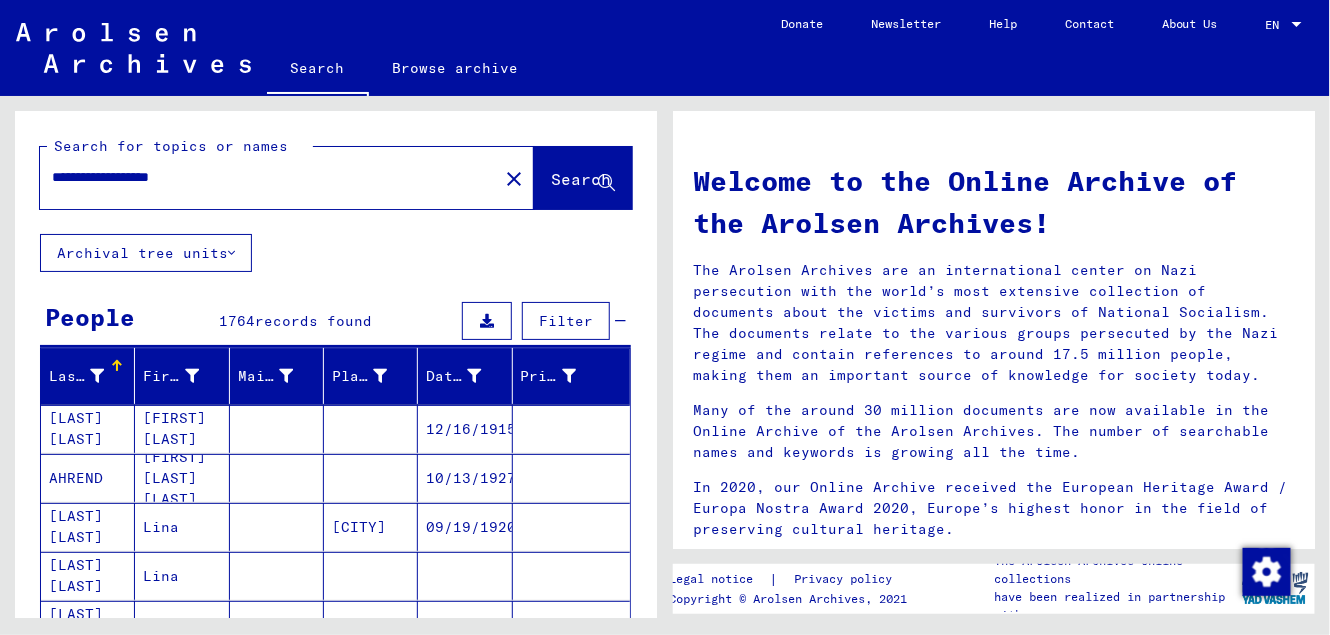 click on "Search" 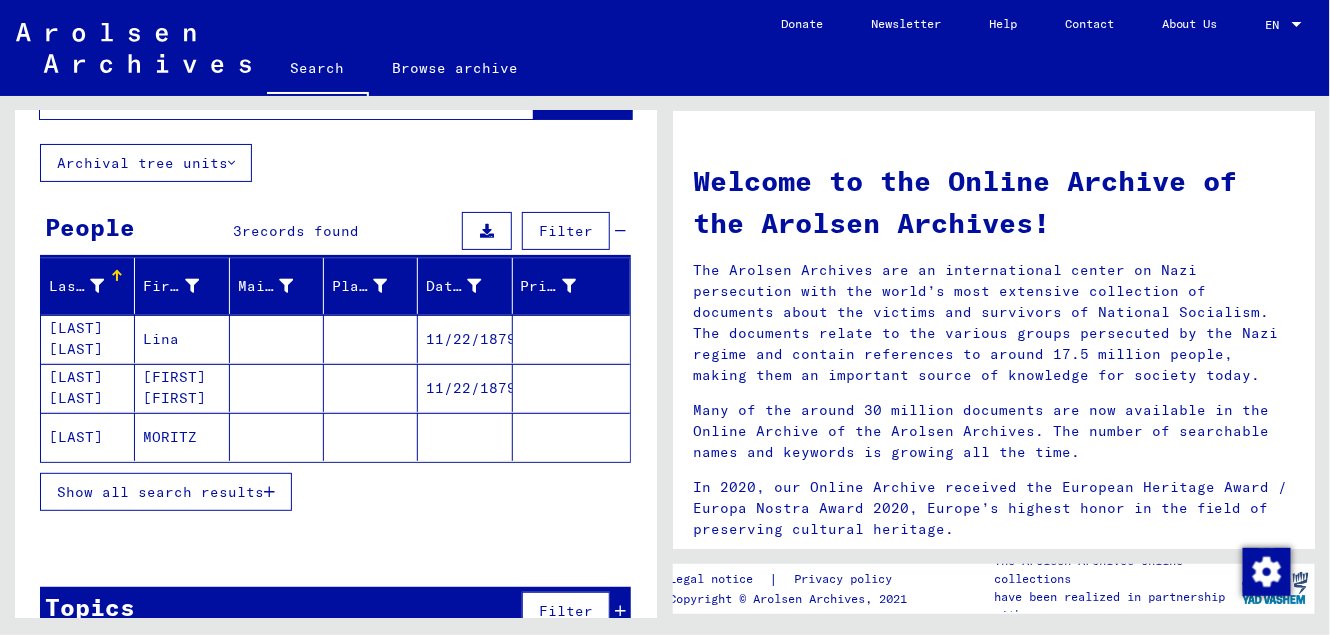 scroll, scrollTop: 0, scrollLeft: 0, axis: both 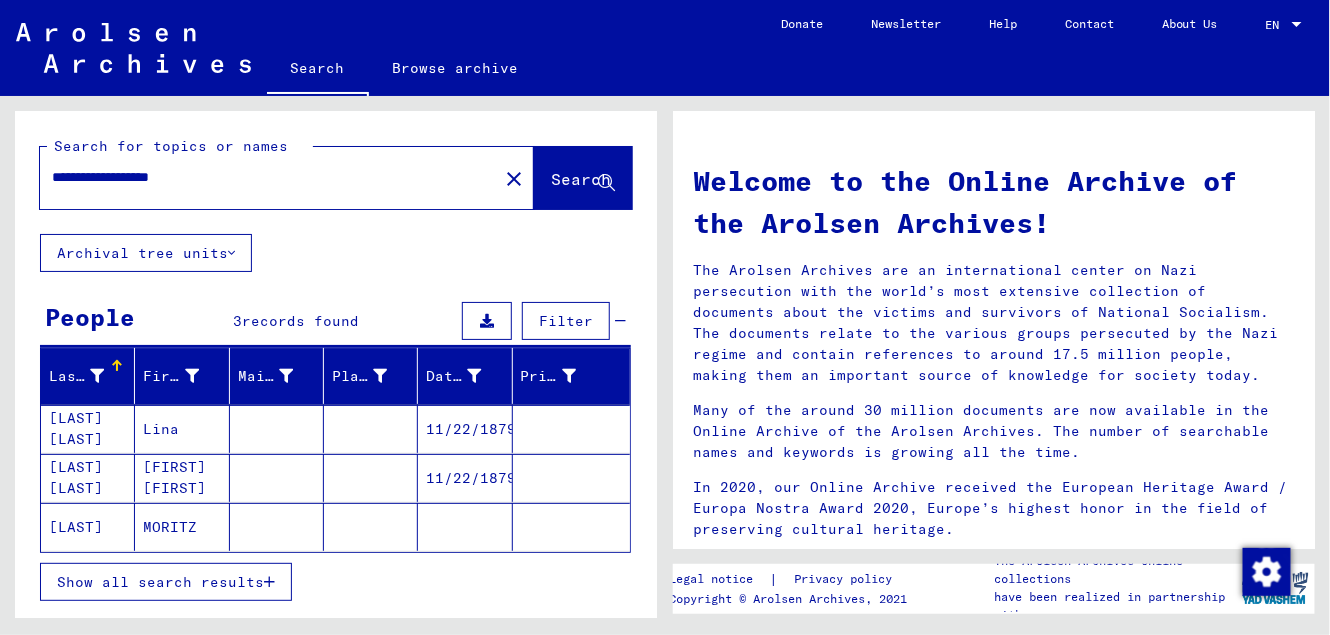 click on "**********" at bounding box center [263, 177] 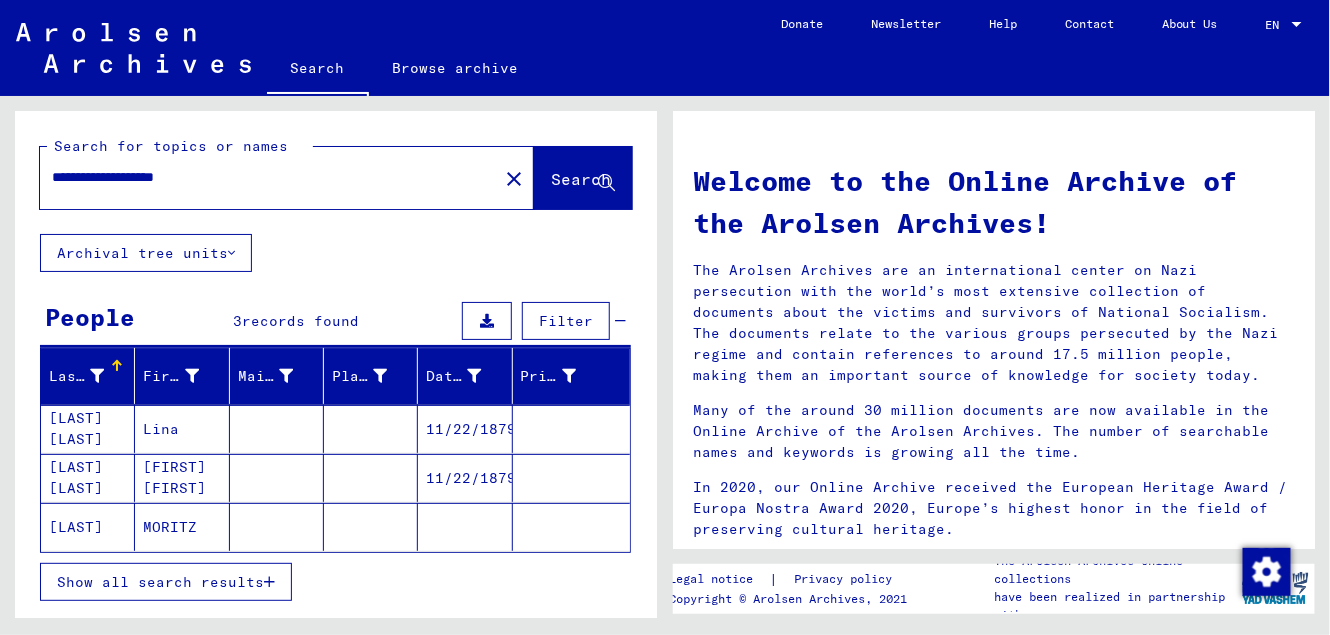 type on "**********" 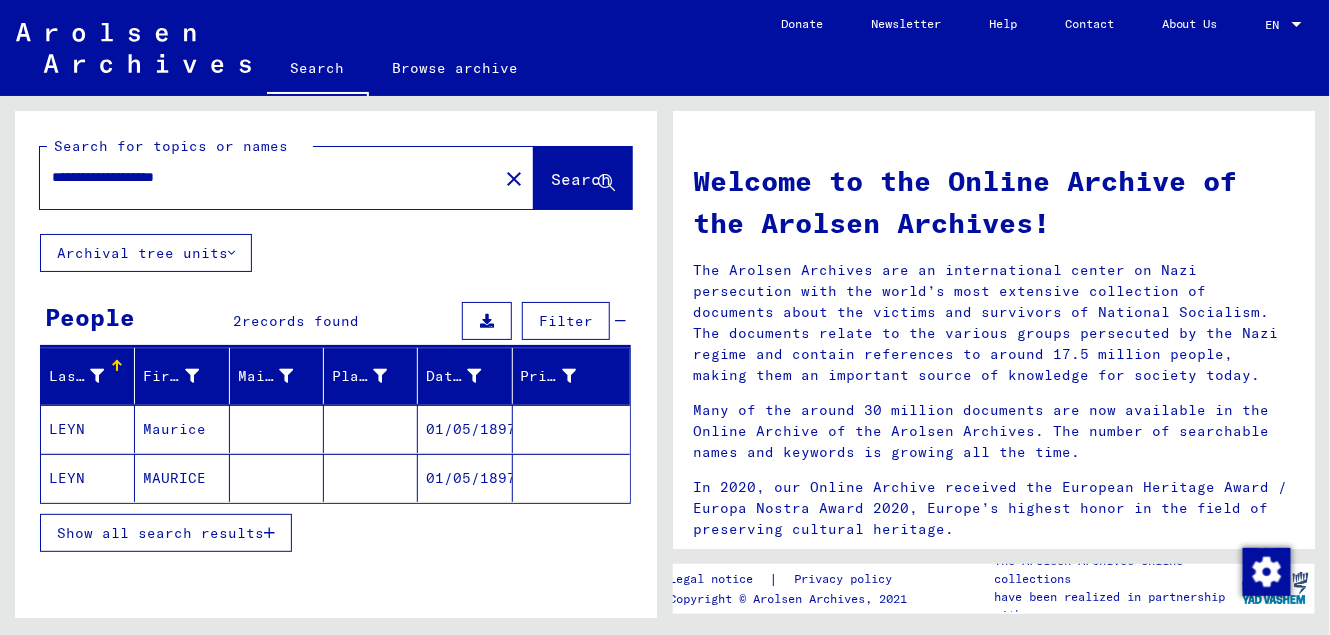 click on "LEYN" at bounding box center (88, 478) 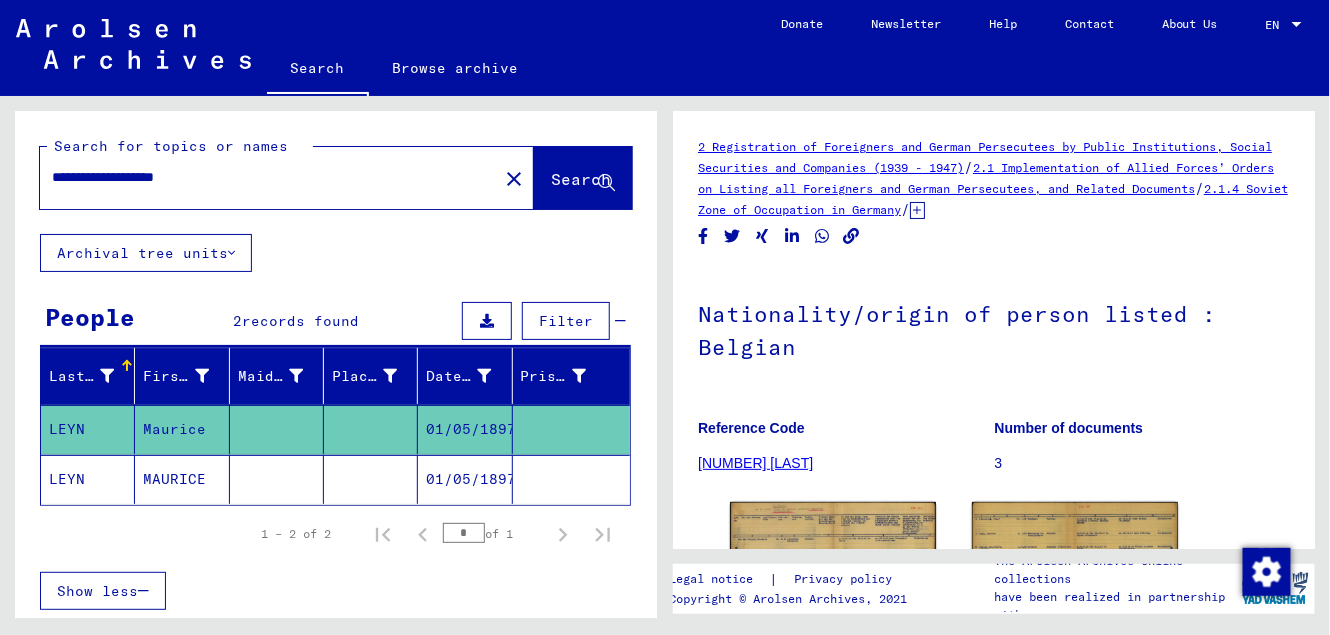 scroll, scrollTop: 0, scrollLeft: 0, axis: both 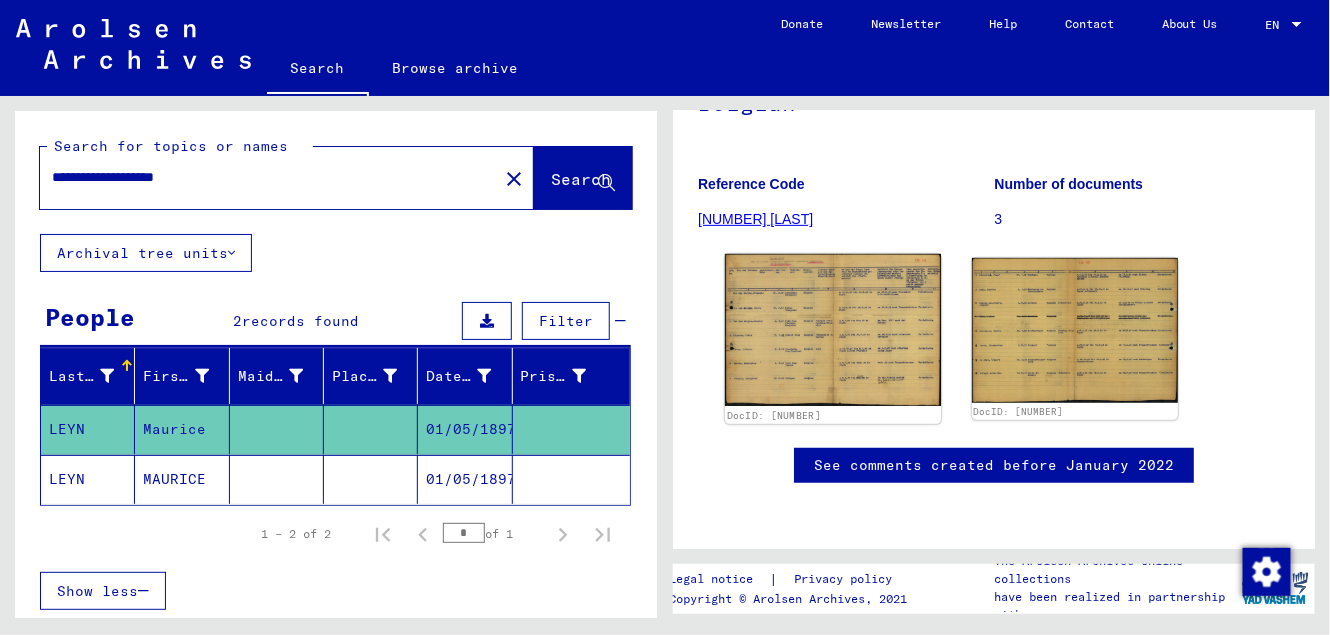 click 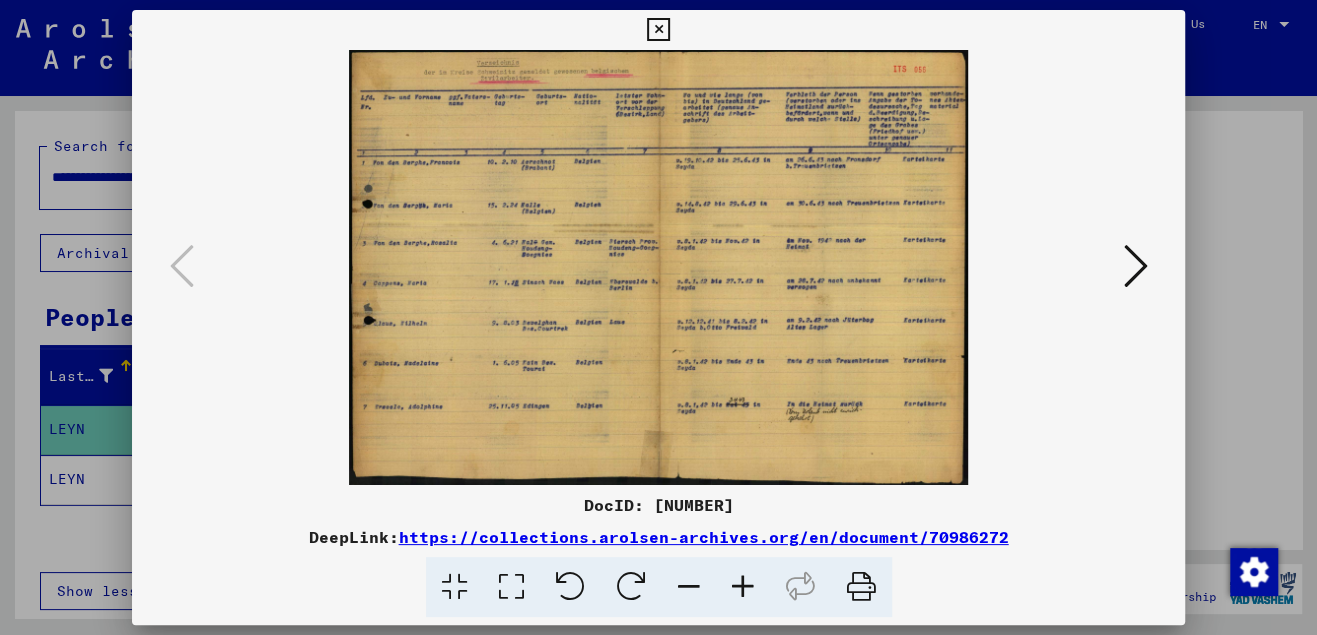 click at bounding box center (743, 587) 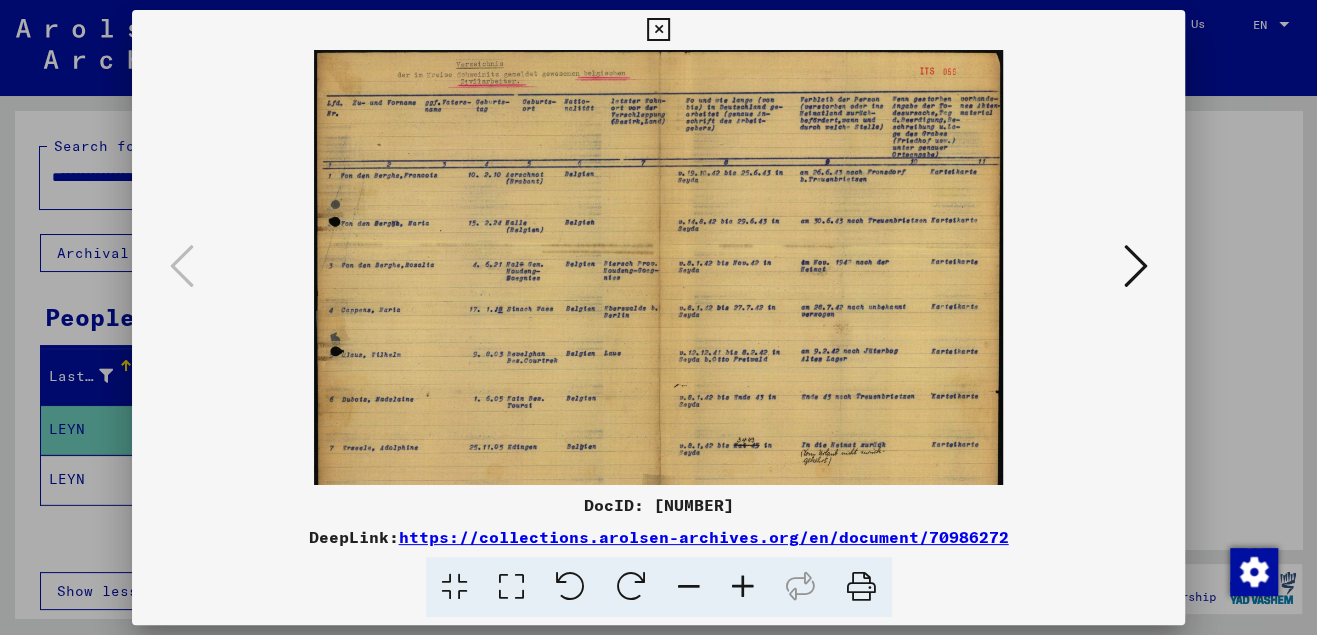 click at bounding box center (743, 587) 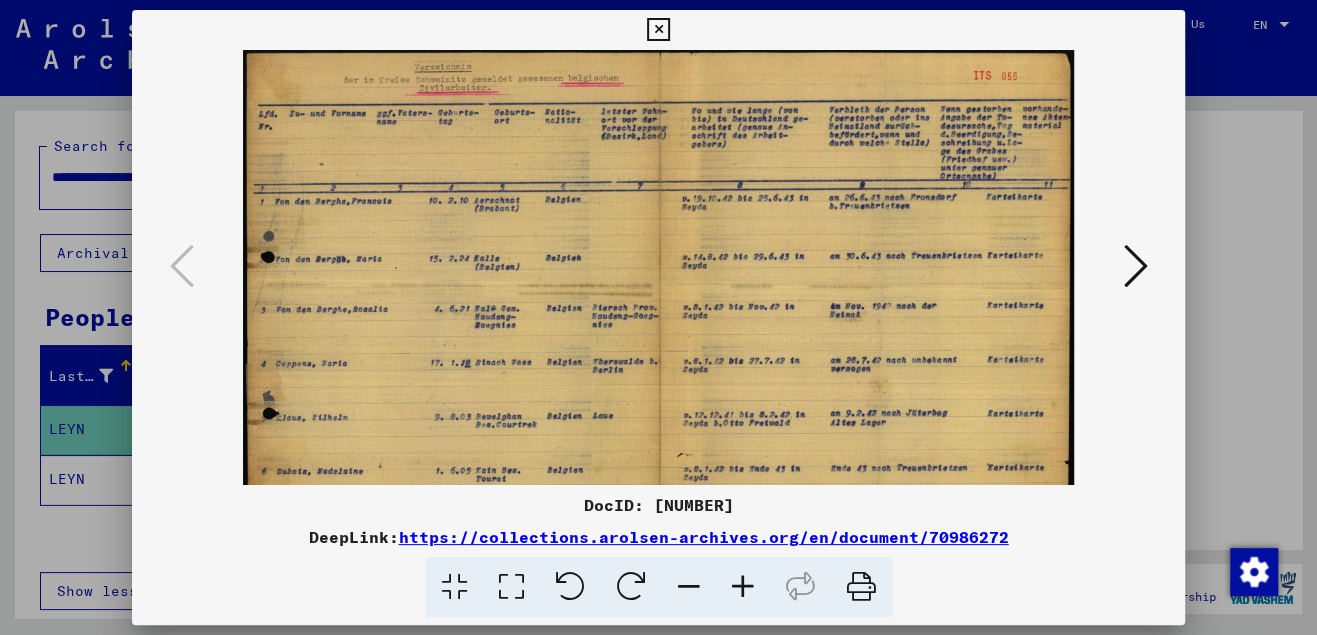 click at bounding box center [743, 587] 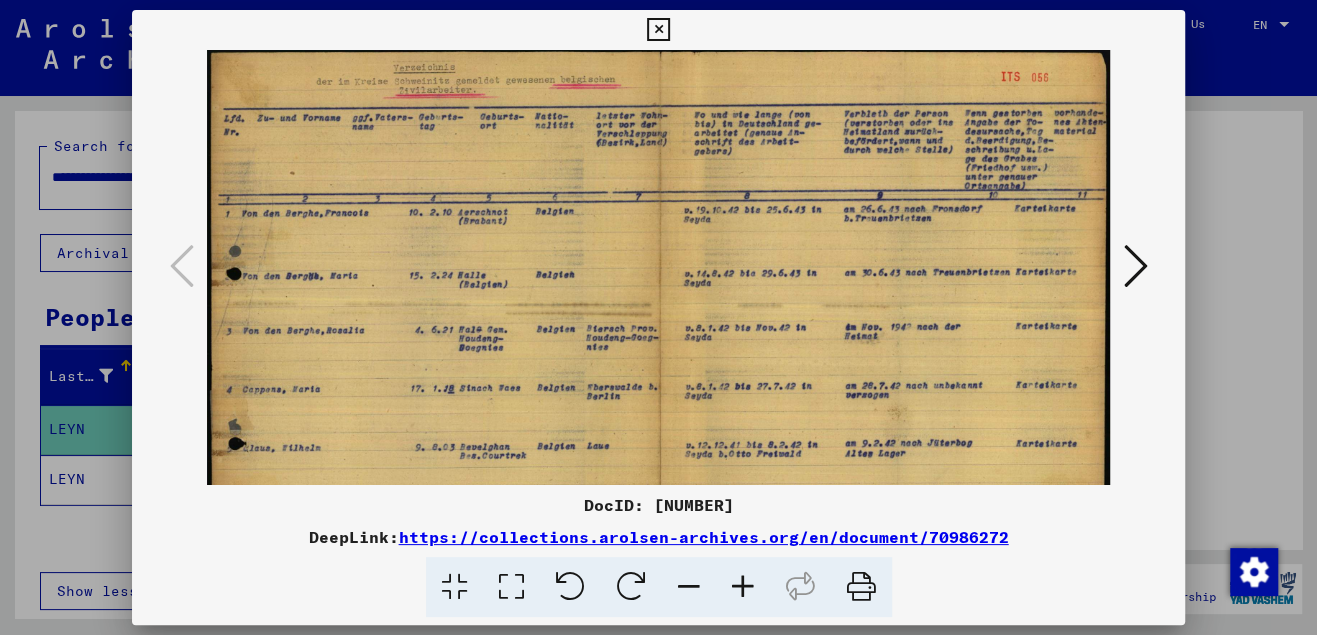 scroll, scrollTop: 4, scrollLeft: 0, axis: vertical 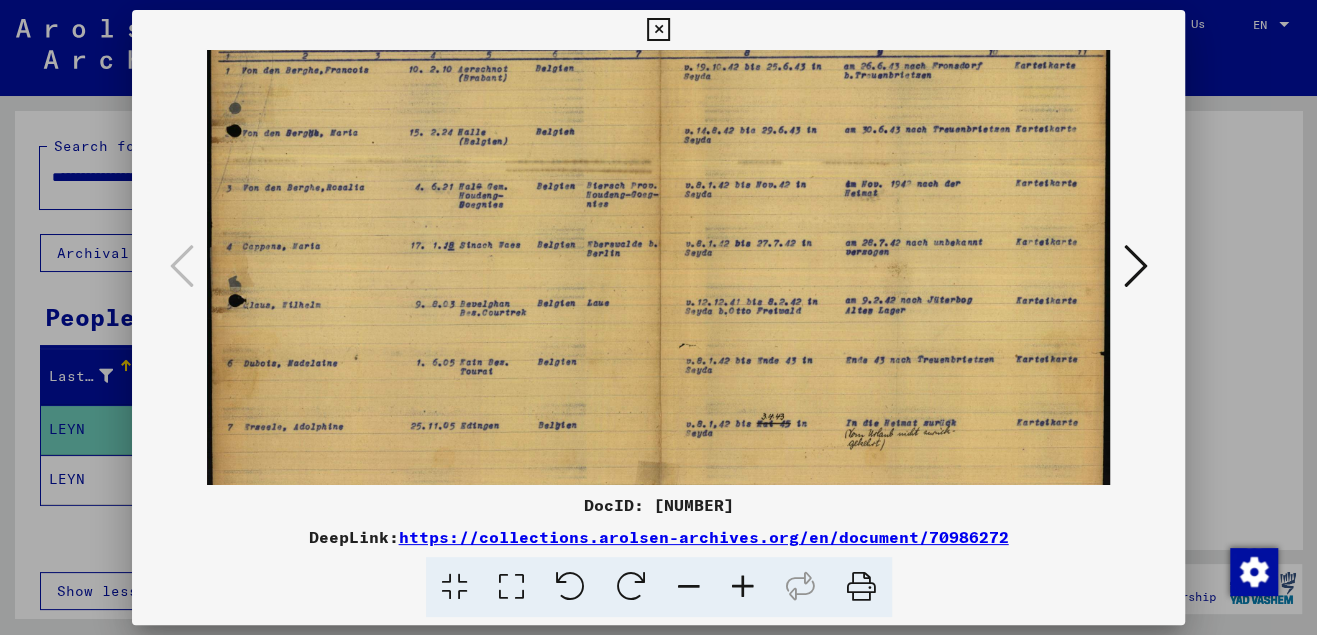 drag, startPoint x: 534, startPoint y: 350, endPoint x: 574, endPoint y: 192, distance: 162.98466 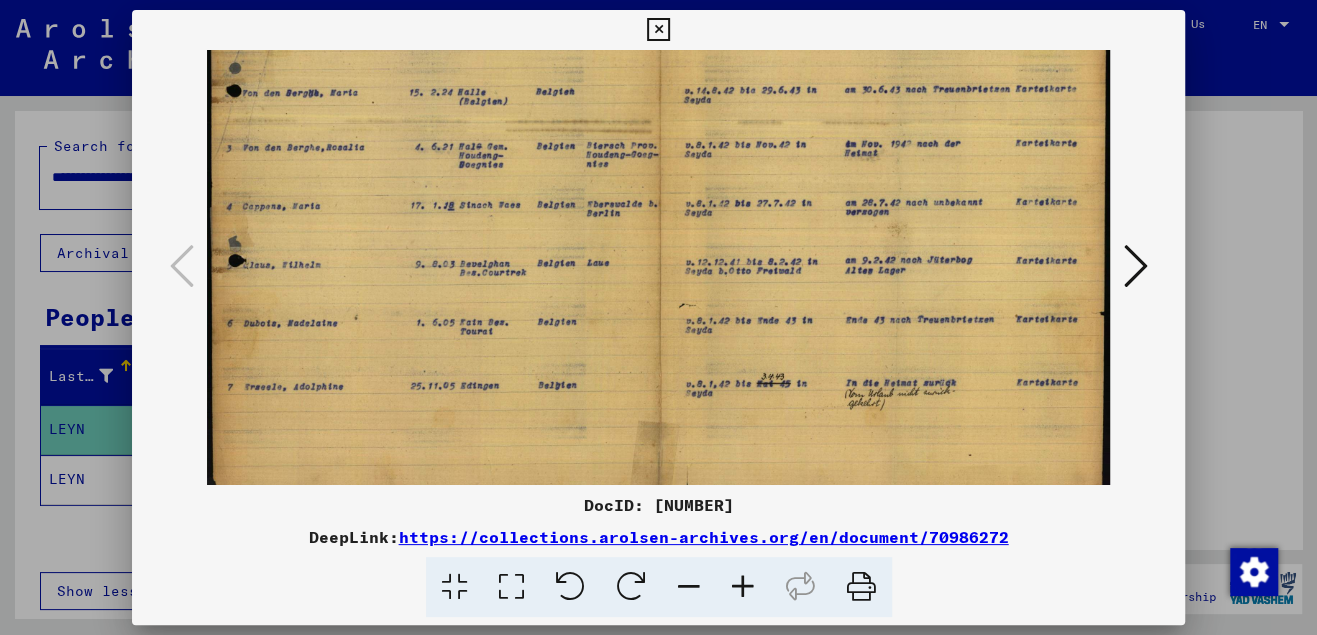 scroll, scrollTop: 188, scrollLeft: 0, axis: vertical 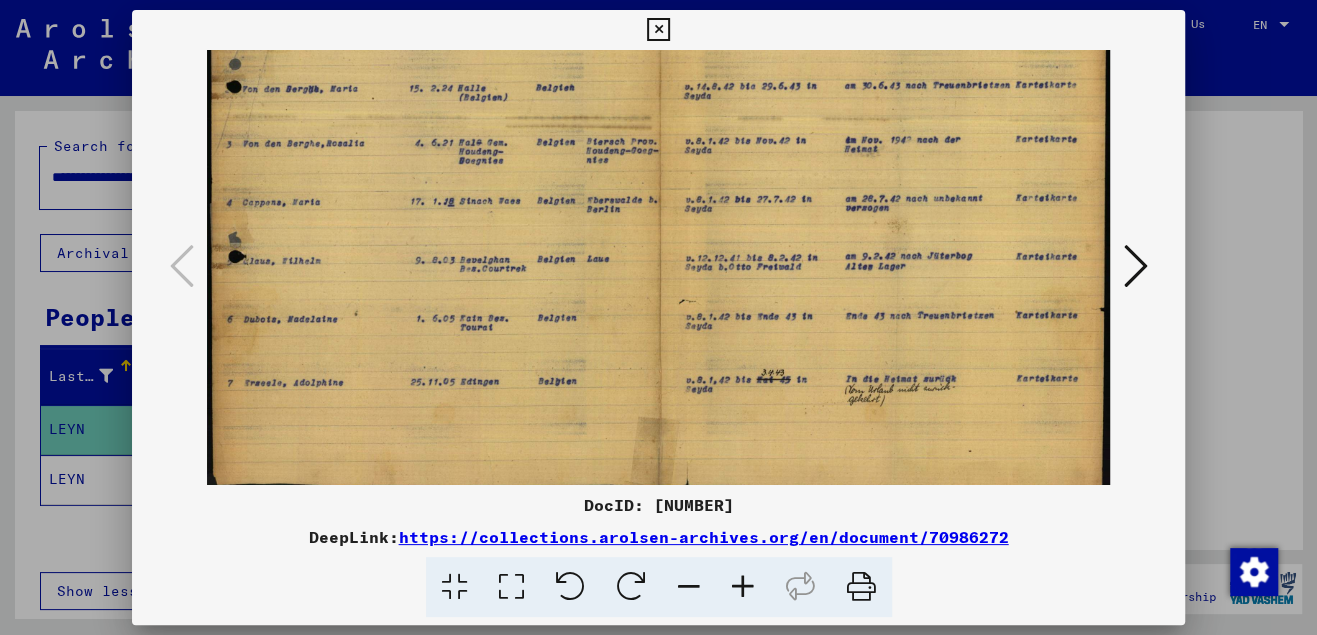 drag, startPoint x: 470, startPoint y: 380, endPoint x: 523, endPoint y: 225, distance: 163.81087 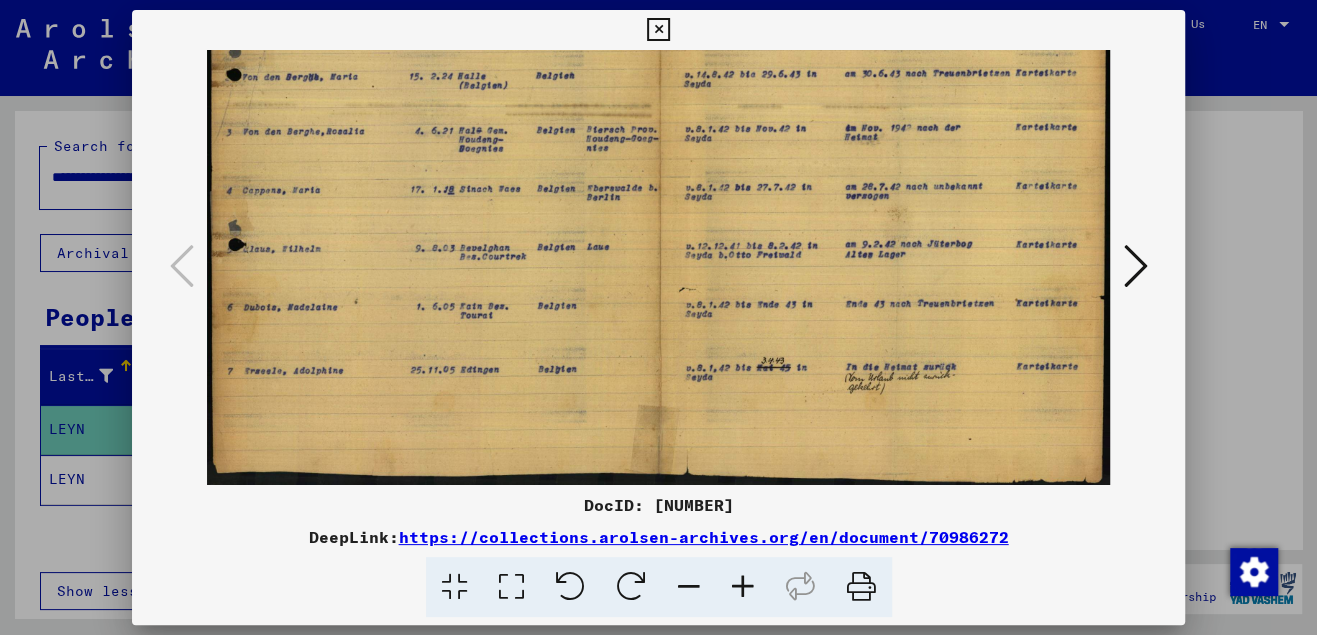 drag, startPoint x: 521, startPoint y: 350, endPoint x: 530, endPoint y: 315, distance: 36.138622 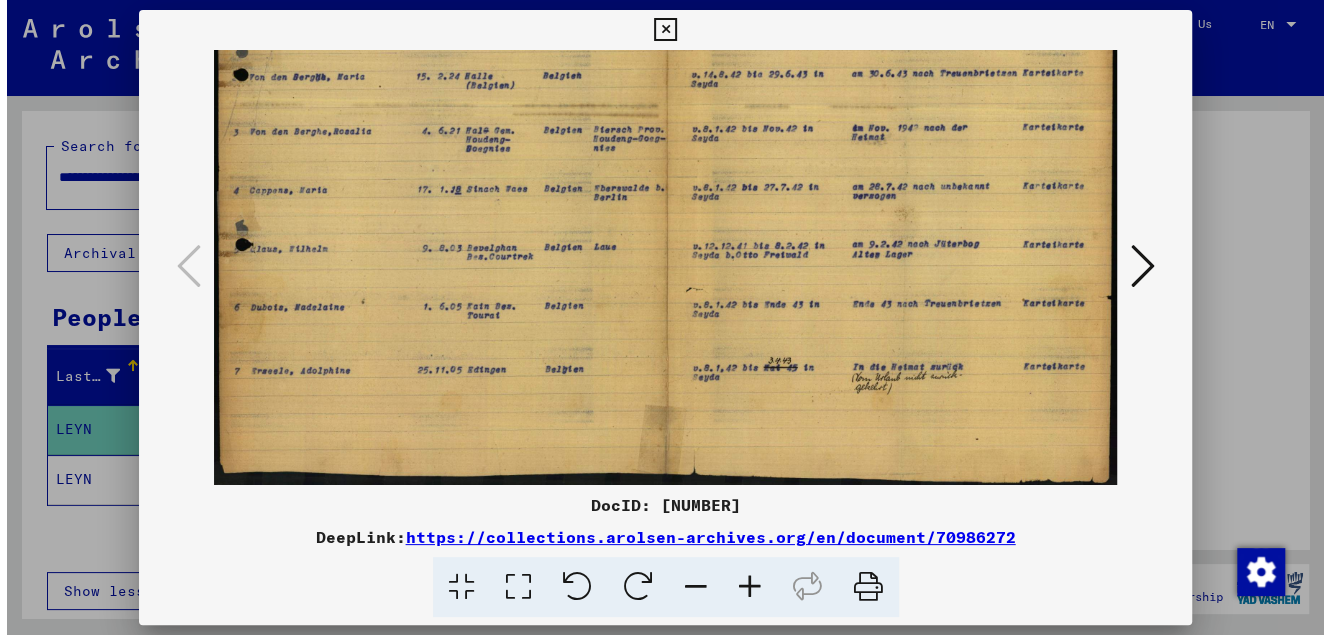 scroll, scrollTop: 0, scrollLeft: 0, axis: both 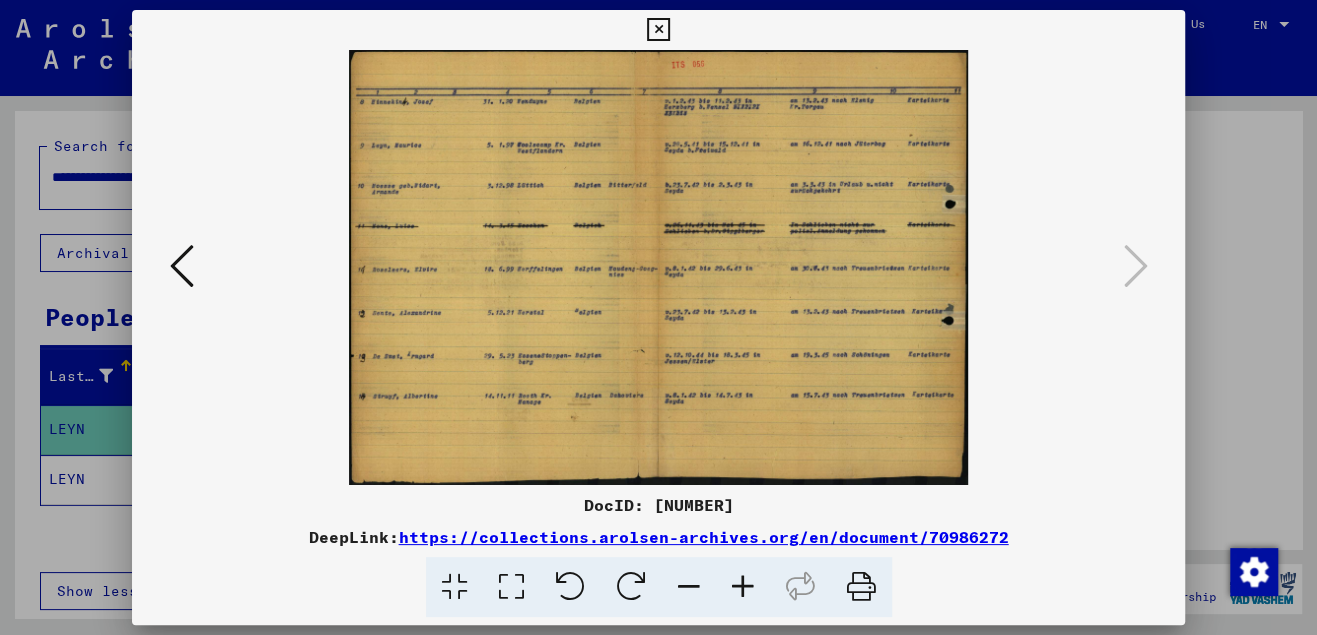 click at bounding box center (658, 30) 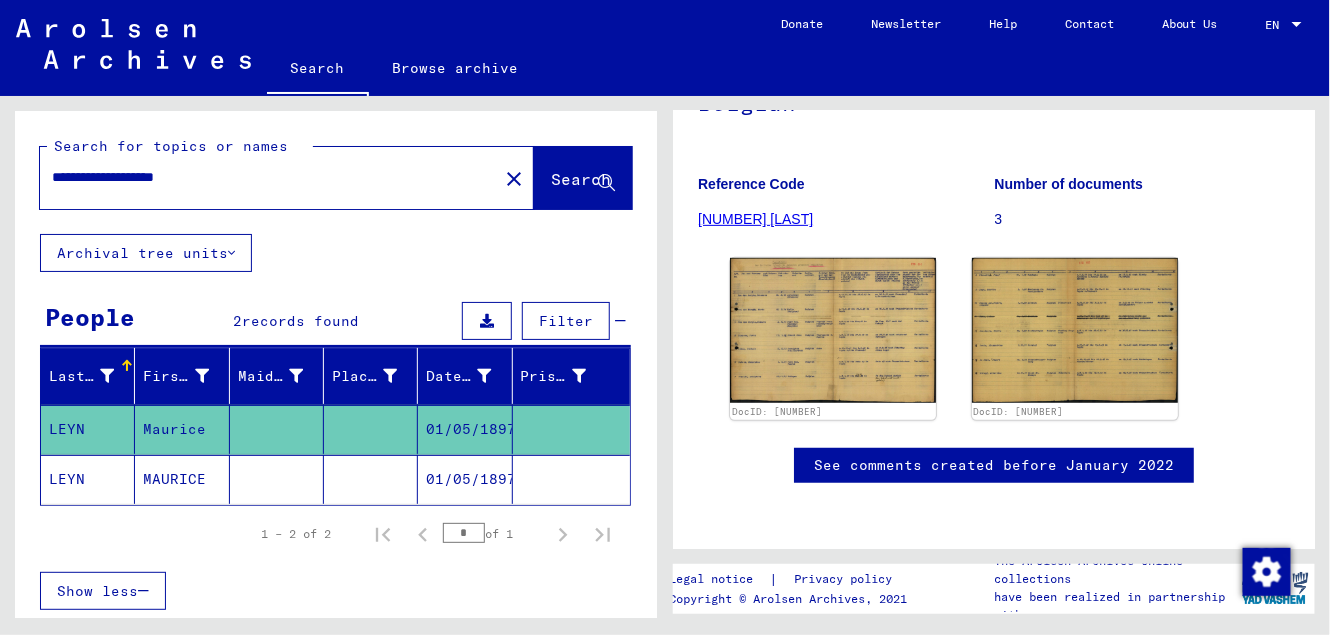 click on "LEYN" 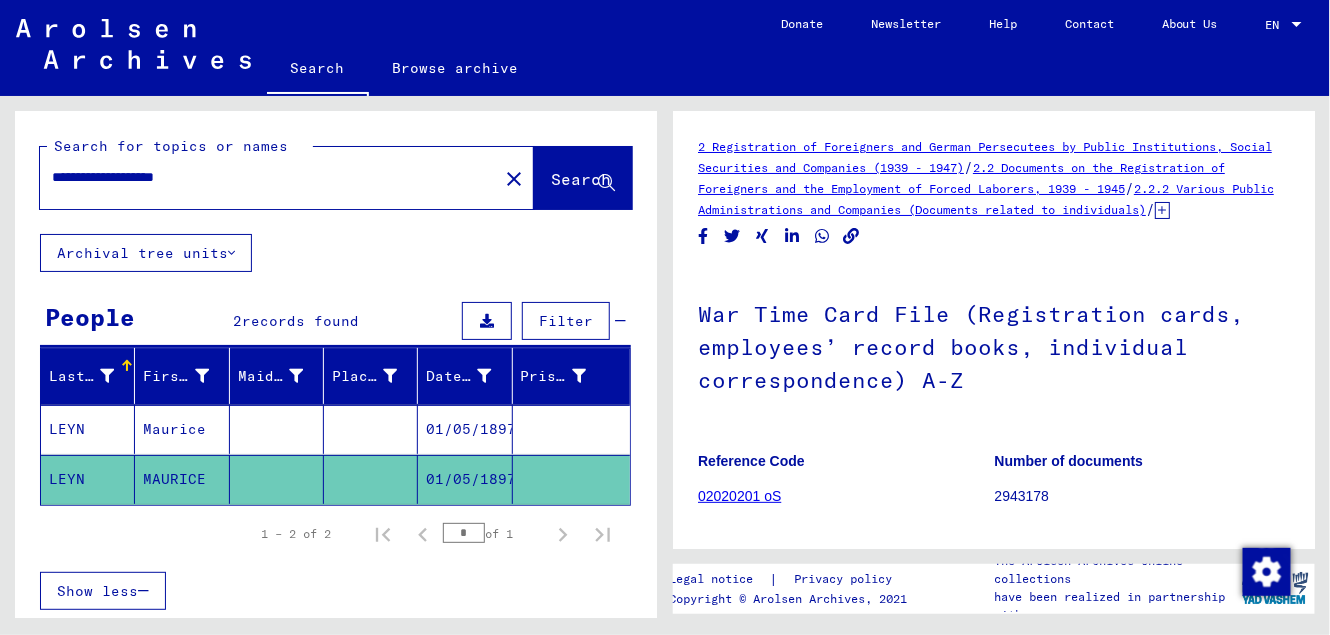 scroll, scrollTop: 0, scrollLeft: 0, axis: both 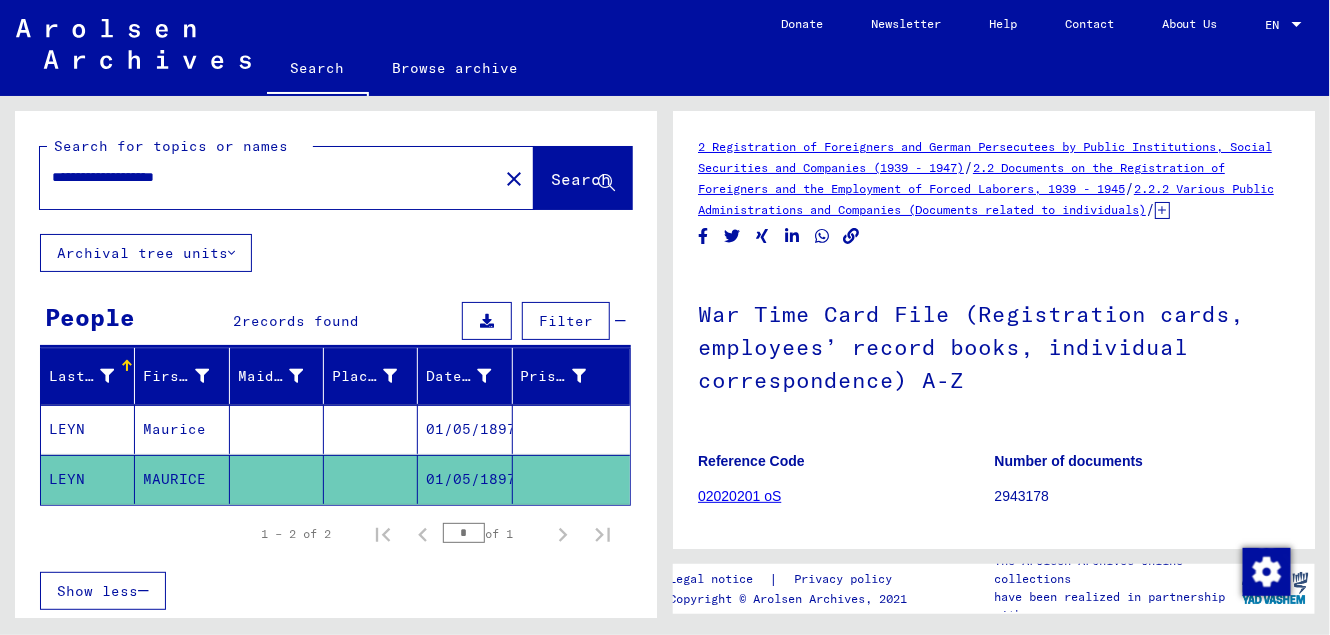click on "2 Registration of Foreigners and German Persecutees by Public Institutions, Social Securities and Companies (1939 - 1947)" 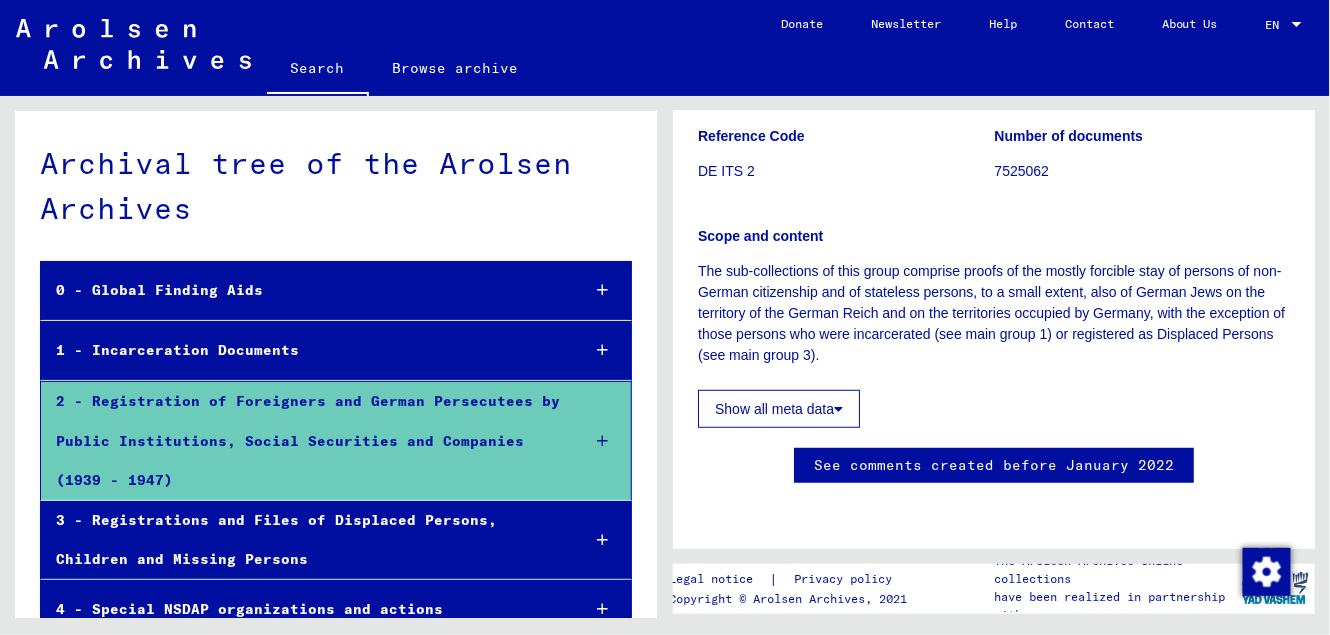 scroll, scrollTop: 272, scrollLeft: 0, axis: vertical 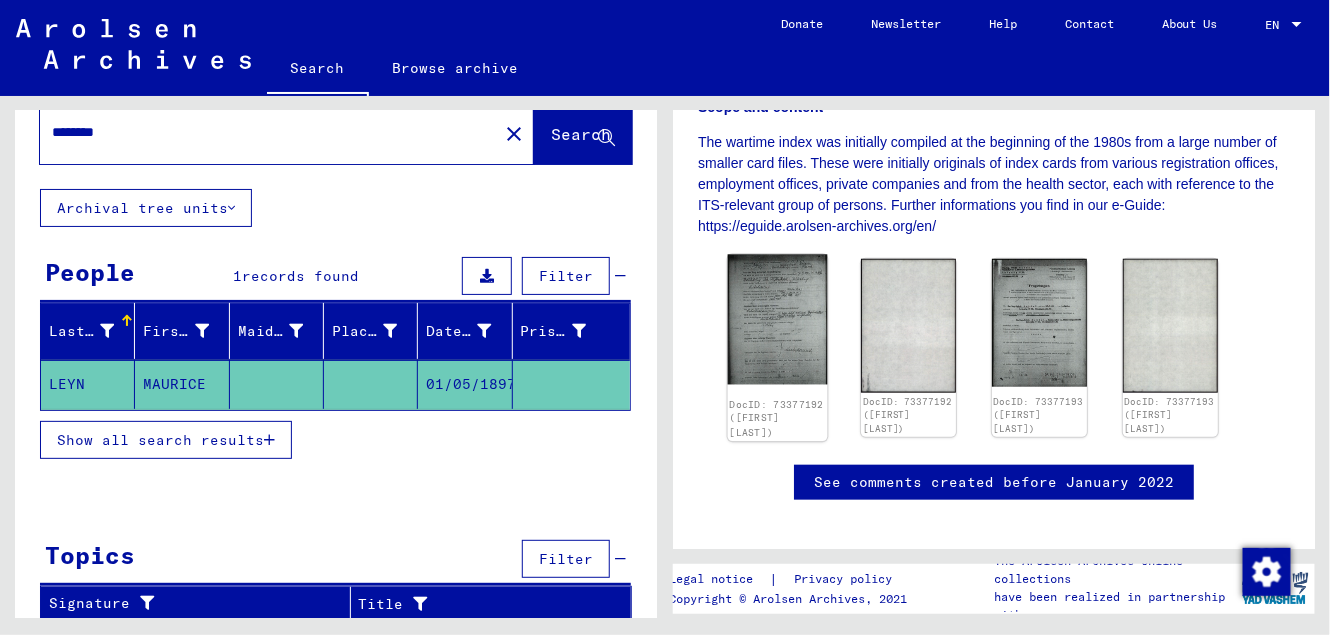click 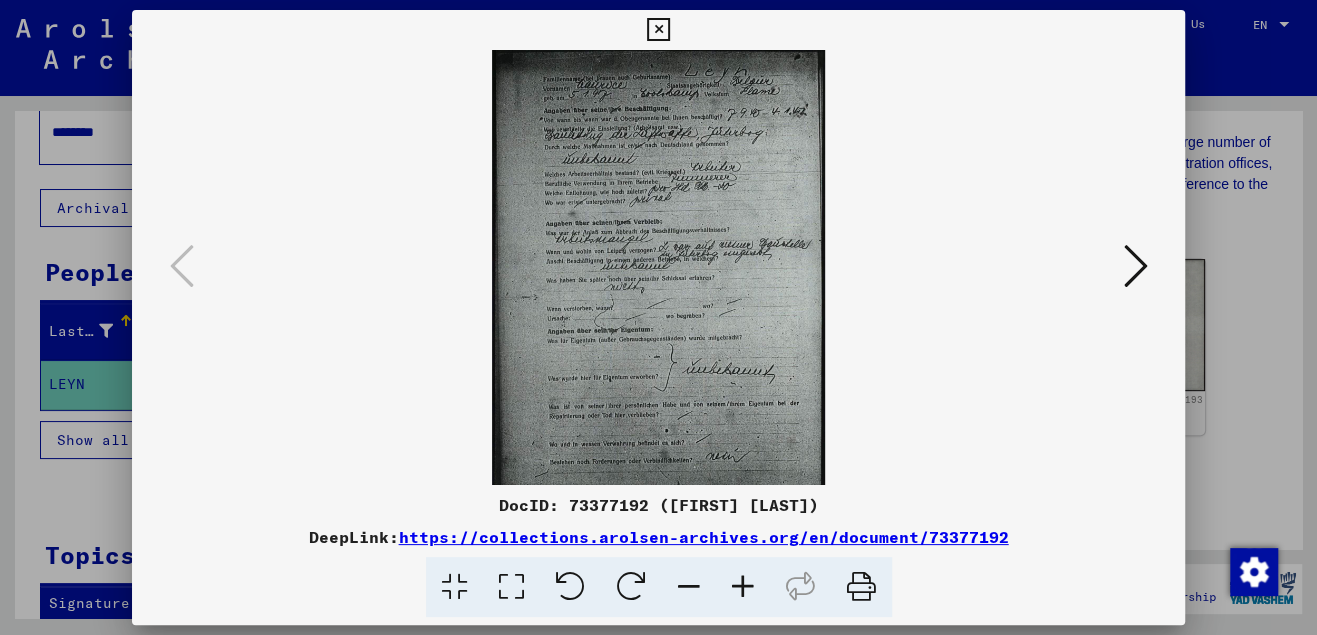 click at bounding box center (743, 587) 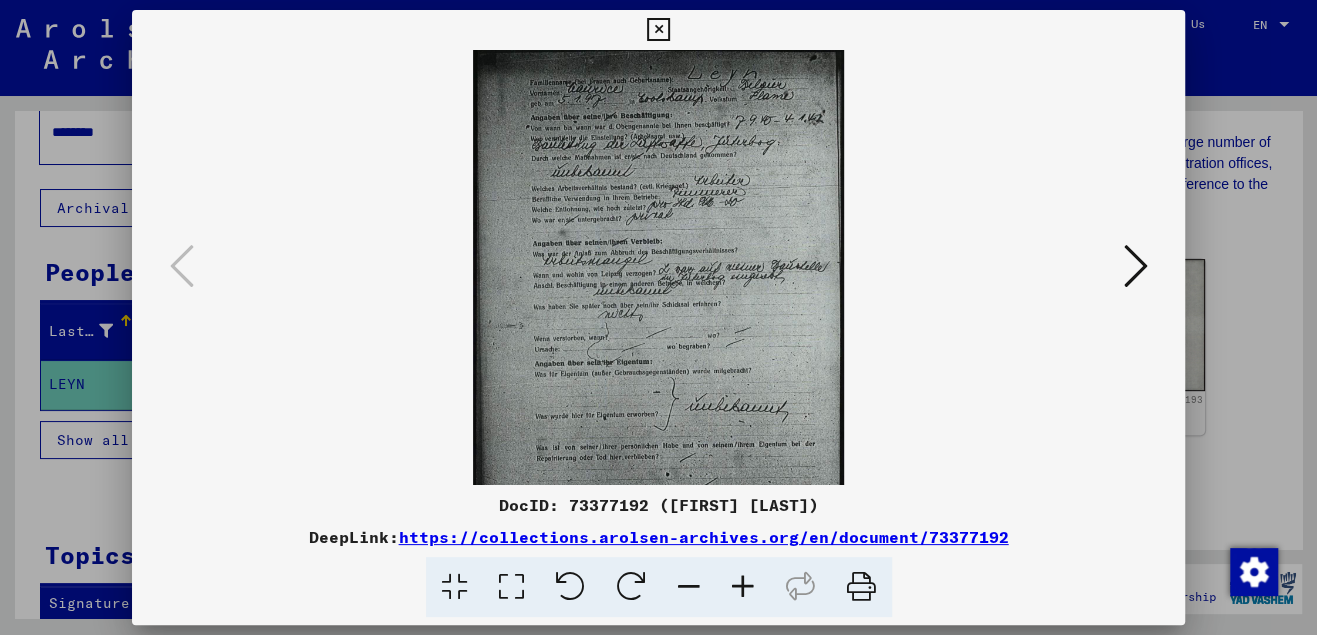 click at bounding box center (743, 587) 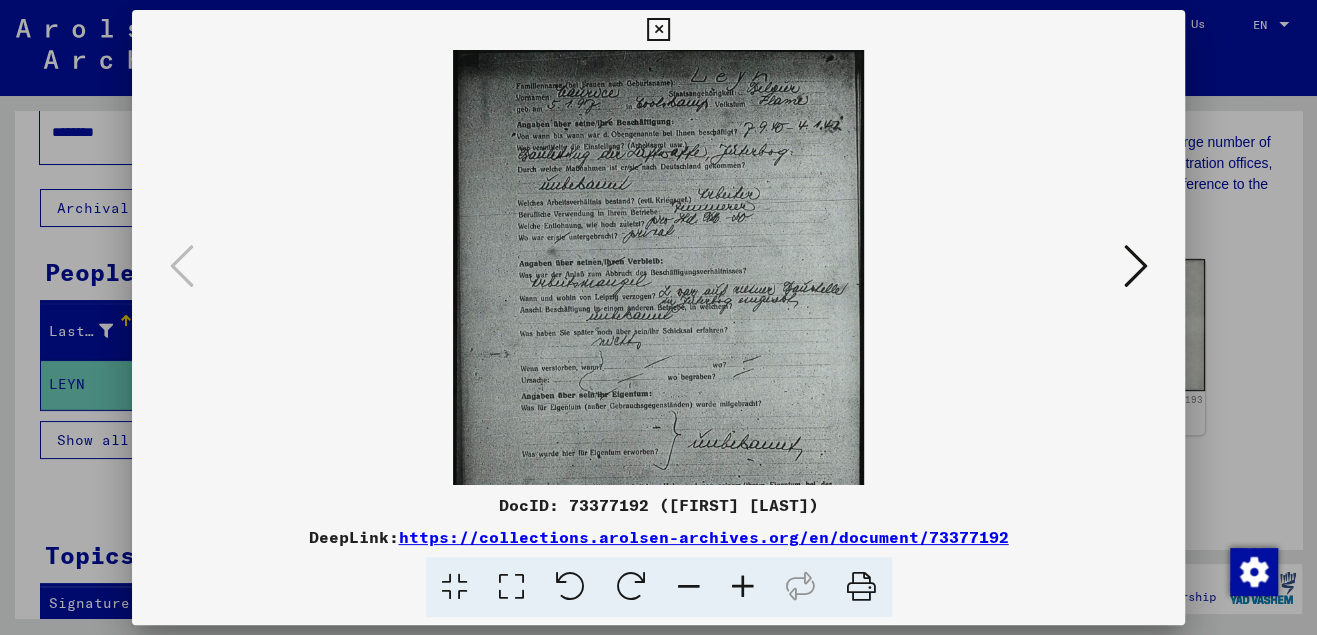 click at bounding box center (743, 587) 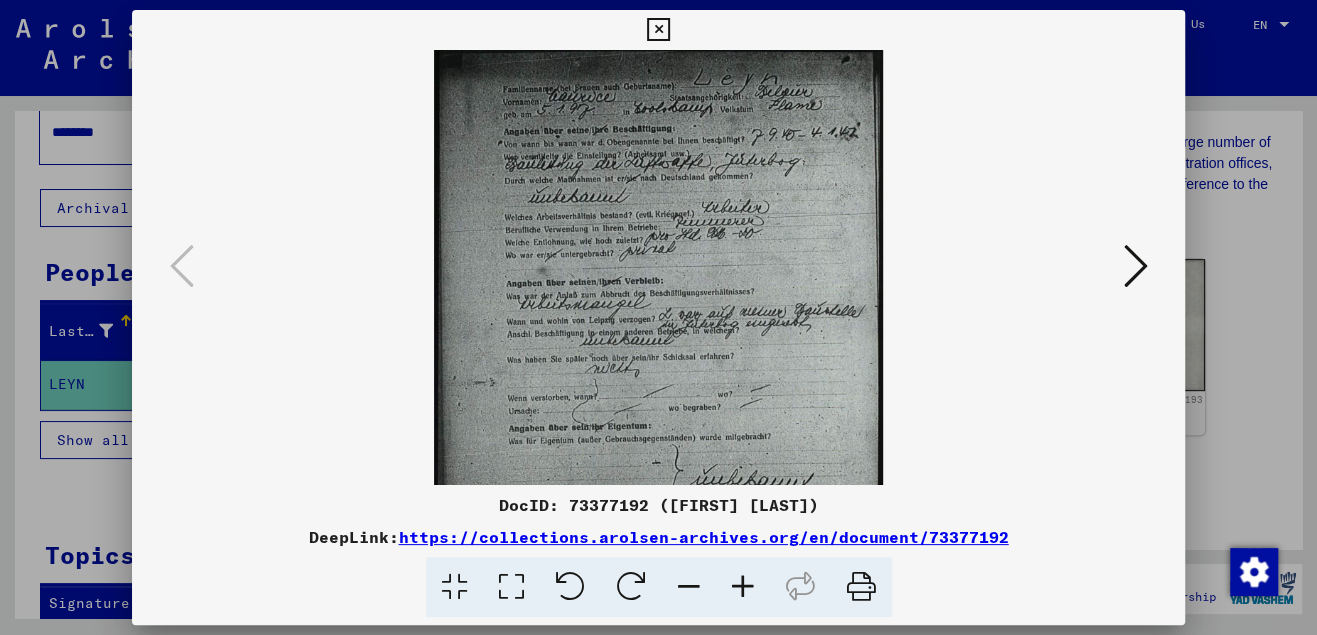 click at bounding box center (743, 587) 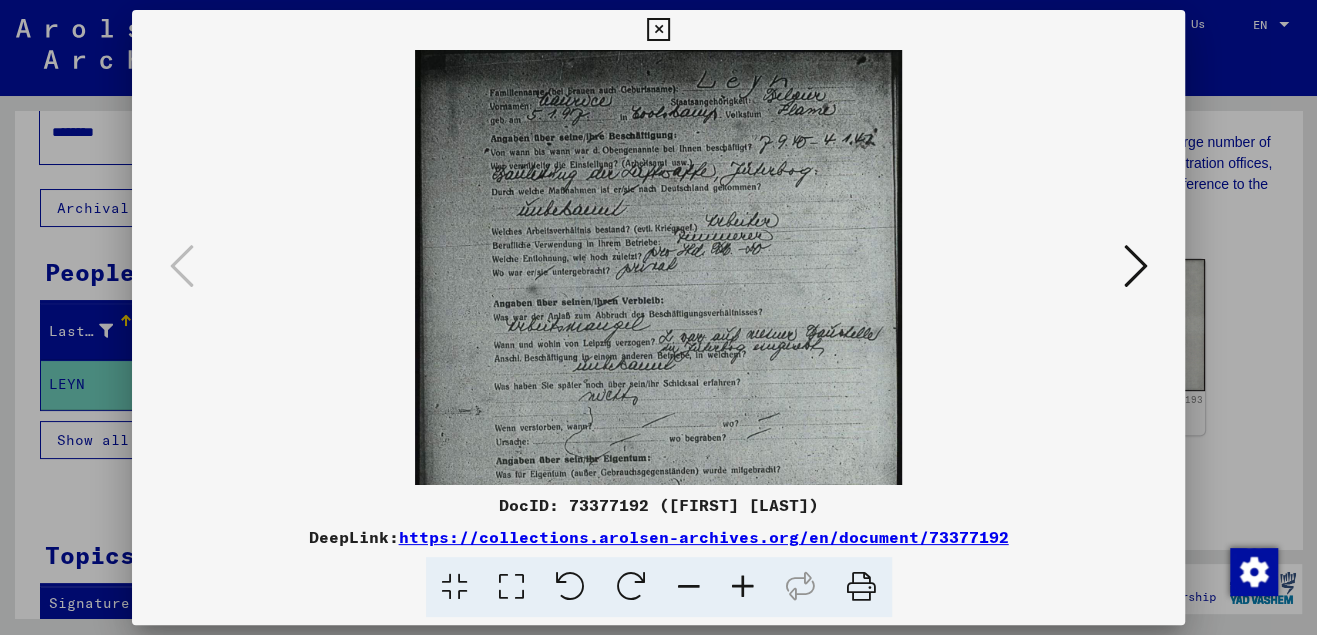 click at bounding box center (743, 587) 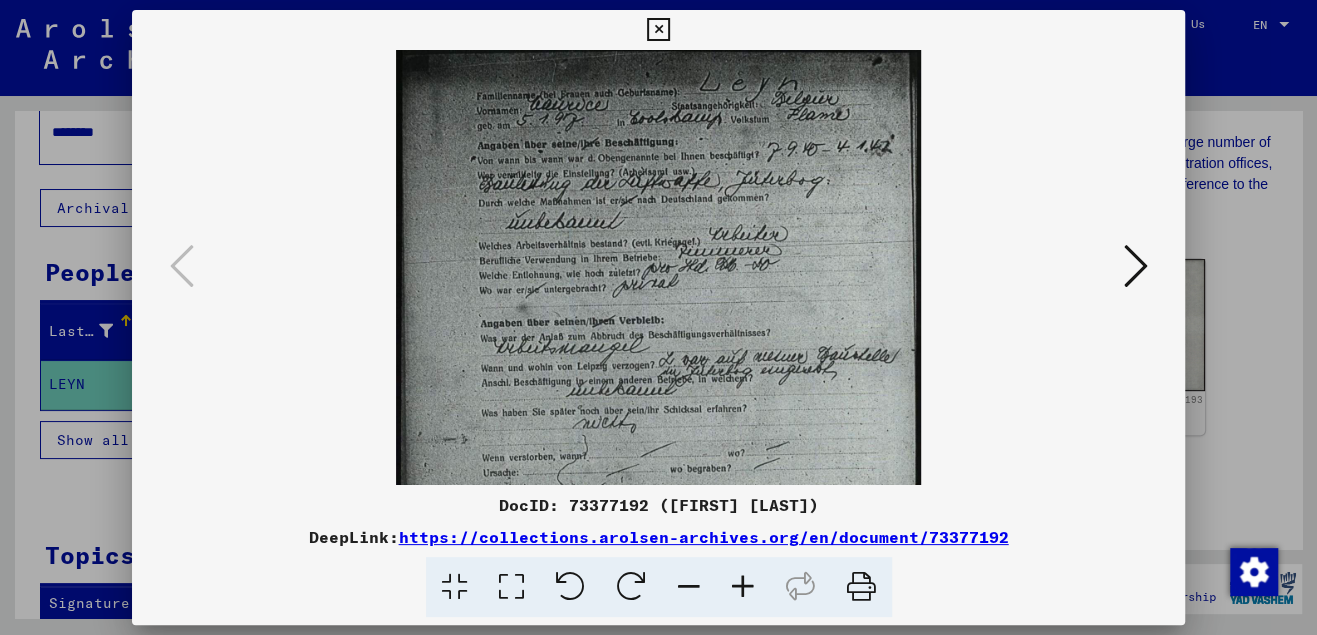 drag, startPoint x: 608, startPoint y: 272, endPoint x: 603, endPoint y: 319, distance: 47.26521 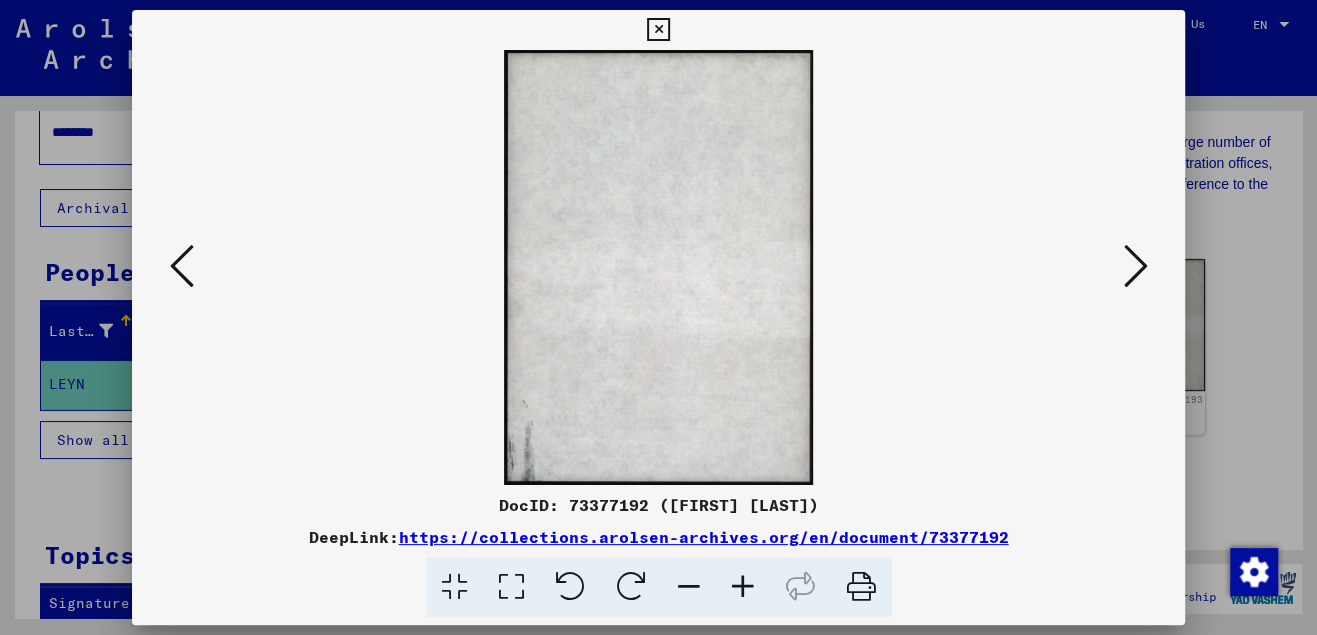 click at bounding box center (658, 30) 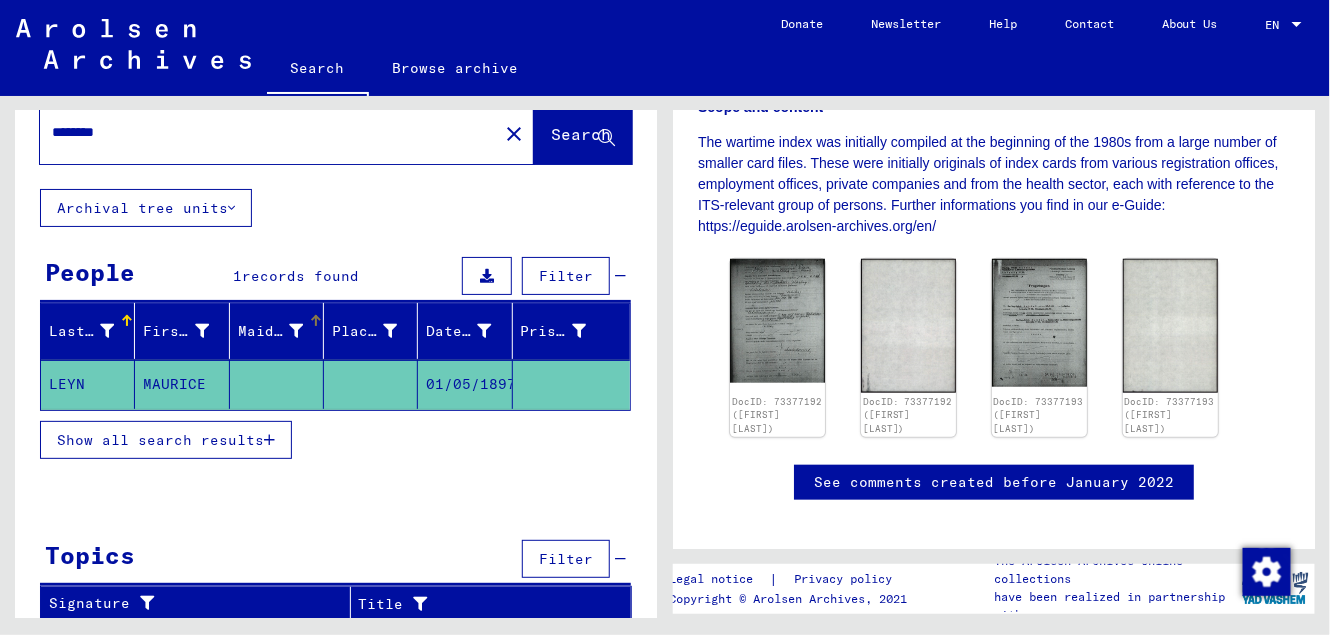 scroll, scrollTop: 0, scrollLeft: 0, axis: both 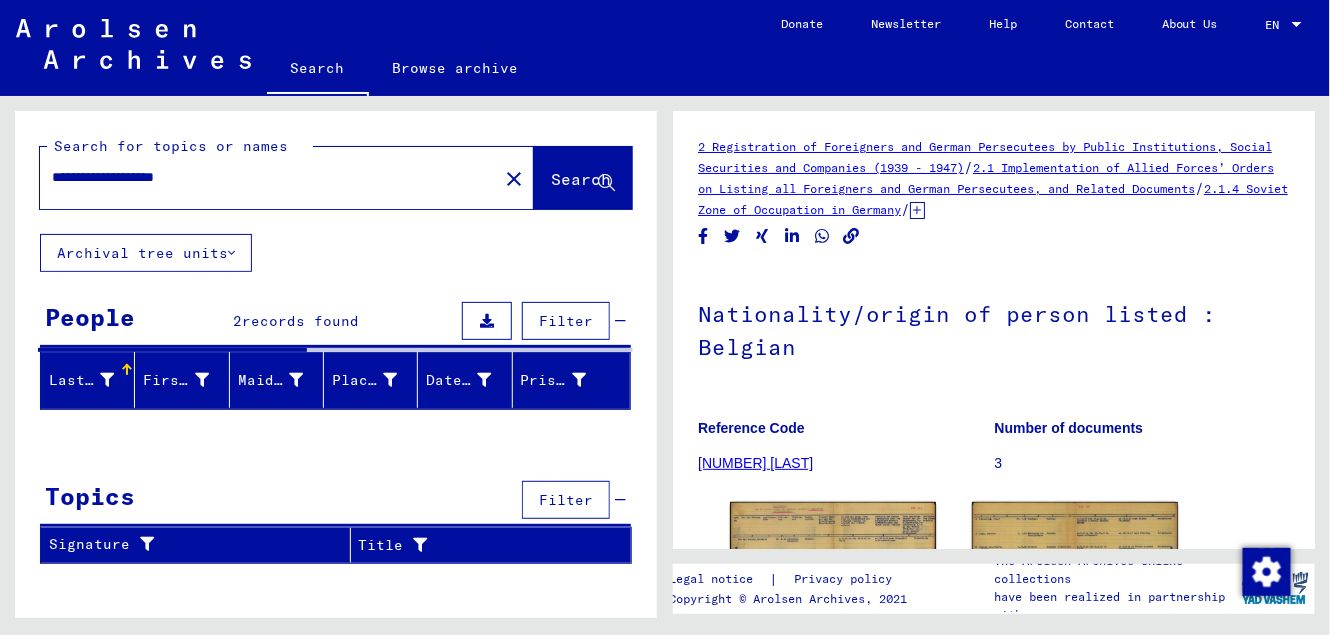 click on "**********" at bounding box center [269, 177] 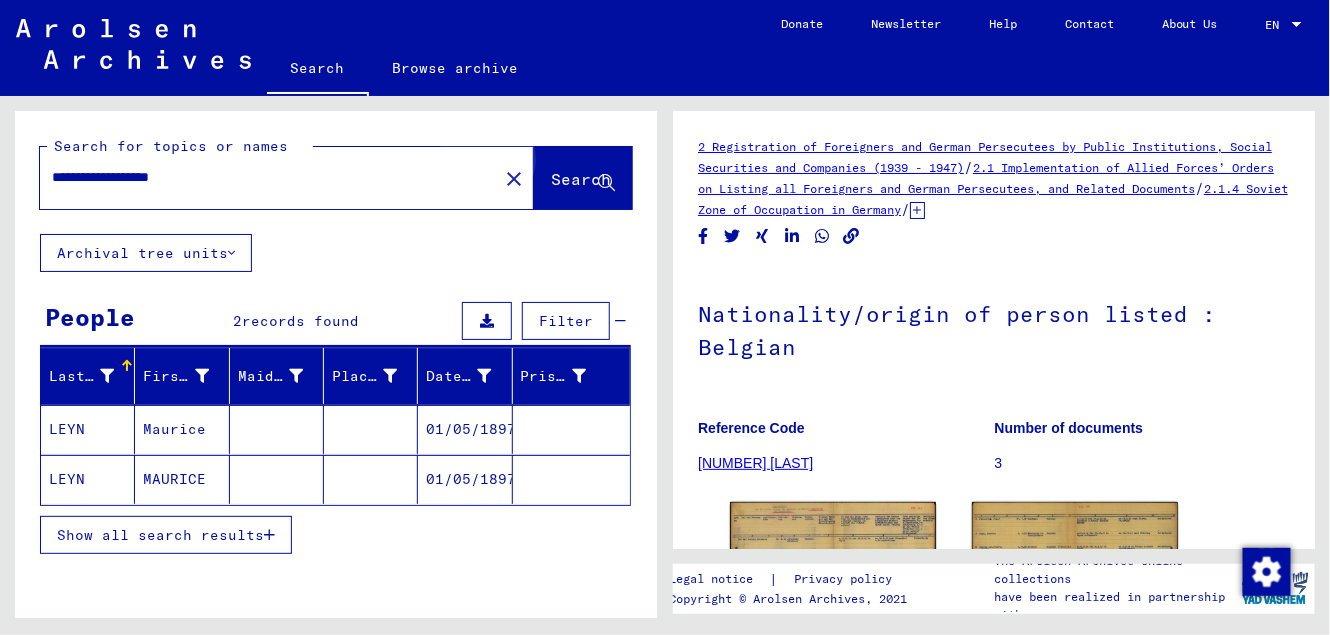 click on "Search" 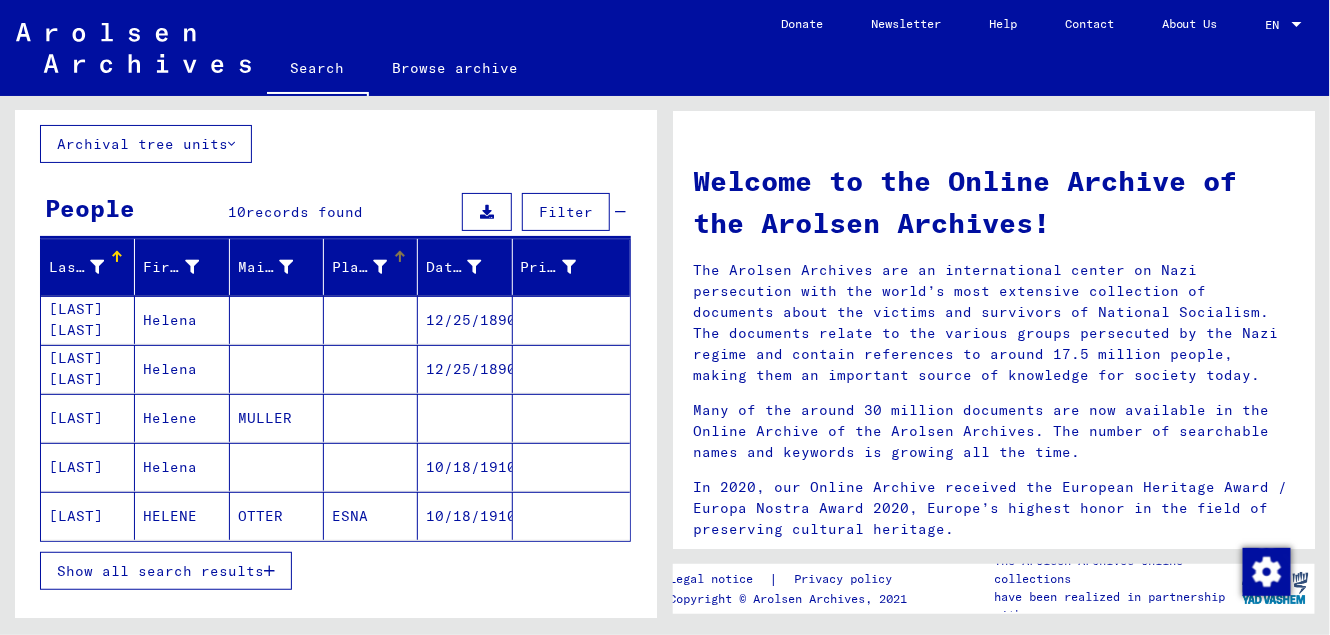 scroll, scrollTop: 0, scrollLeft: 0, axis: both 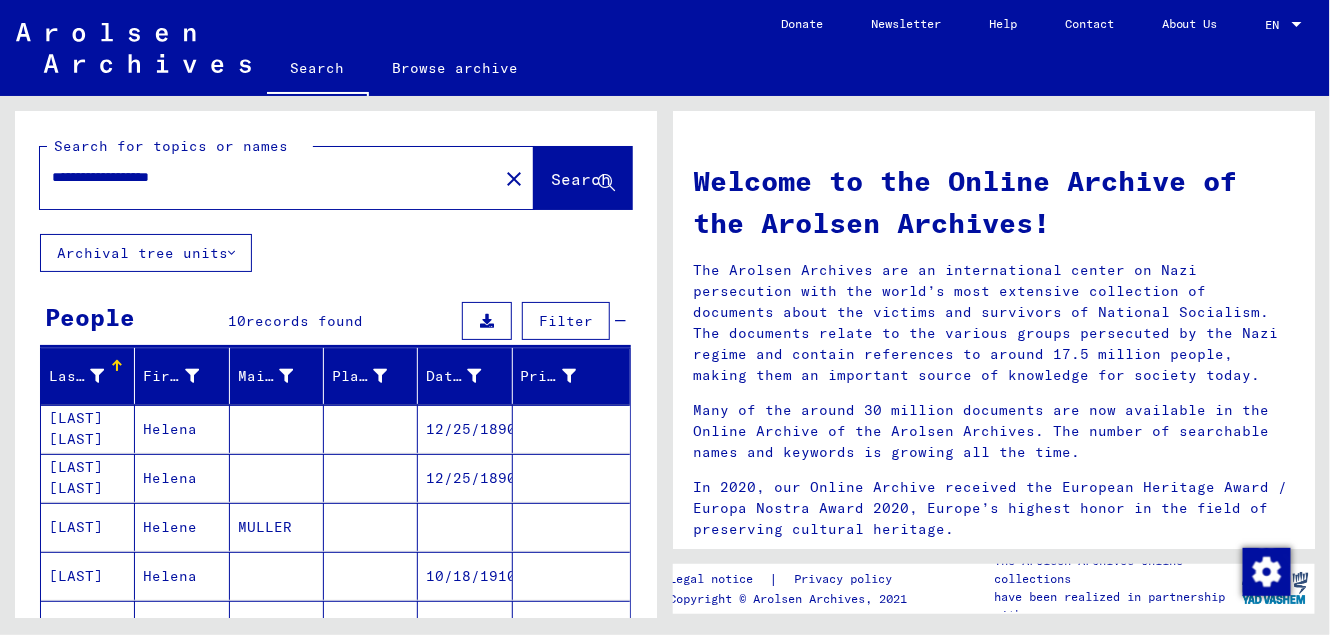 drag, startPoint x: 224, startPoint y: 179, endPoint x: 0, endPoint y: 181, distance: 224.00893 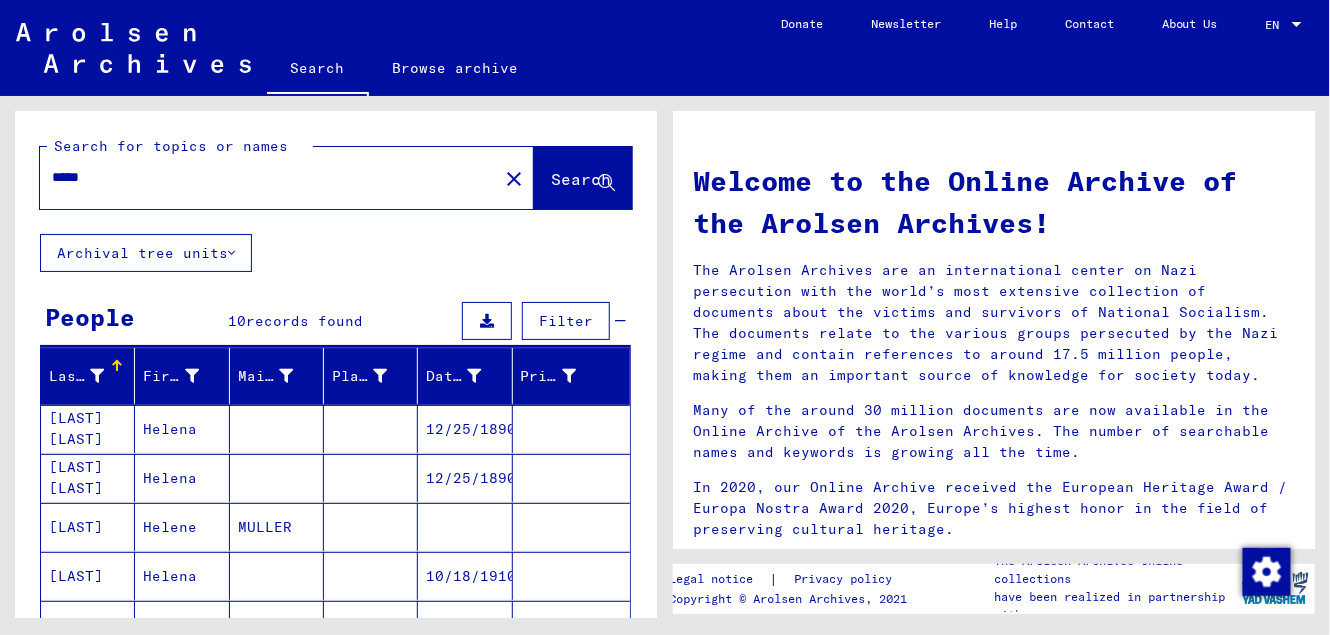 click on "Search" 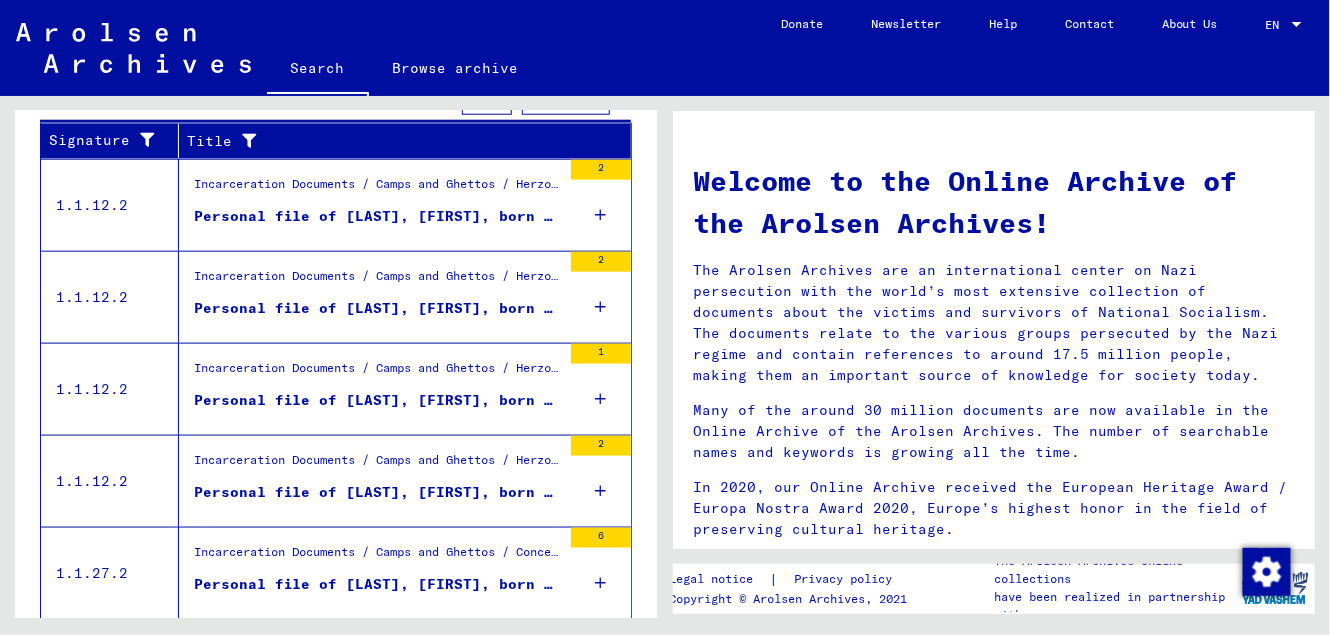 scroll, scrollTop: 660, scrollLeft: 0, axis: vertical 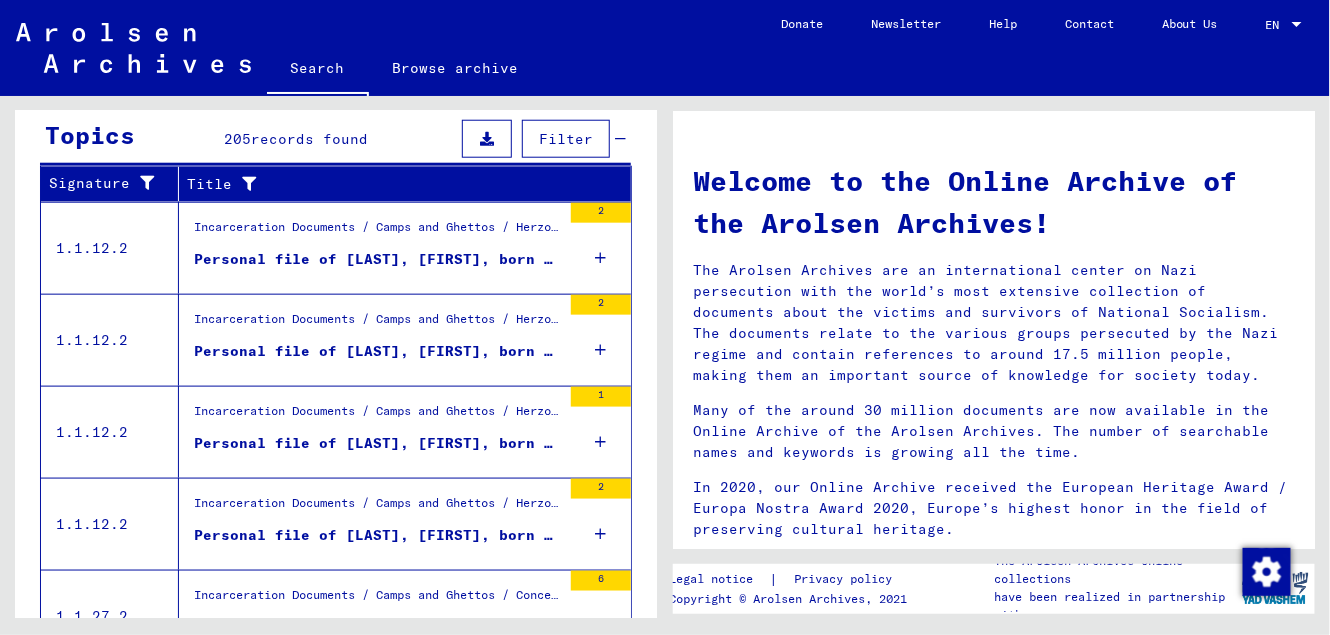 click on "Personal file of [LAST], [FIRST], born on [DATE]" at bounding box center (377, 259) 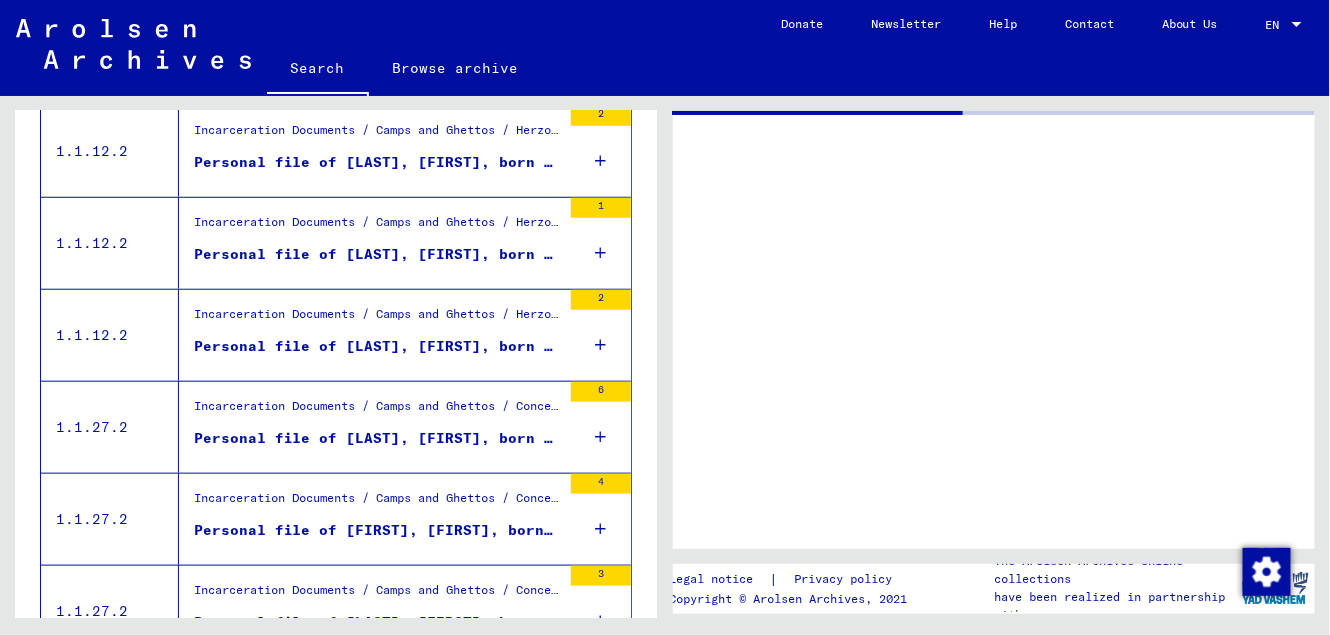 scroll, scrollTop: 301, scrollLeft: 0, axis: vertical 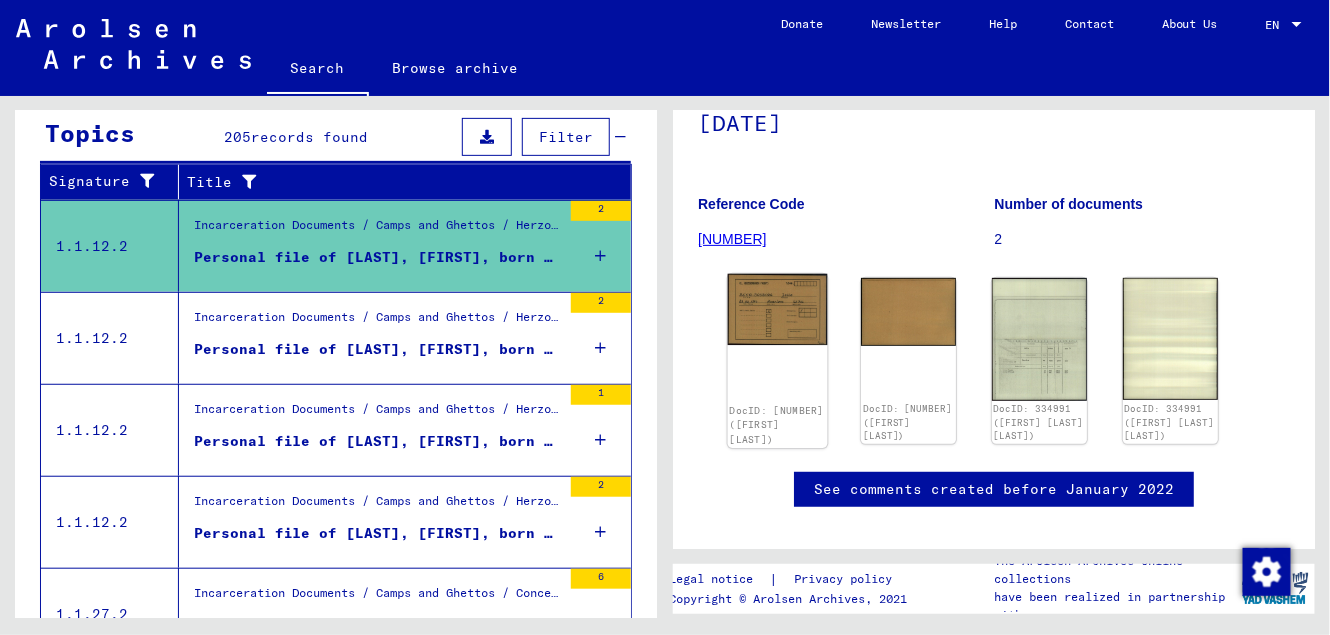 click 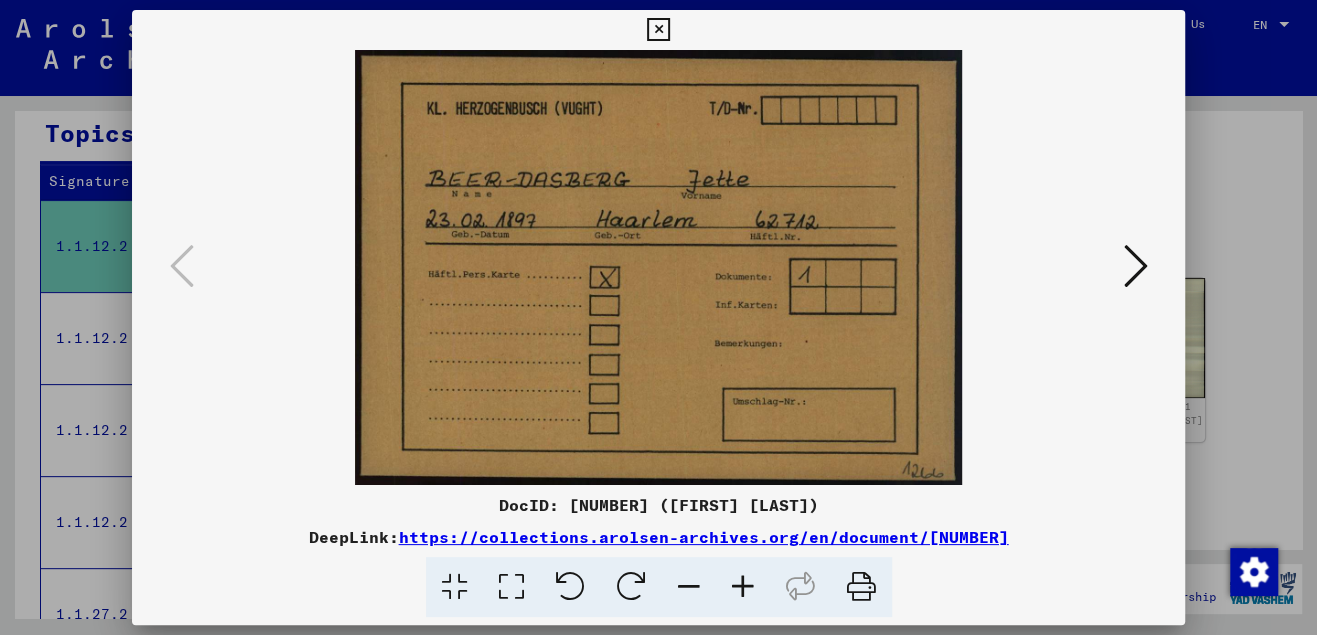 click at bounding box center [658, 30] 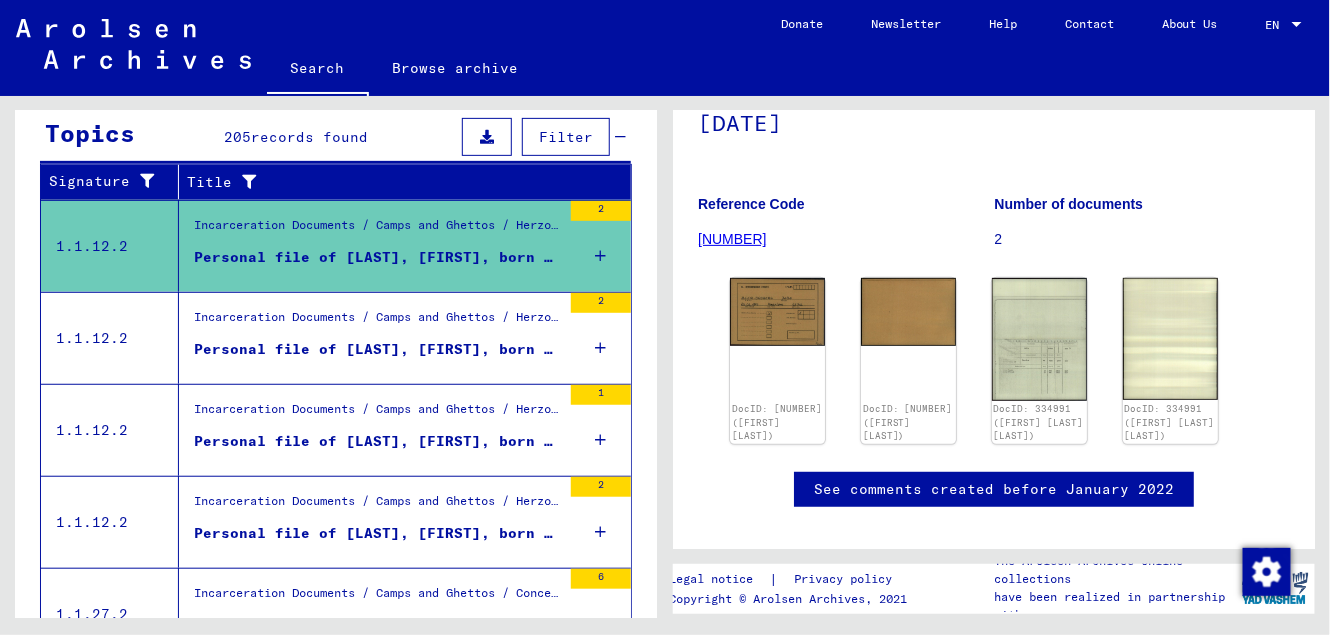 scroll, scrollTop: 0, scrollLeft: 0, axis: both 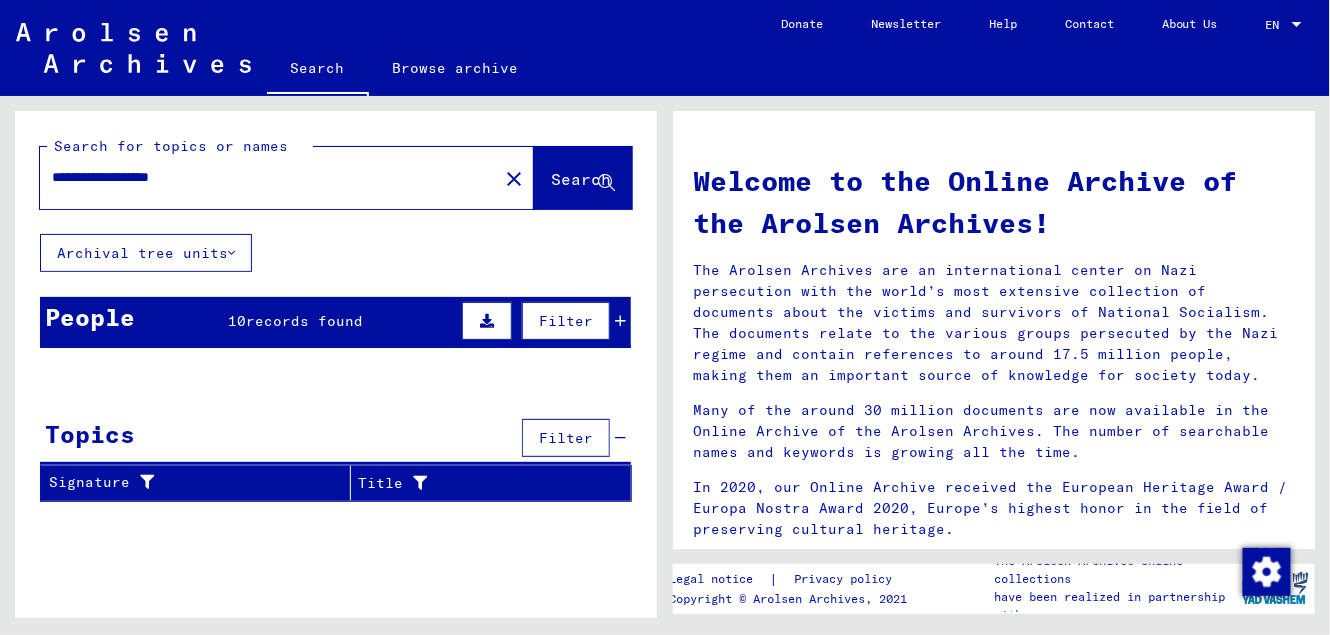drag, startPoint x: 220, startPoint y: 177, endPoint x: 11, endPoint y: 168, distance: 209.1937 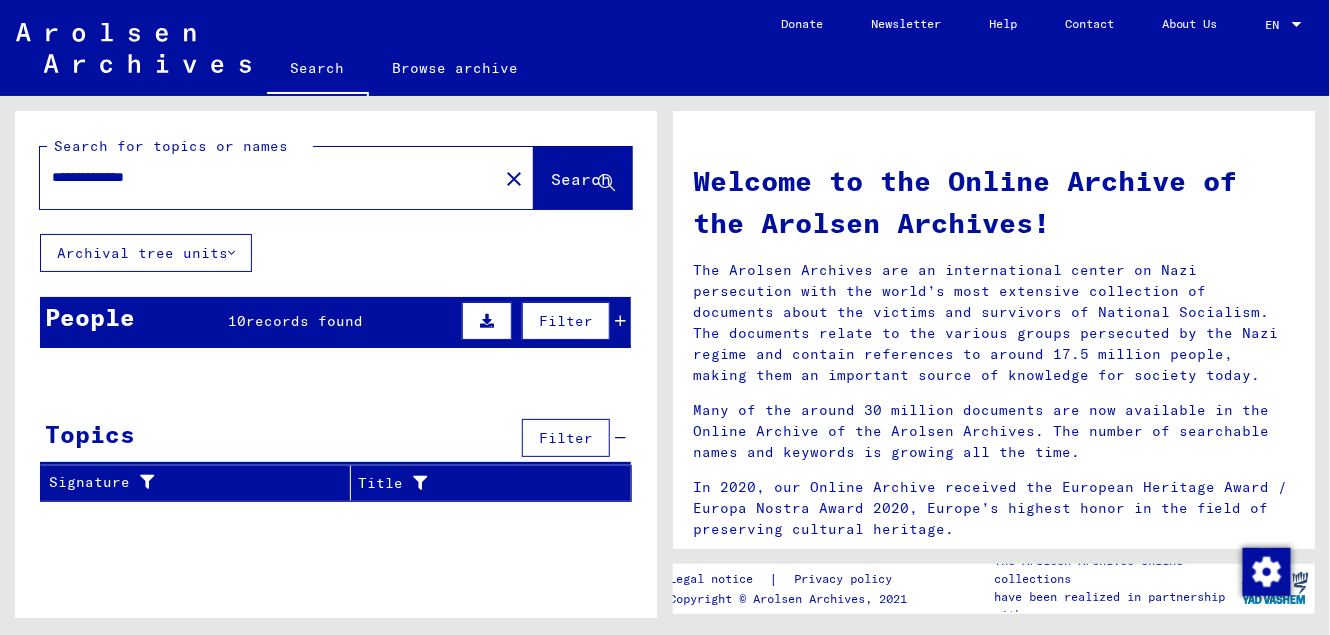 type on "**********" 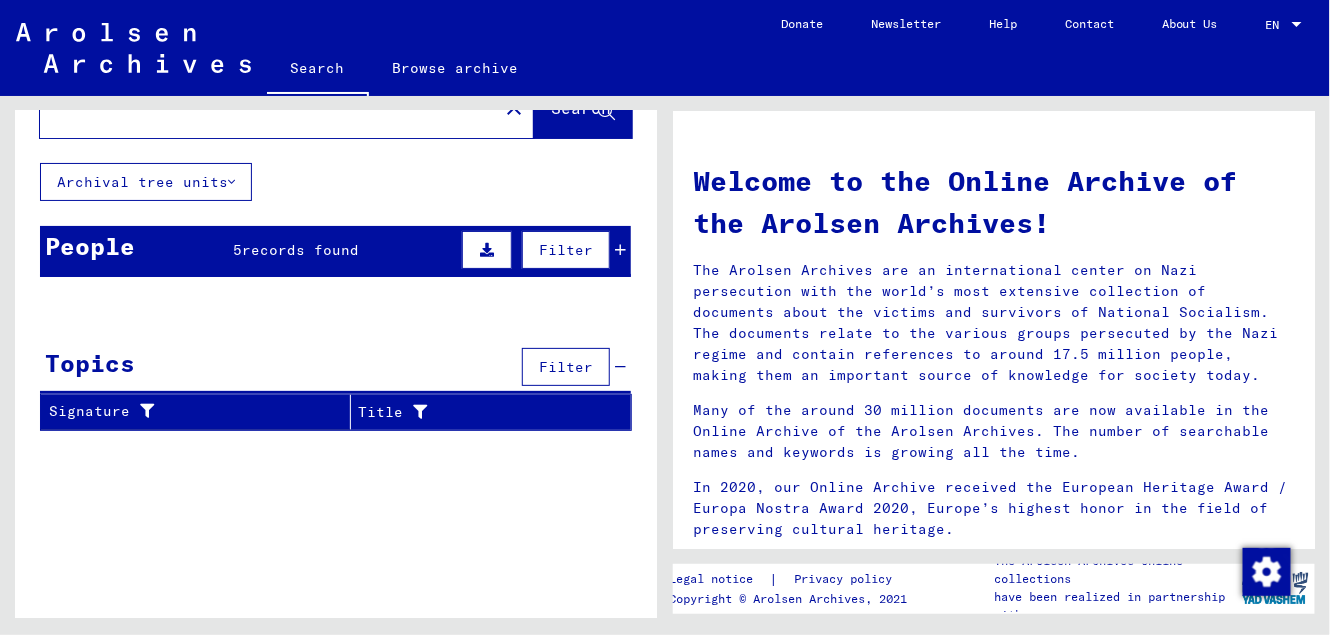 scroll, scrollTop: 0, scrollLeft: 0, axis: both 